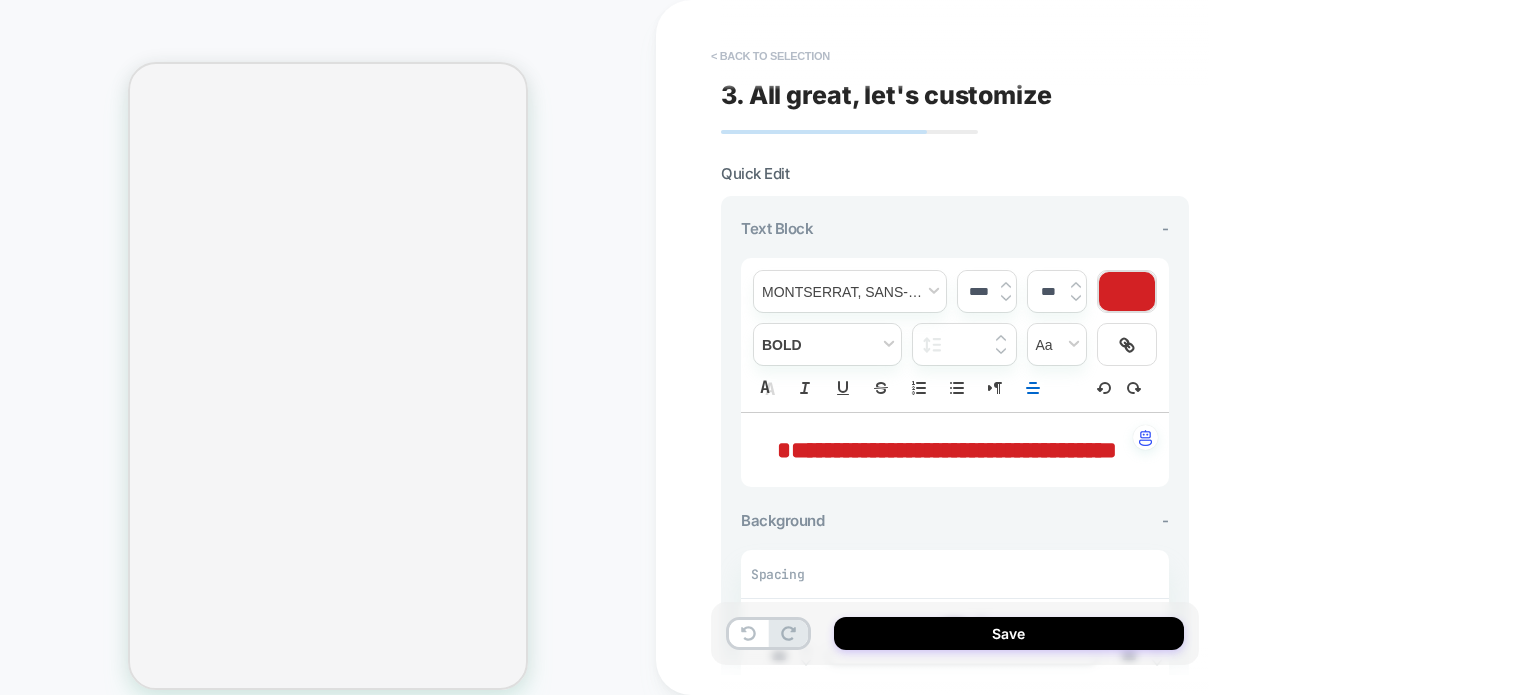 scroll, scrollTop: 0, scrollLeft: 0, axis: both 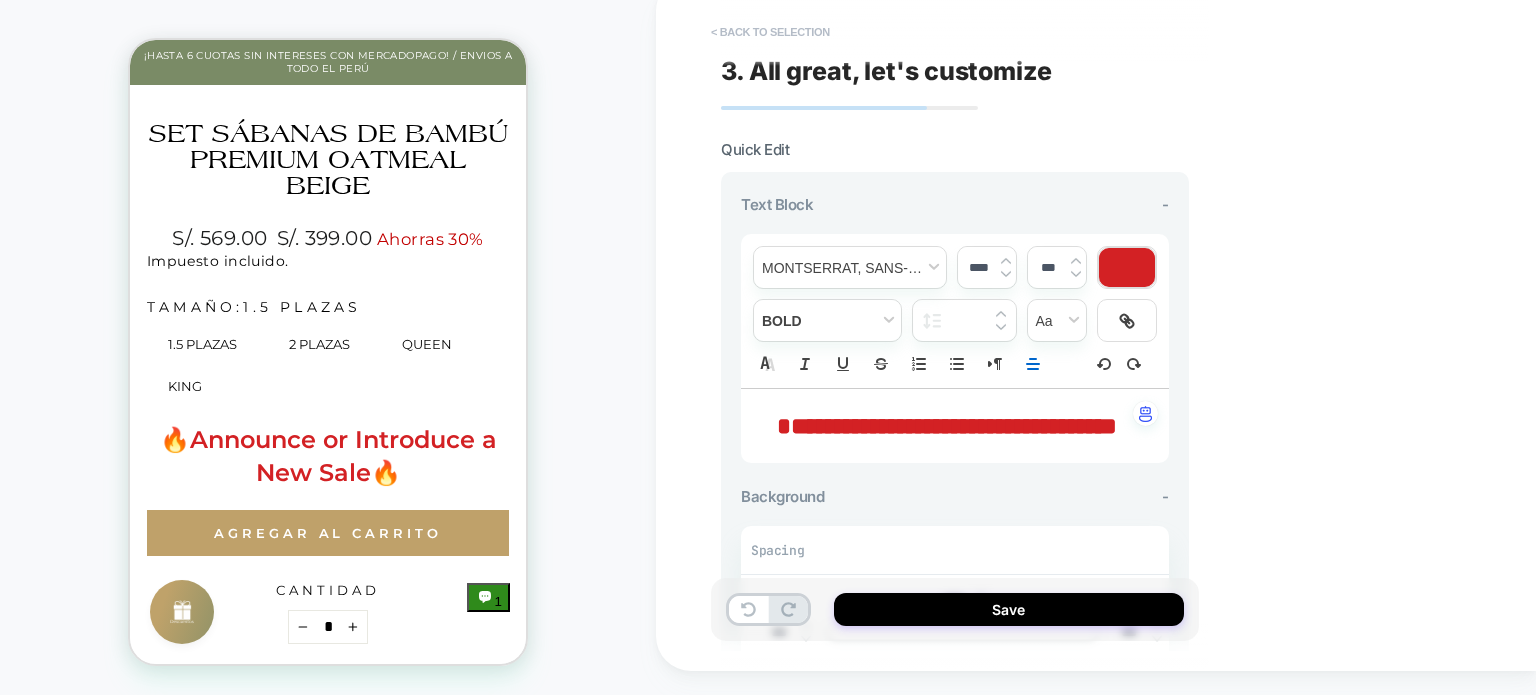 click on "< Back to selection" at bounding box center (770, 32) 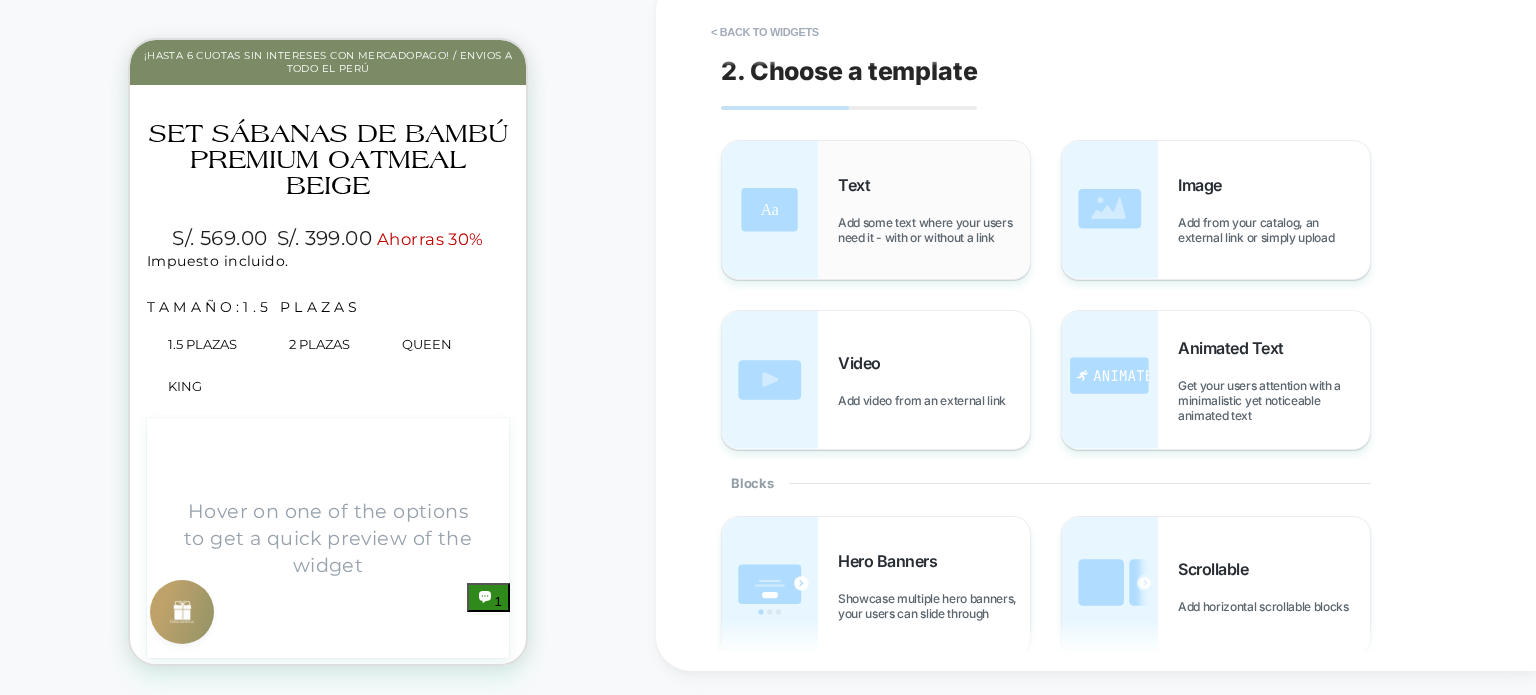 scroll, scrollTop: 604, scrollLeft: 0, axis: vertical 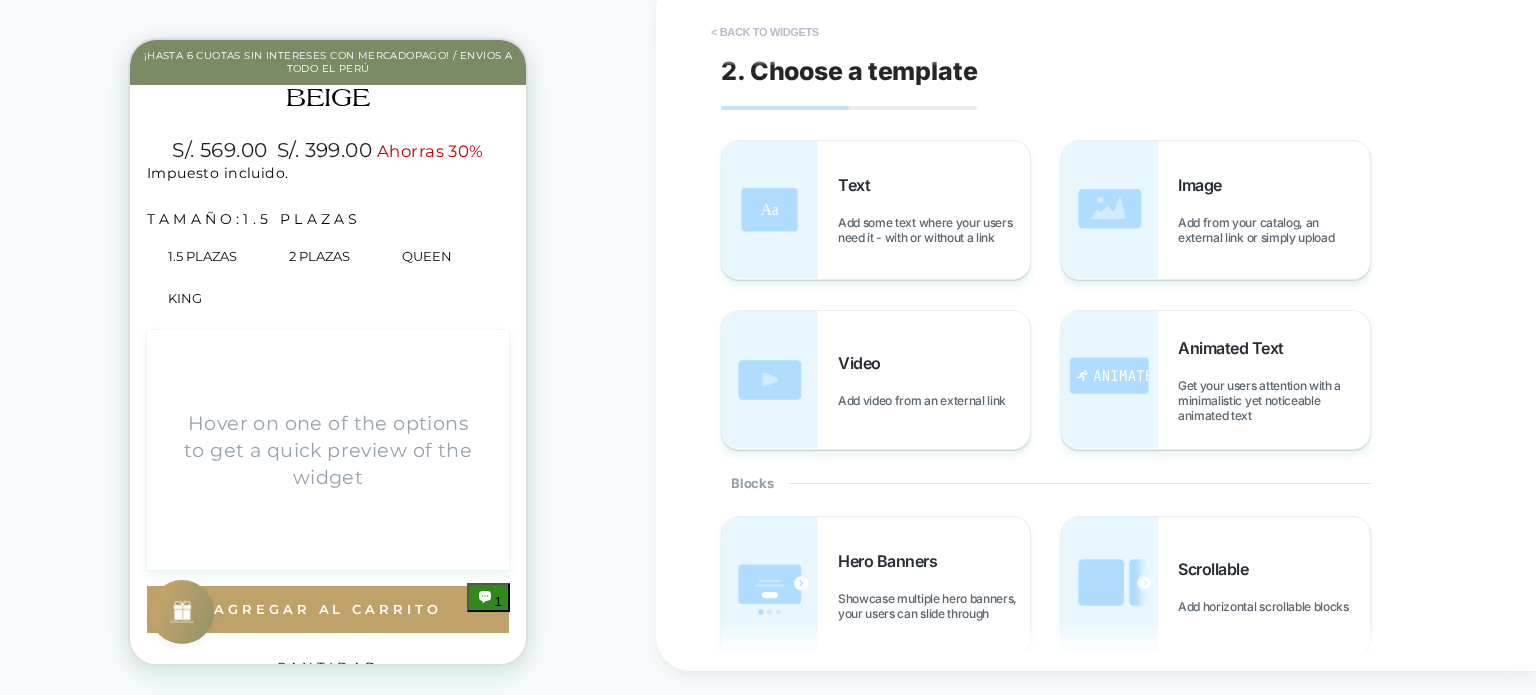 click on "< Back to widgets" at bounding box center (765, 32) 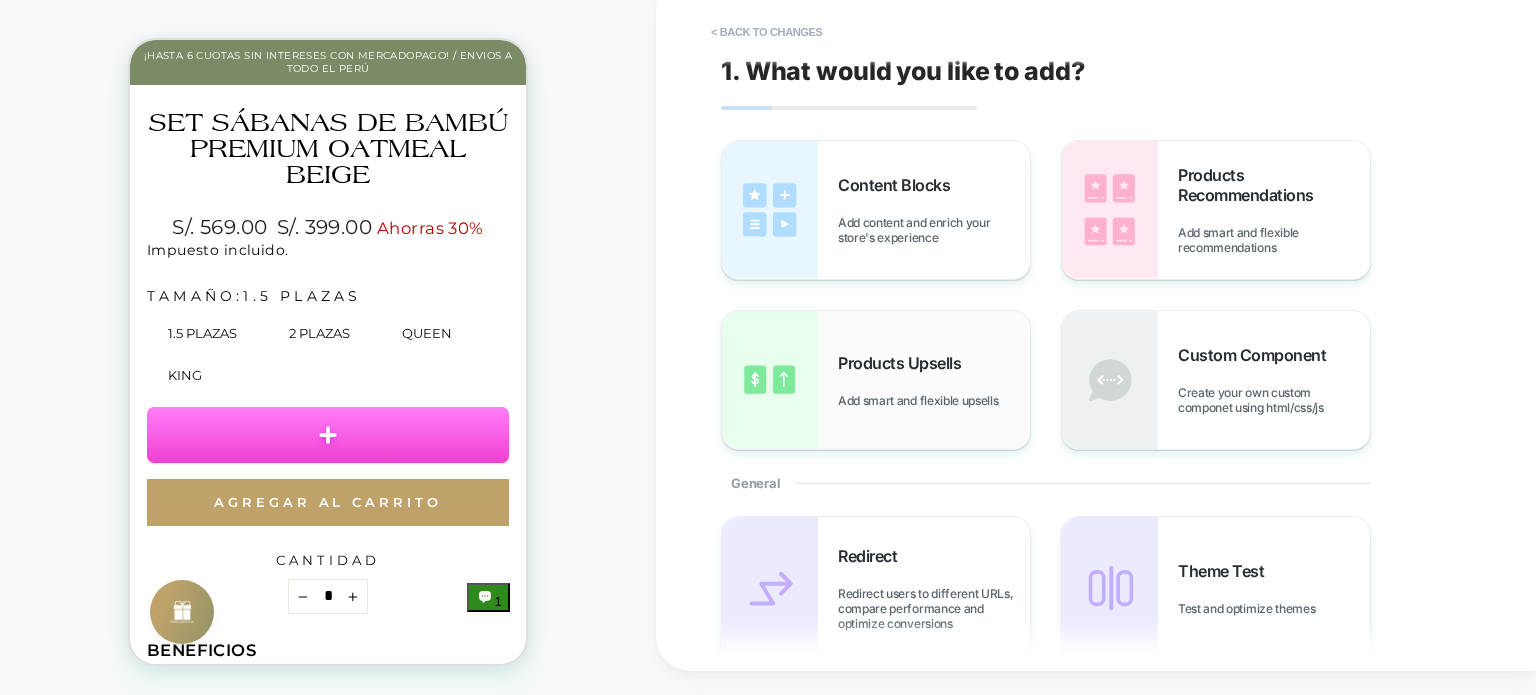 scroll, scrollTop: 512, scrollLeft: 0, axis: vertical 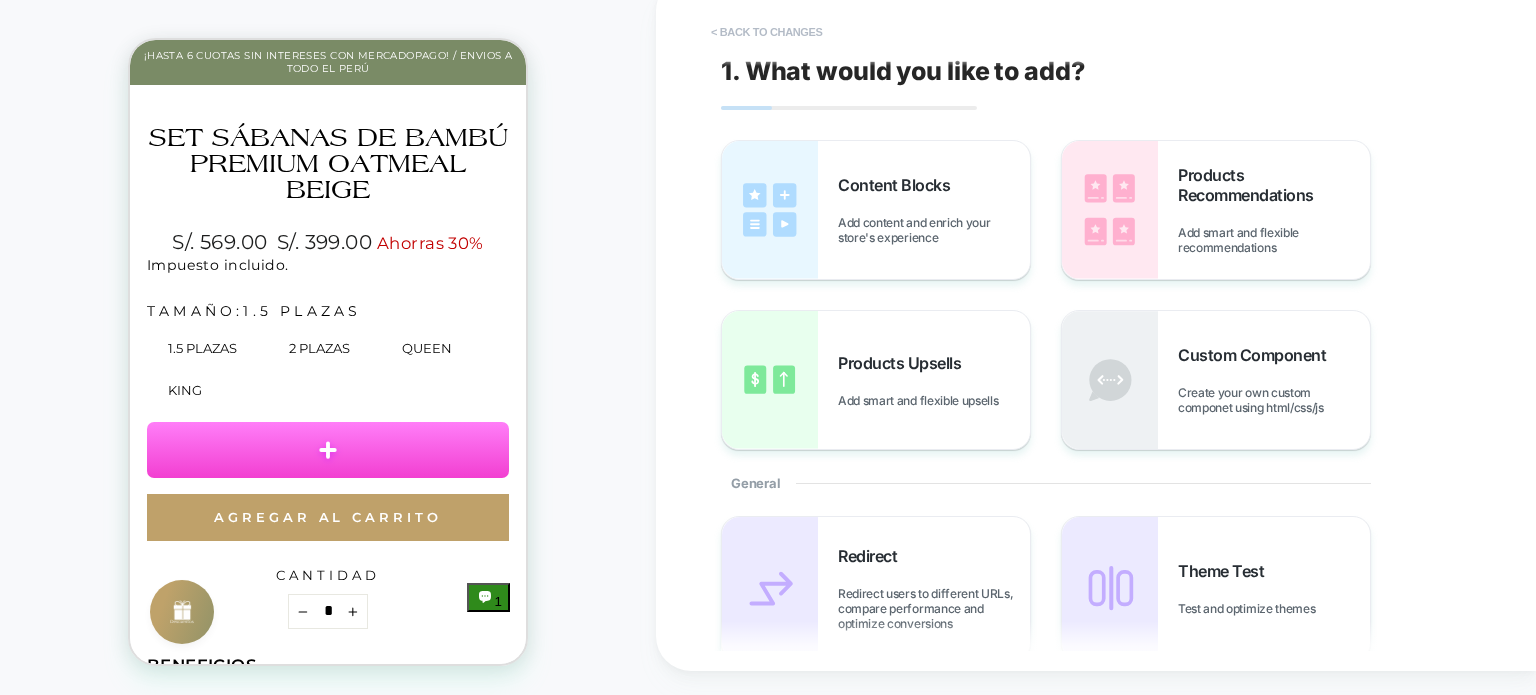 click on "< Back to changes" at bounding box center [767, 32] 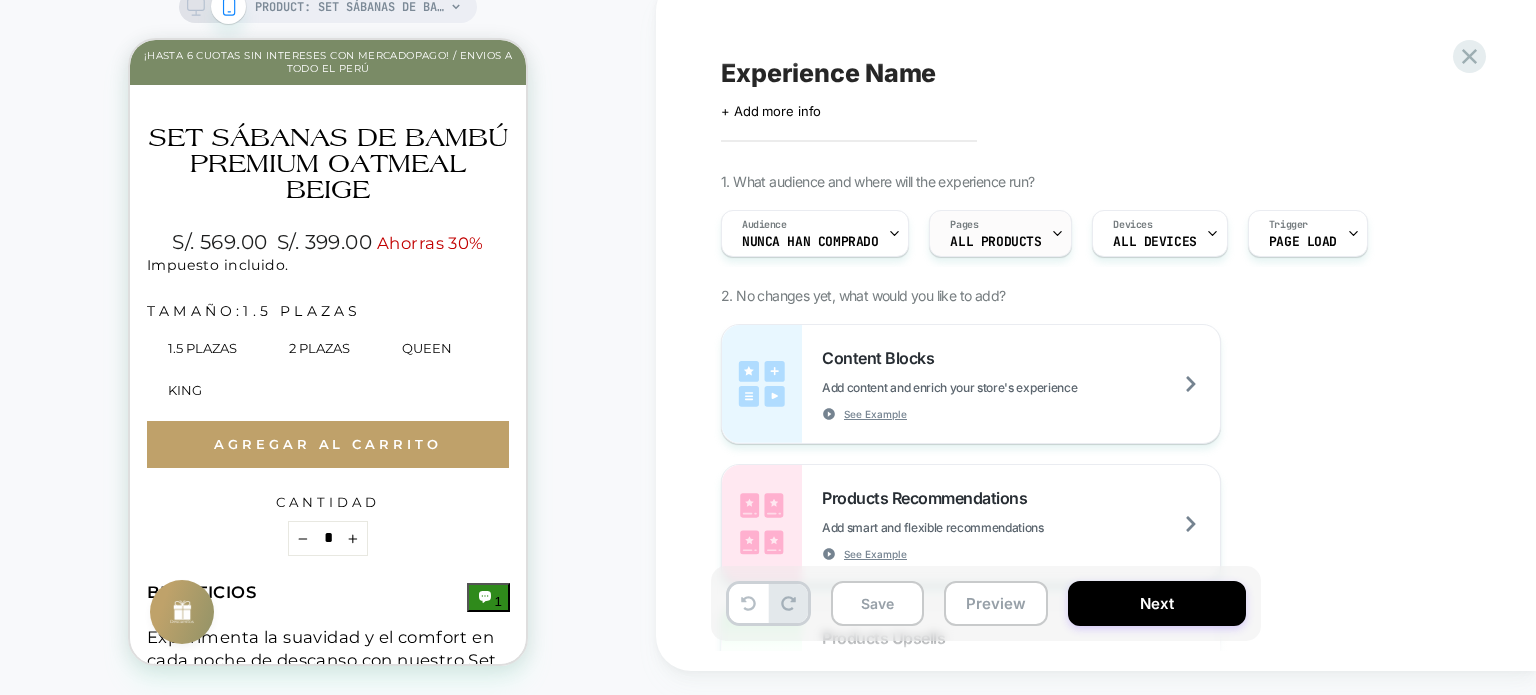 click on "Pages ALL PRODUCTS" at bounding box center (995, 233) 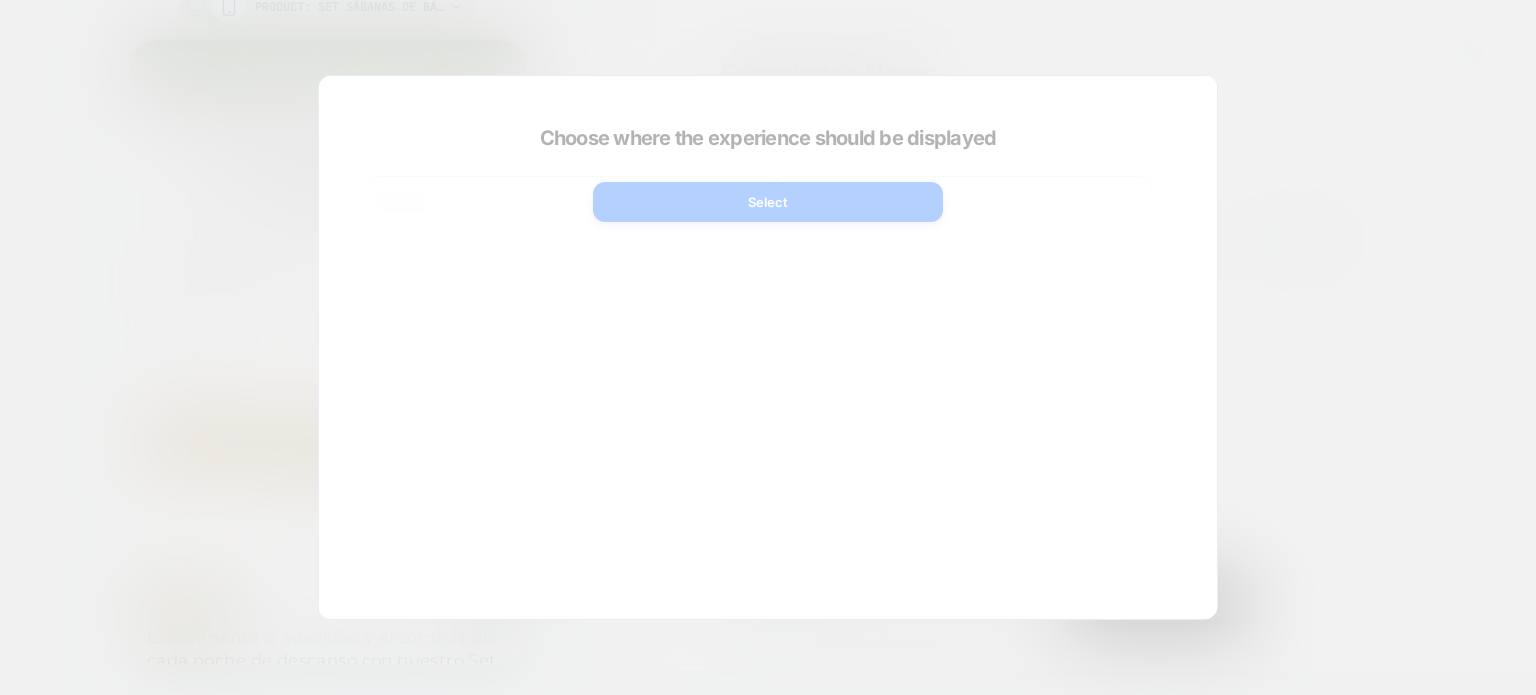 click at bounding box center [768, 347] 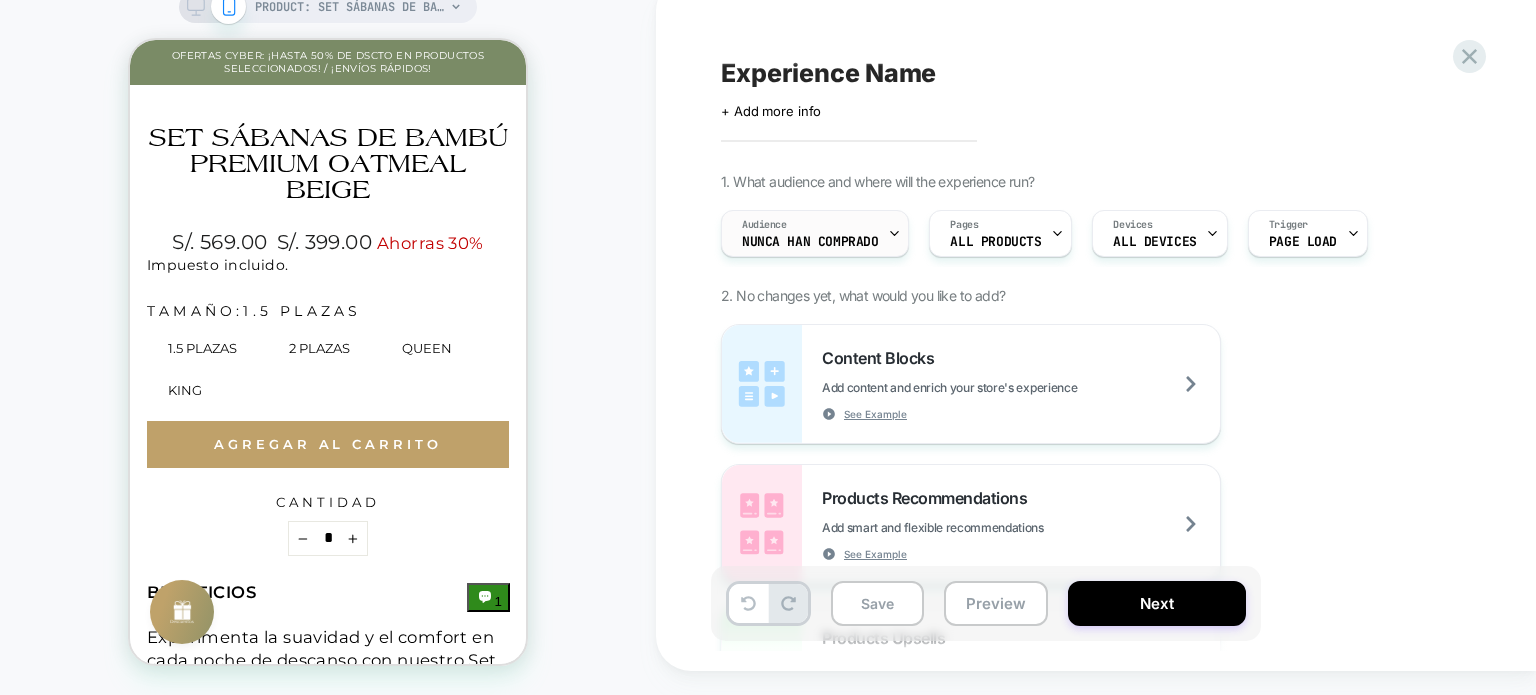 click 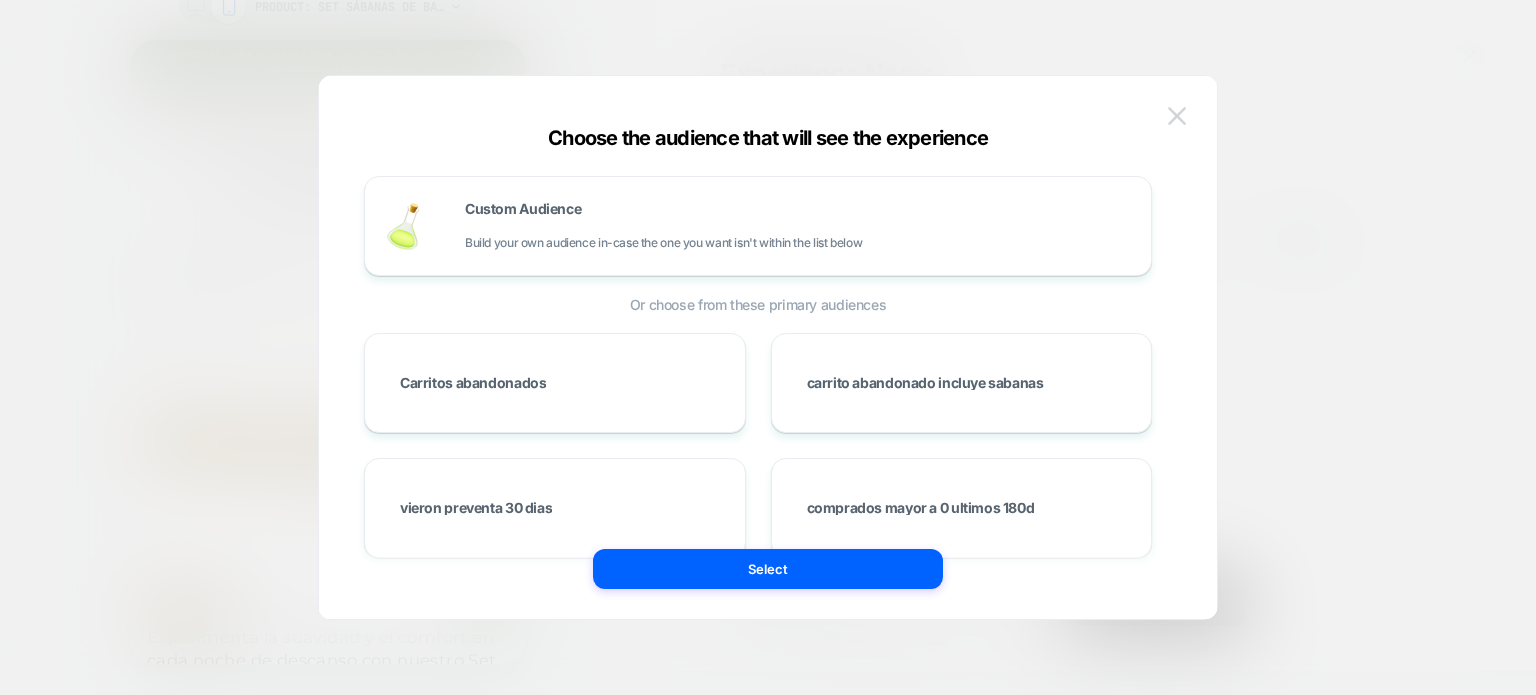 click at bounding box center (1177, 115) 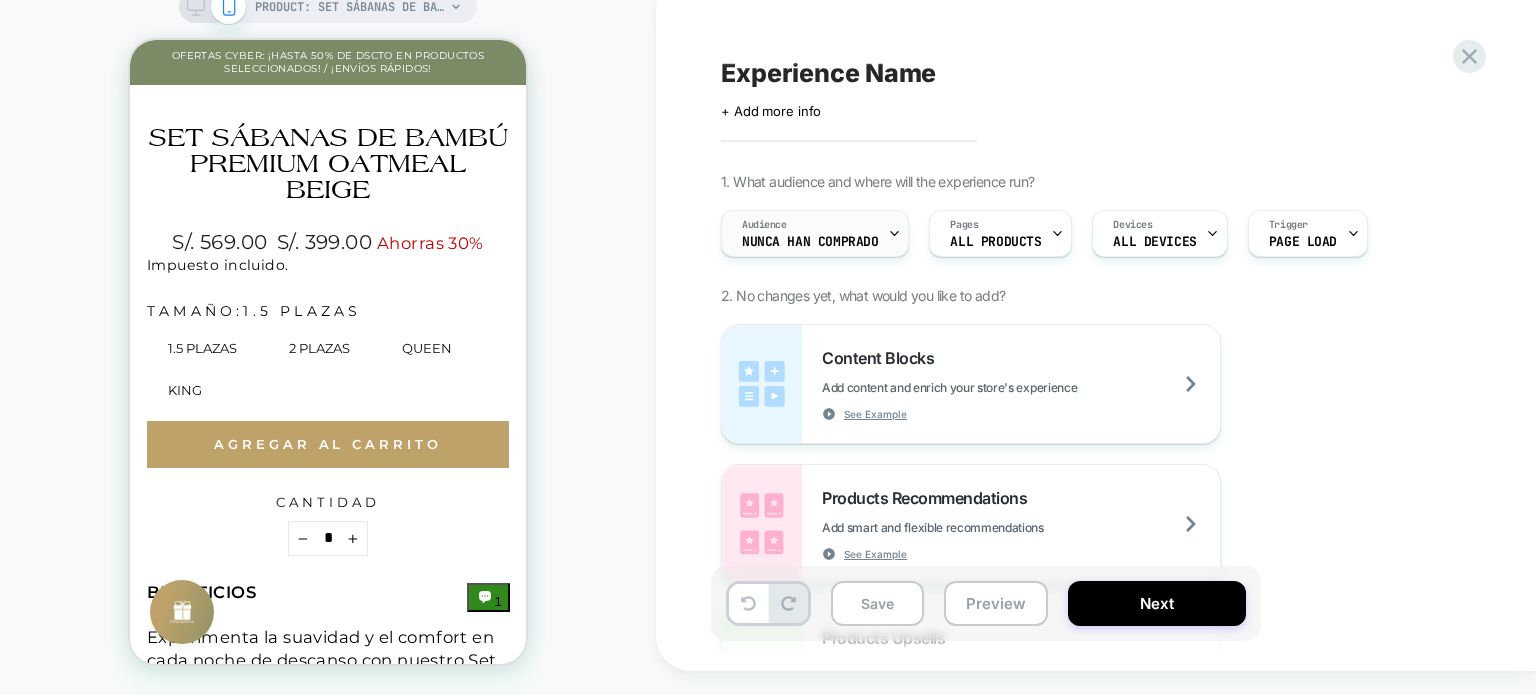 click 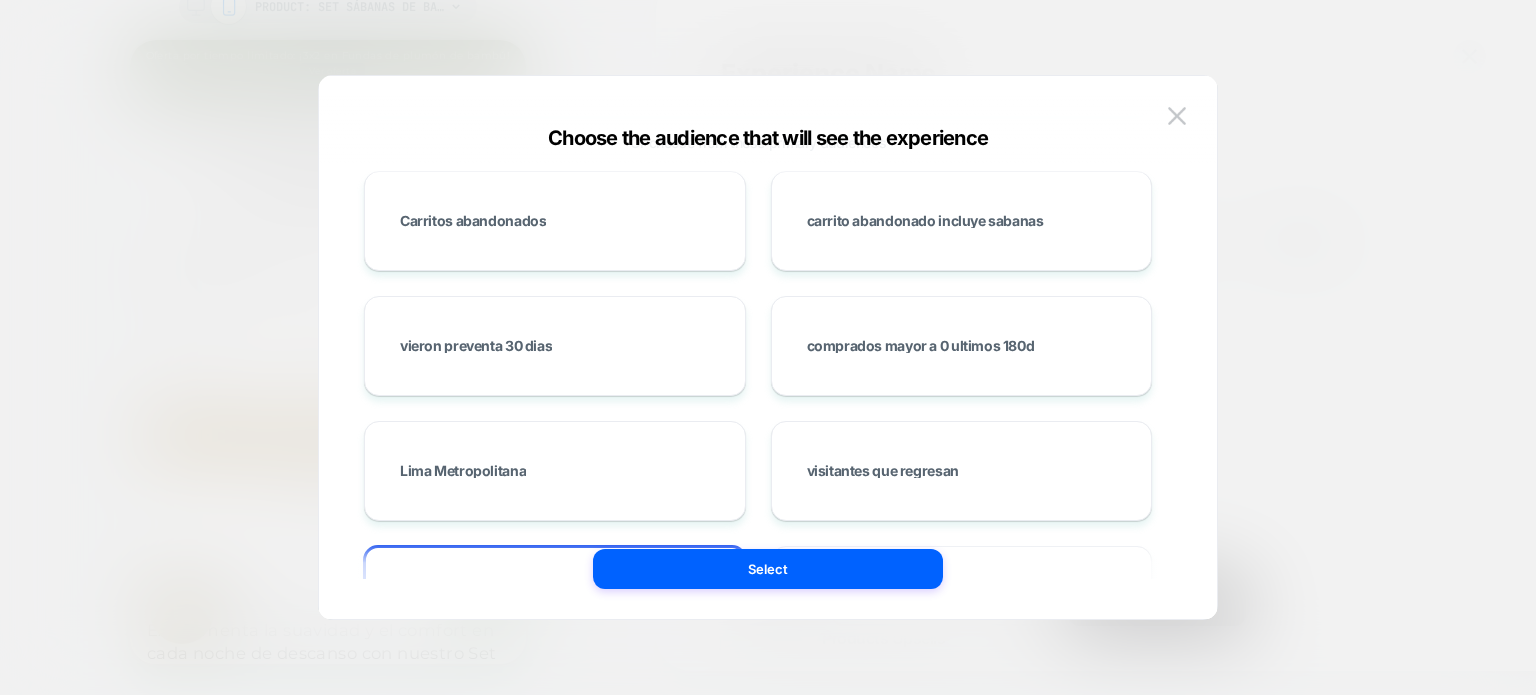 scroll, scrollTop: 0, scrollLeft: 0, axis: both 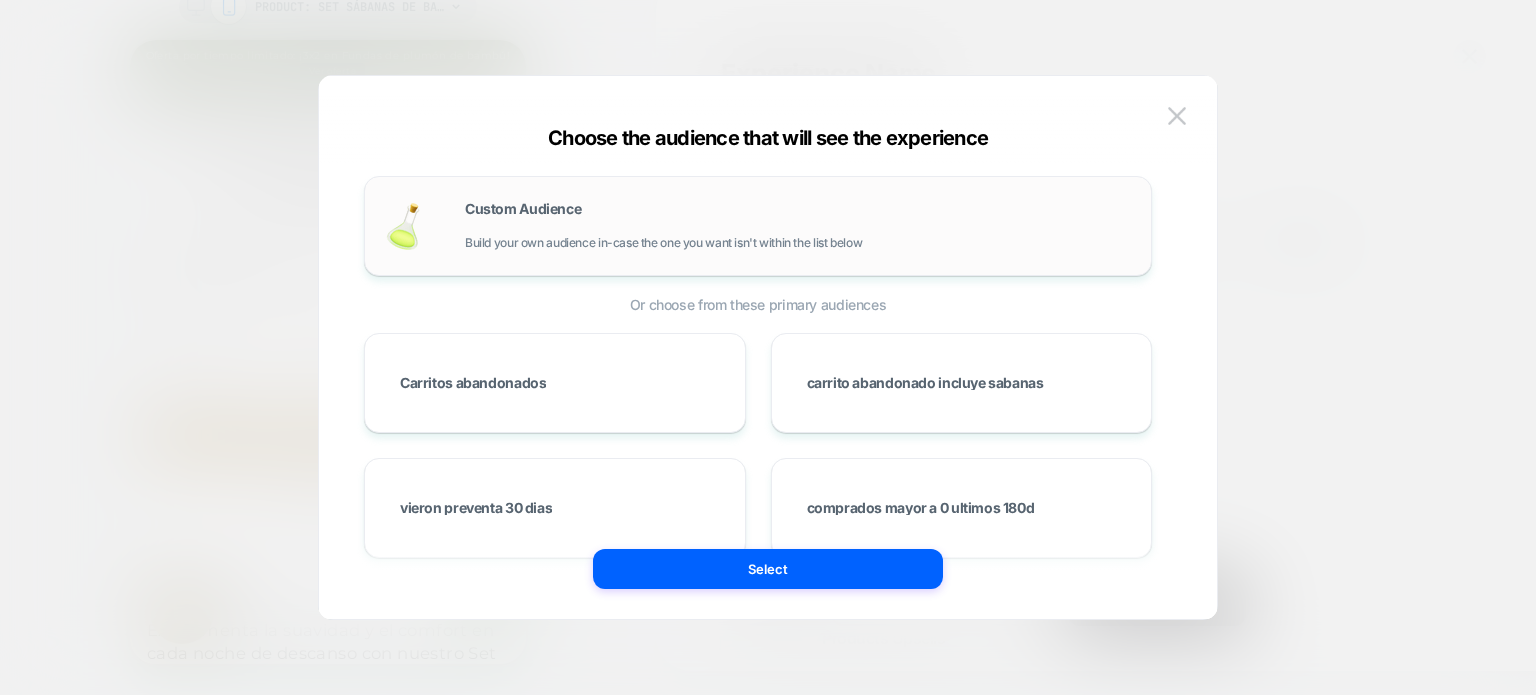 click on "Build your own audience in-case the one you want isn't within the list below" at bounding box center (663, 243) 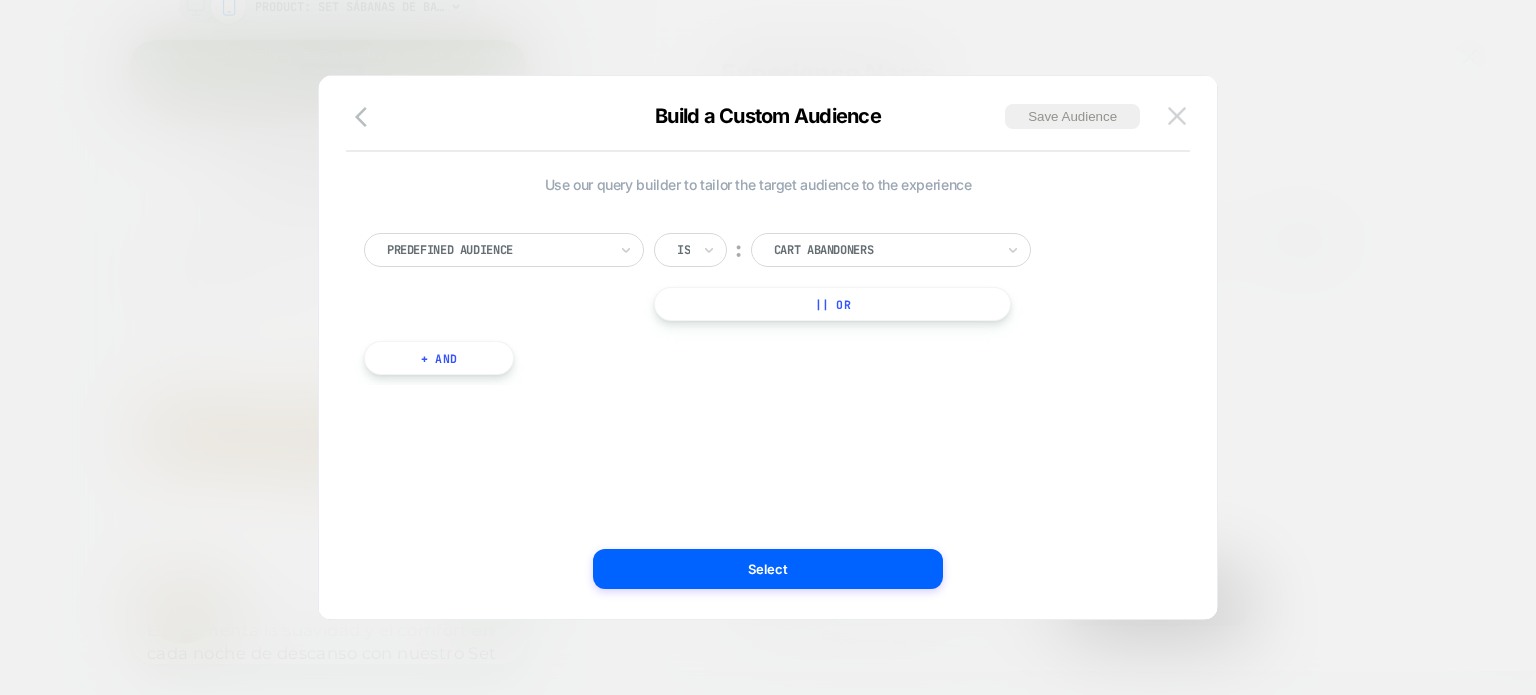 click at bounding box center [1177, 115] 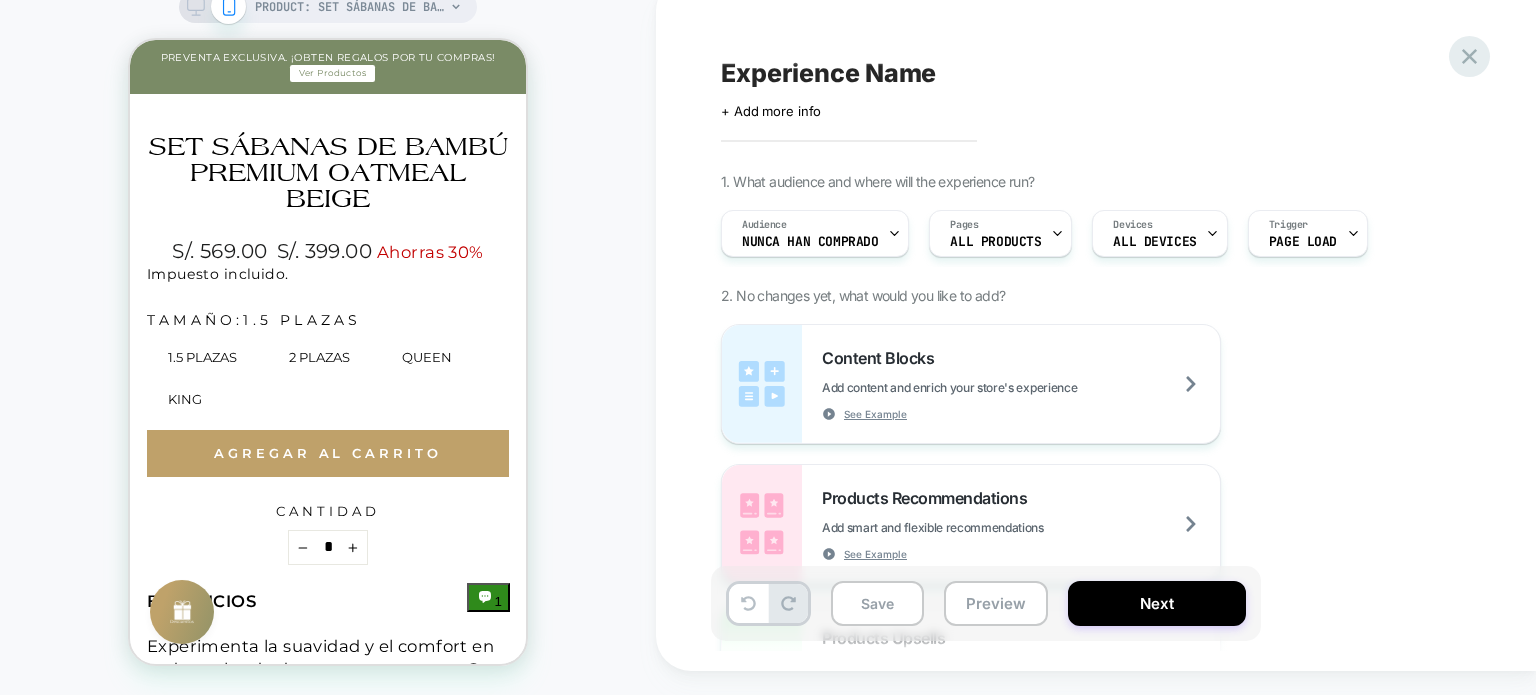 click 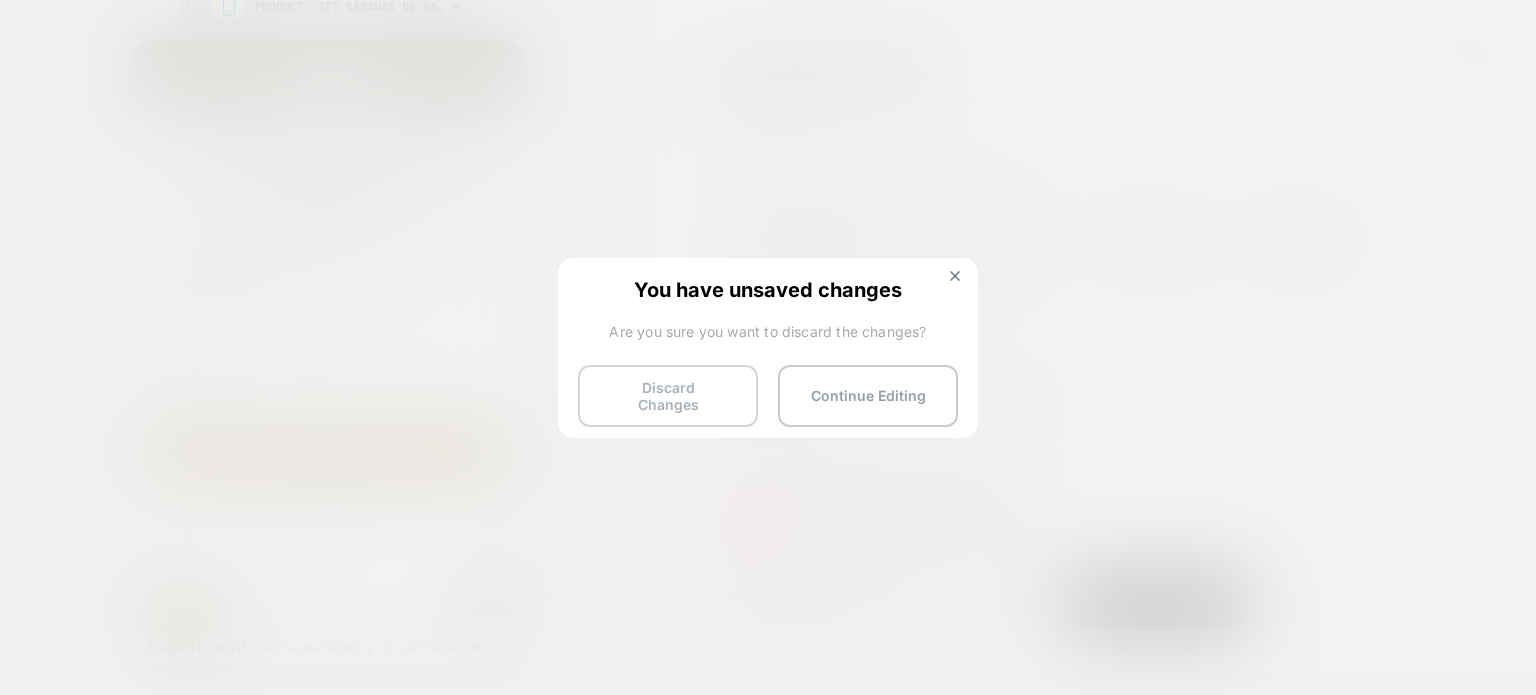 click on "Discard Changes" at bounding box center (668, 396) 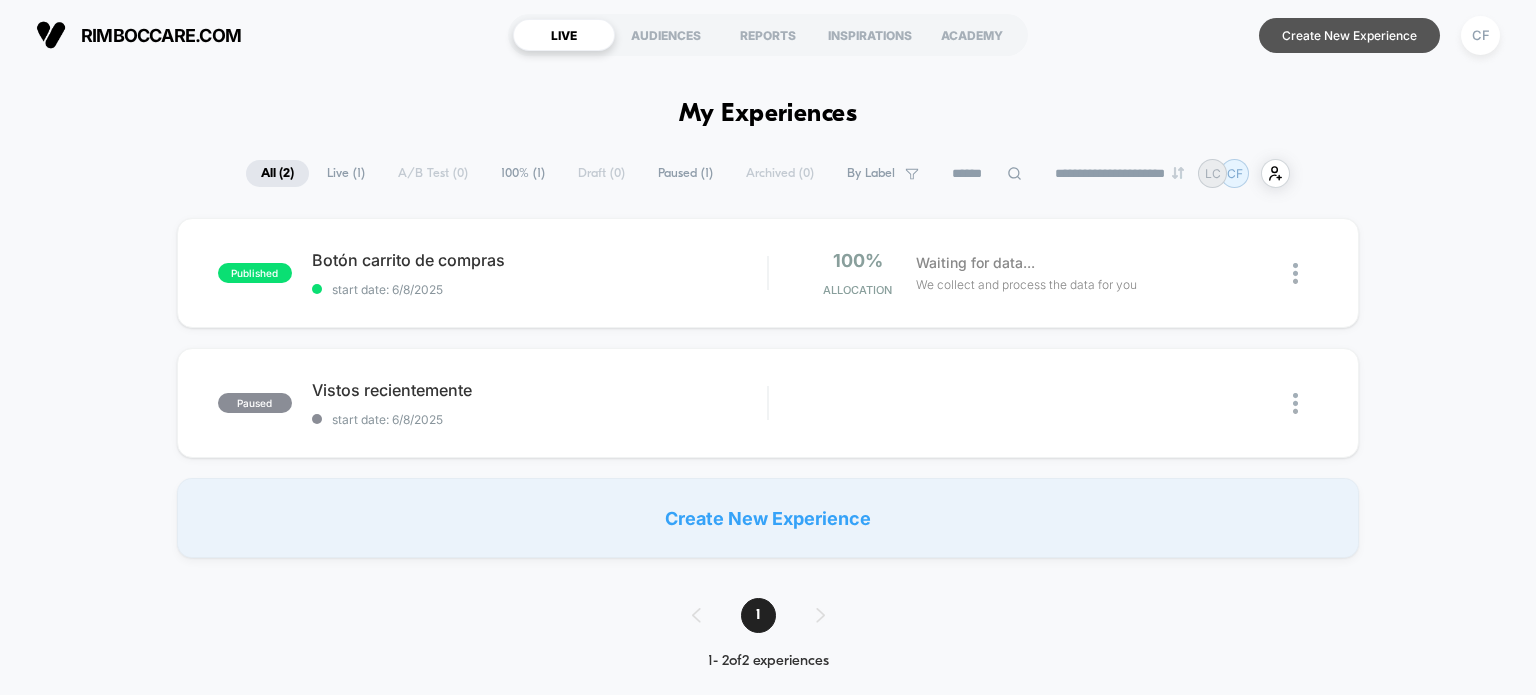 click on "Create New Experience" at bounding box center [1349, 35] 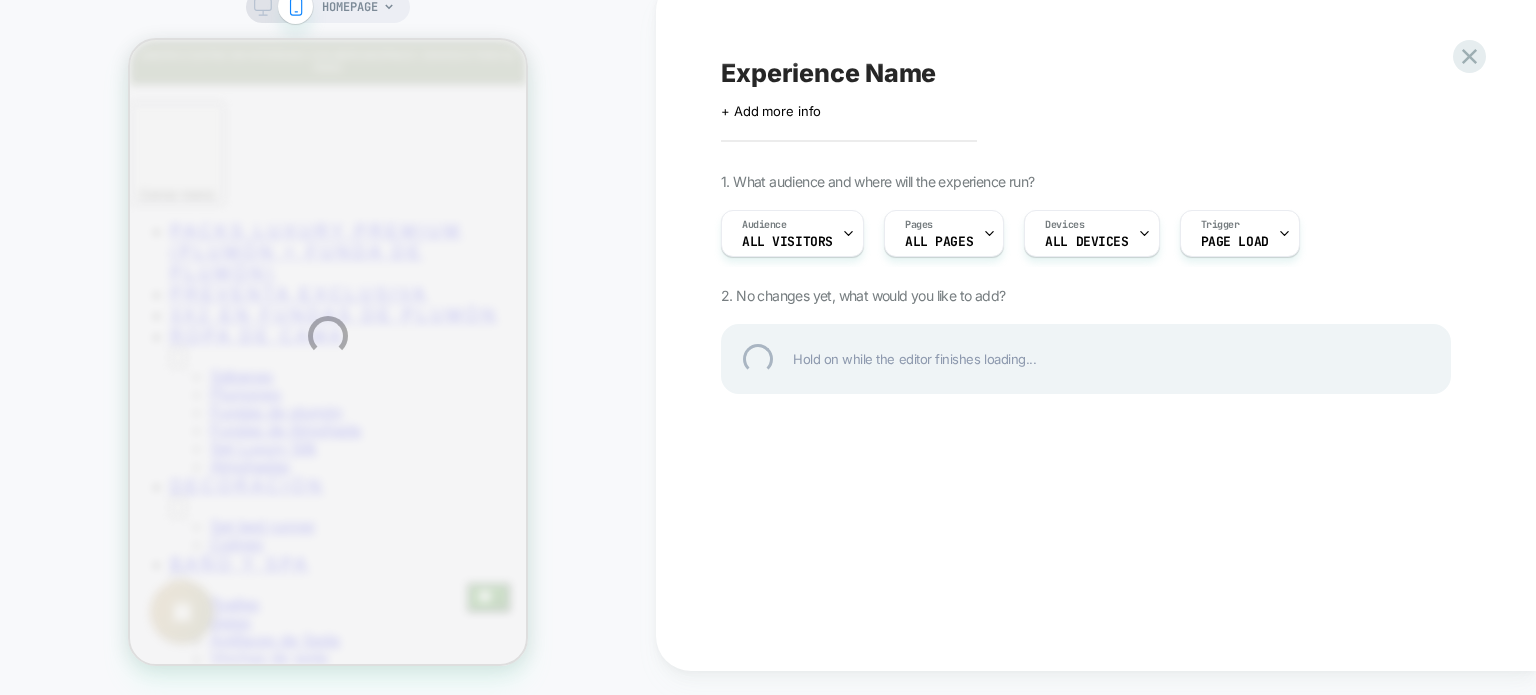 scroll, scrollTop: 0, scrollLeft: 0, axis: both 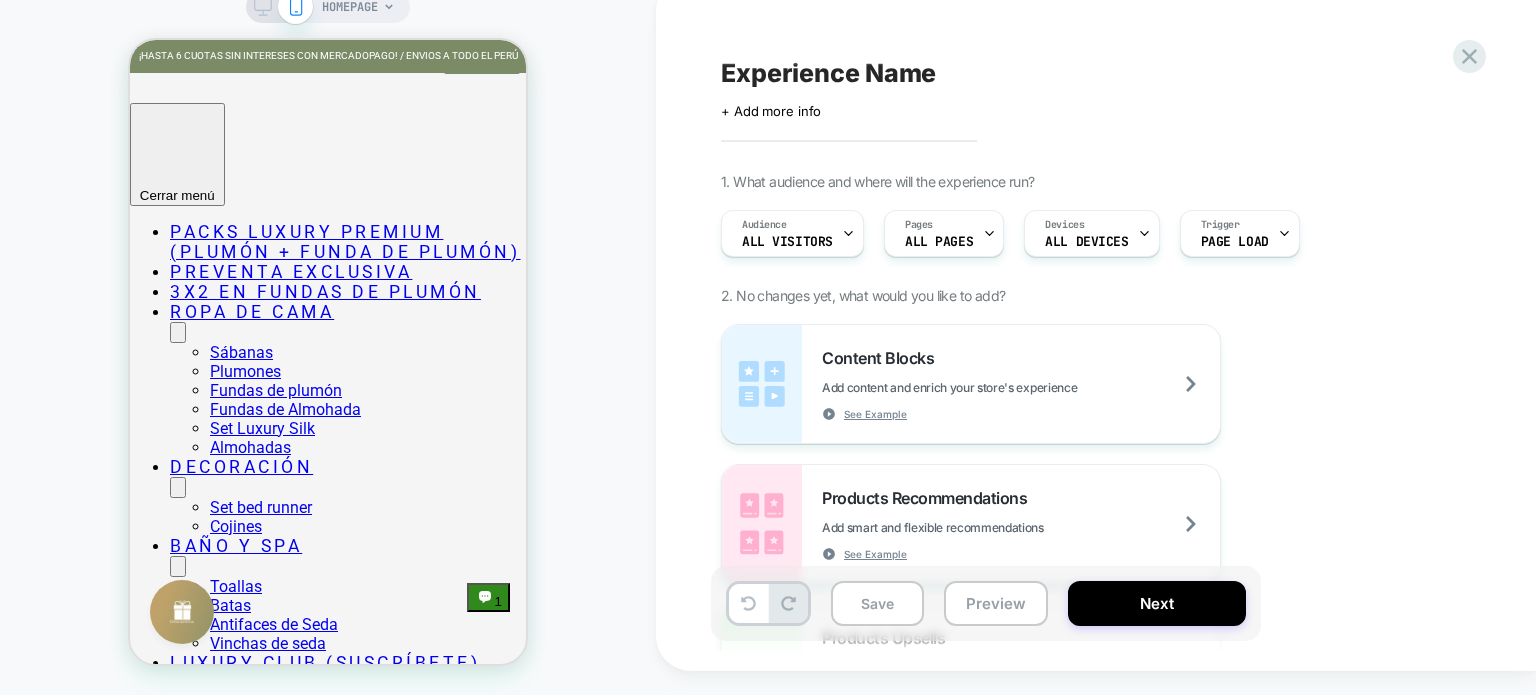 click 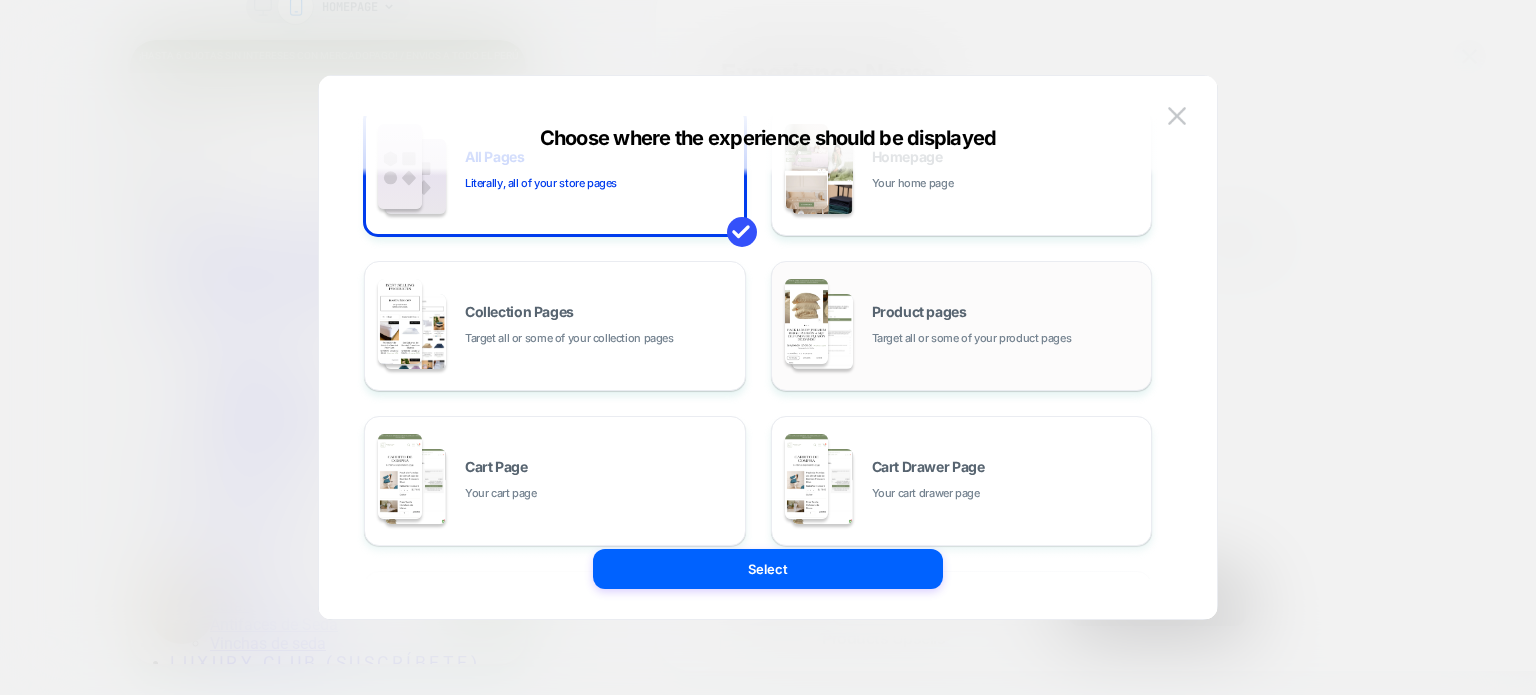scroll, scrollTop: 100, scrollLeft: 0, axis: vertical 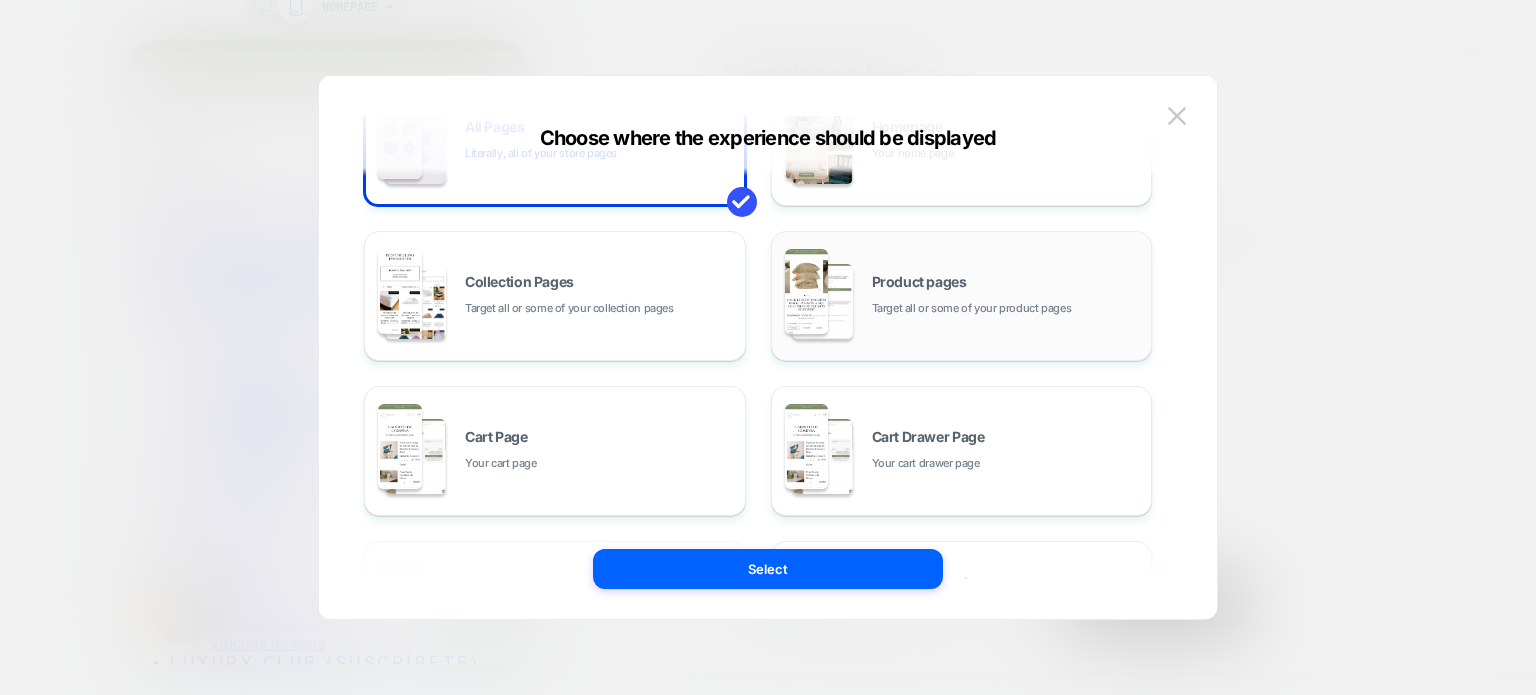 click on "Target all or some of your product pages" at bounding box center (972, 308) 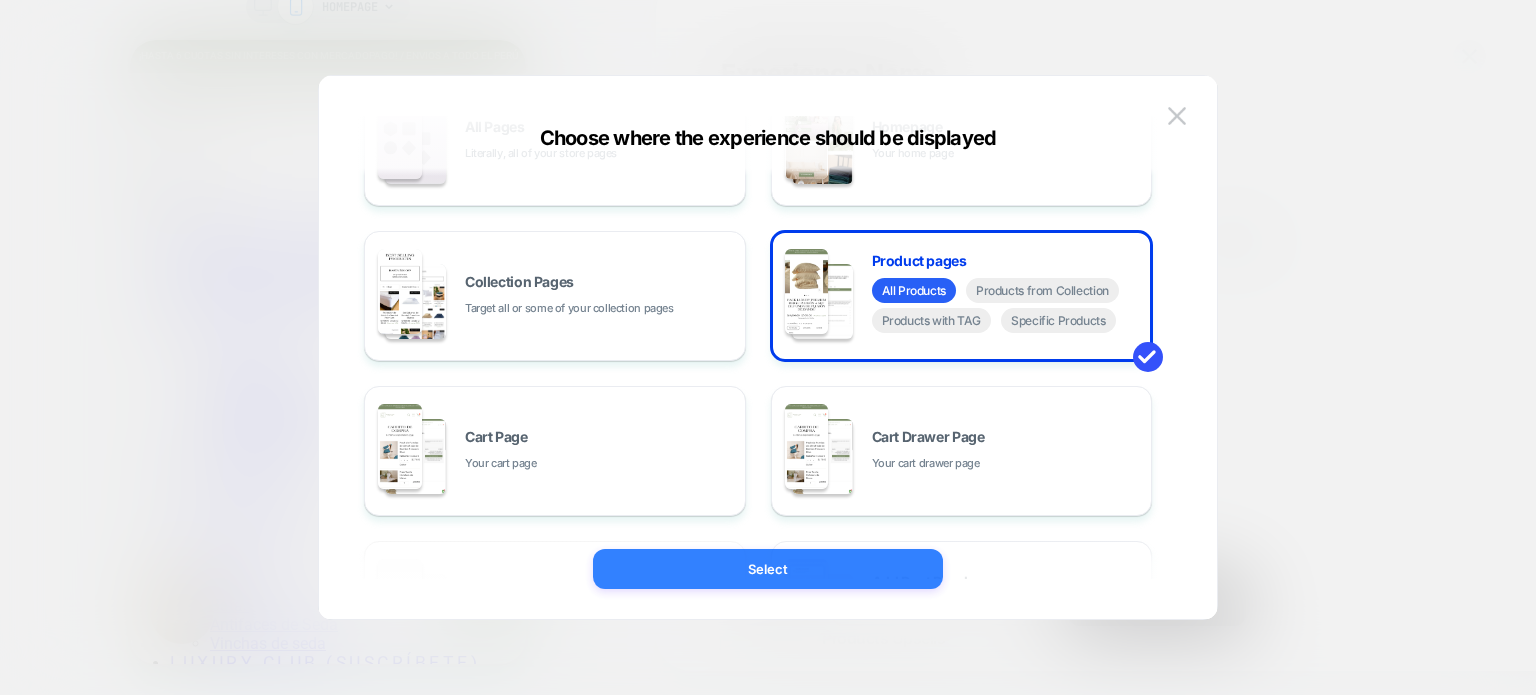 click on "Select" at bounding box center (768, 569) 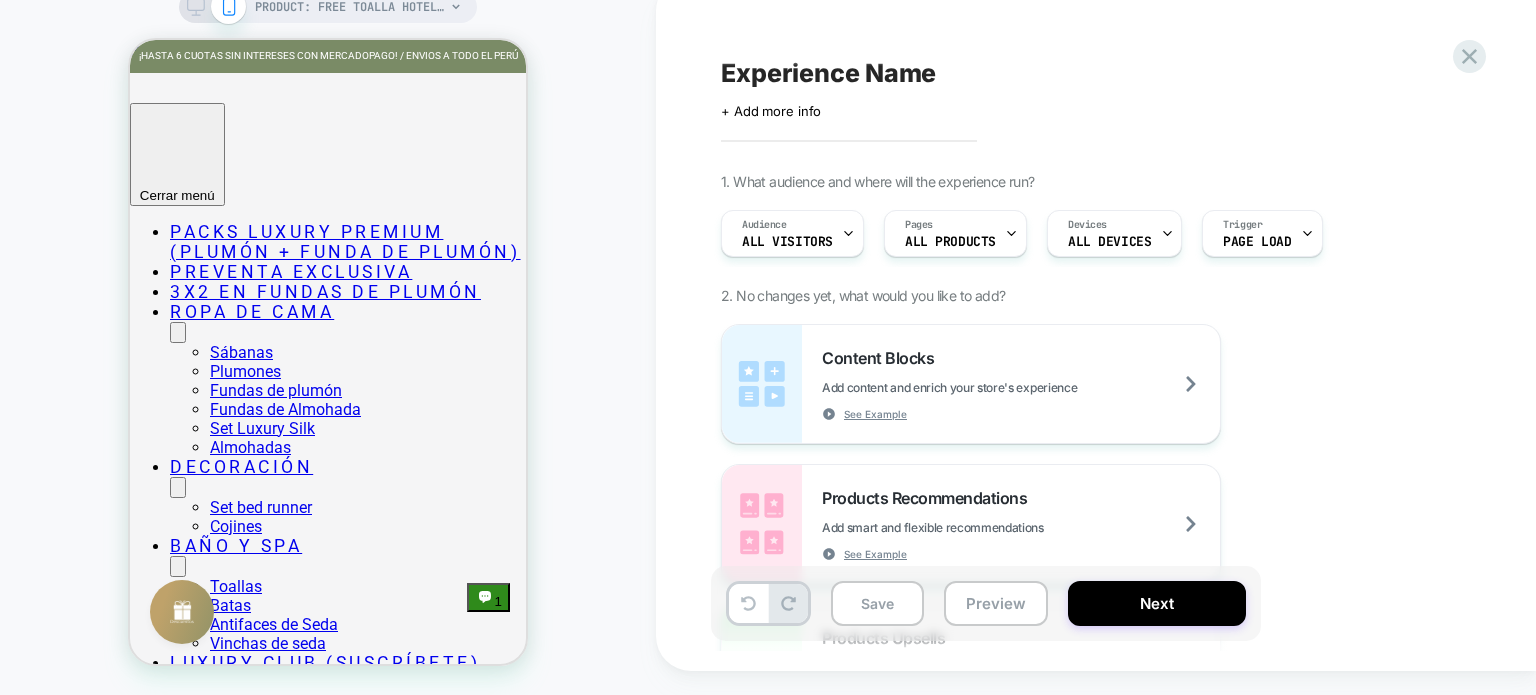 scroll, scrollTop: 0, scrollLeft: 0, axis: both 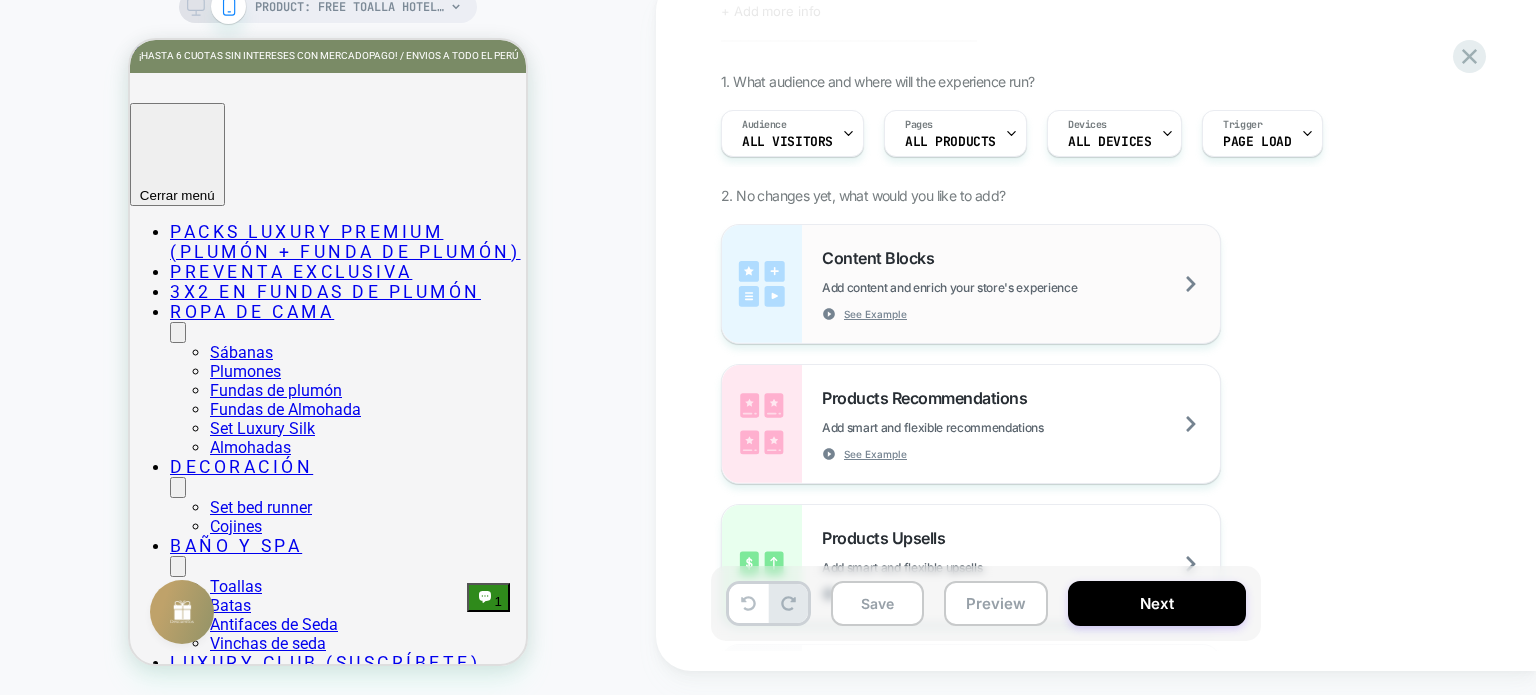 click on "Content Blocks" at bounding box center [883, 258] 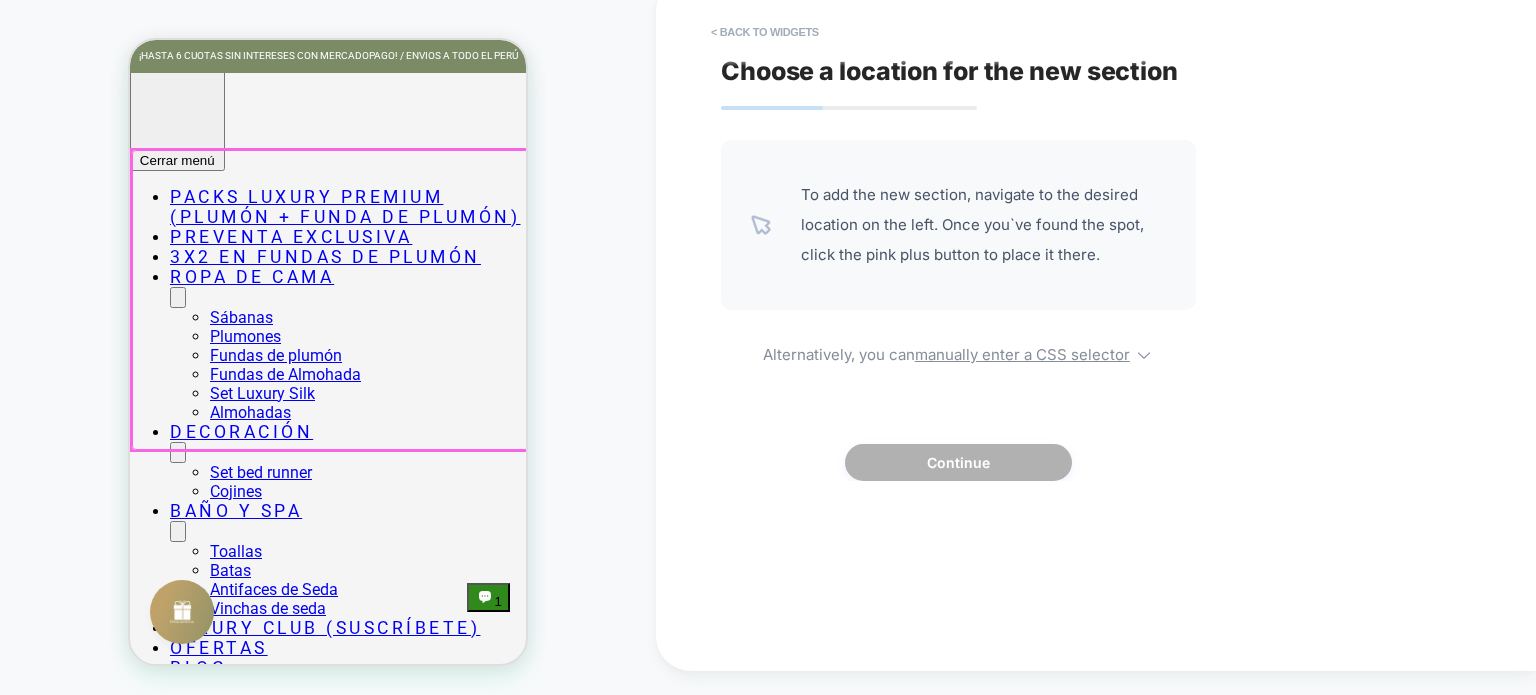 scroll, scrollTop: 0, scrollLeft: 0, axis: both 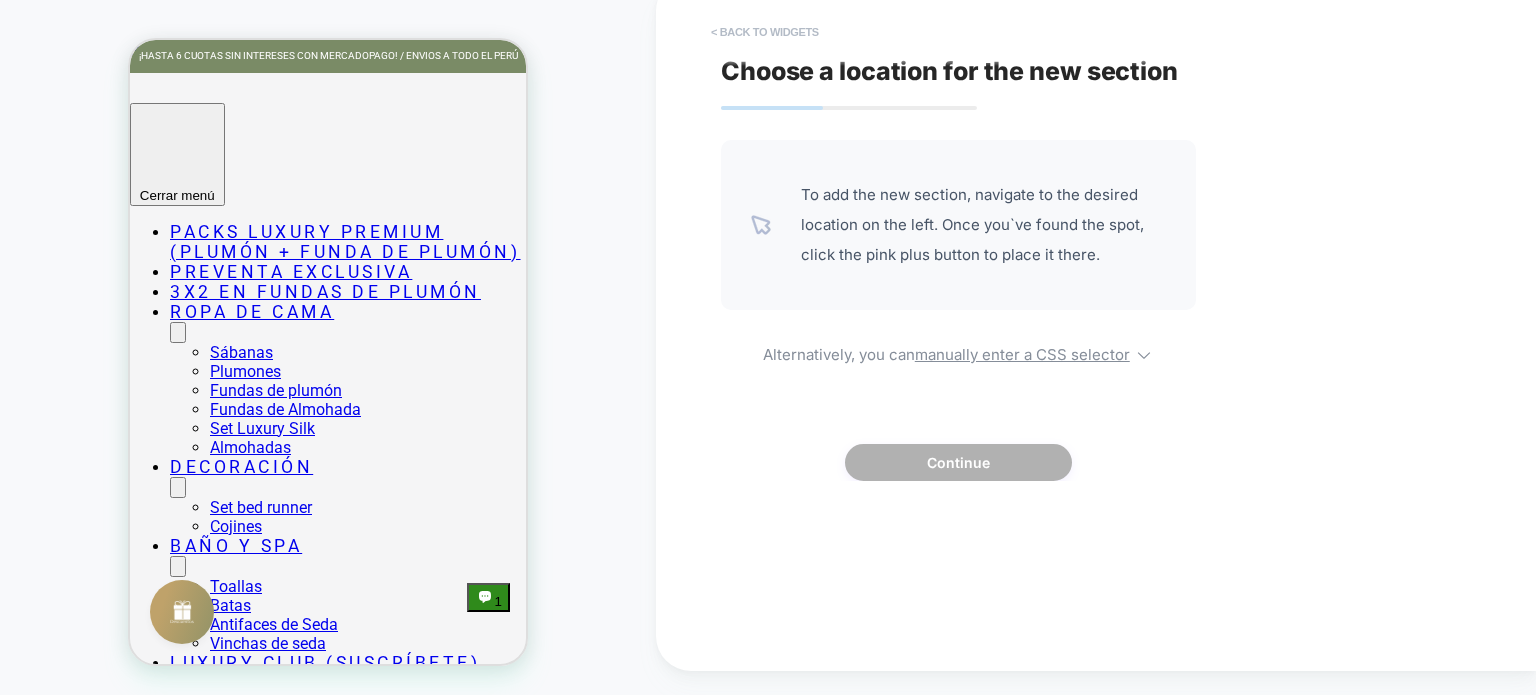 click on "< Back to widgets" at bounding box center (765, 32) 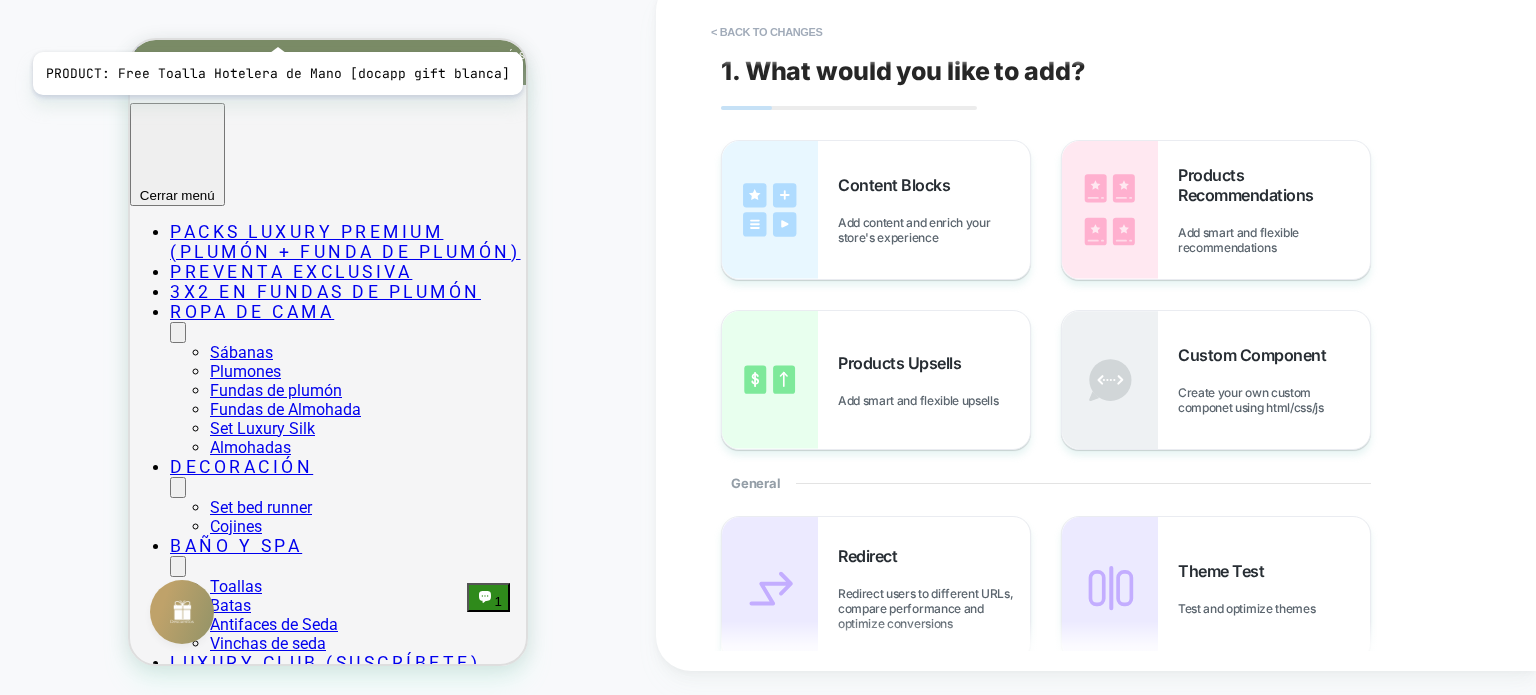 click on "PRODUCT: Free Toalla Hotelera de Mano [docapp gift blanca]" at bounding box center (350, 7) 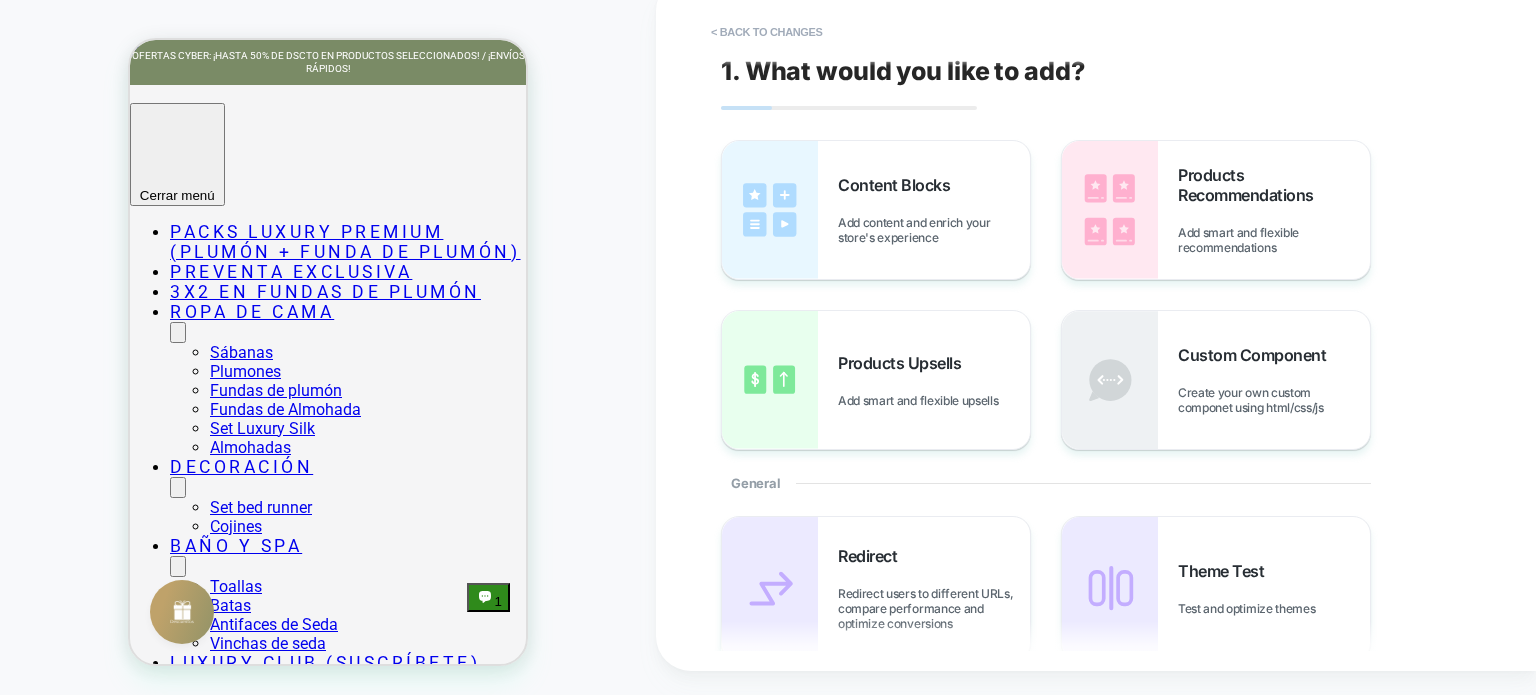 click on "Select page for quick preview" at bounding box center (373, 69) 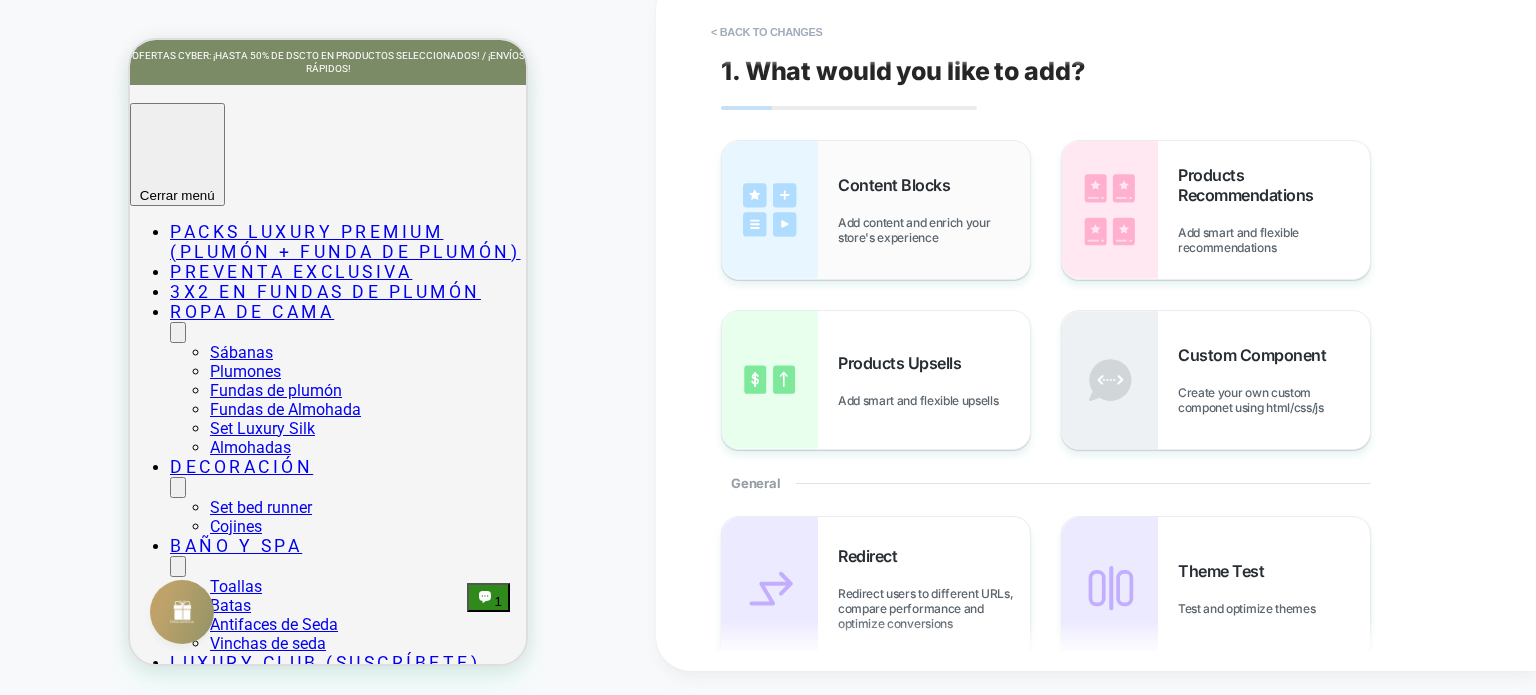 click on "Content Blocks" at bounding box center [899, 185] 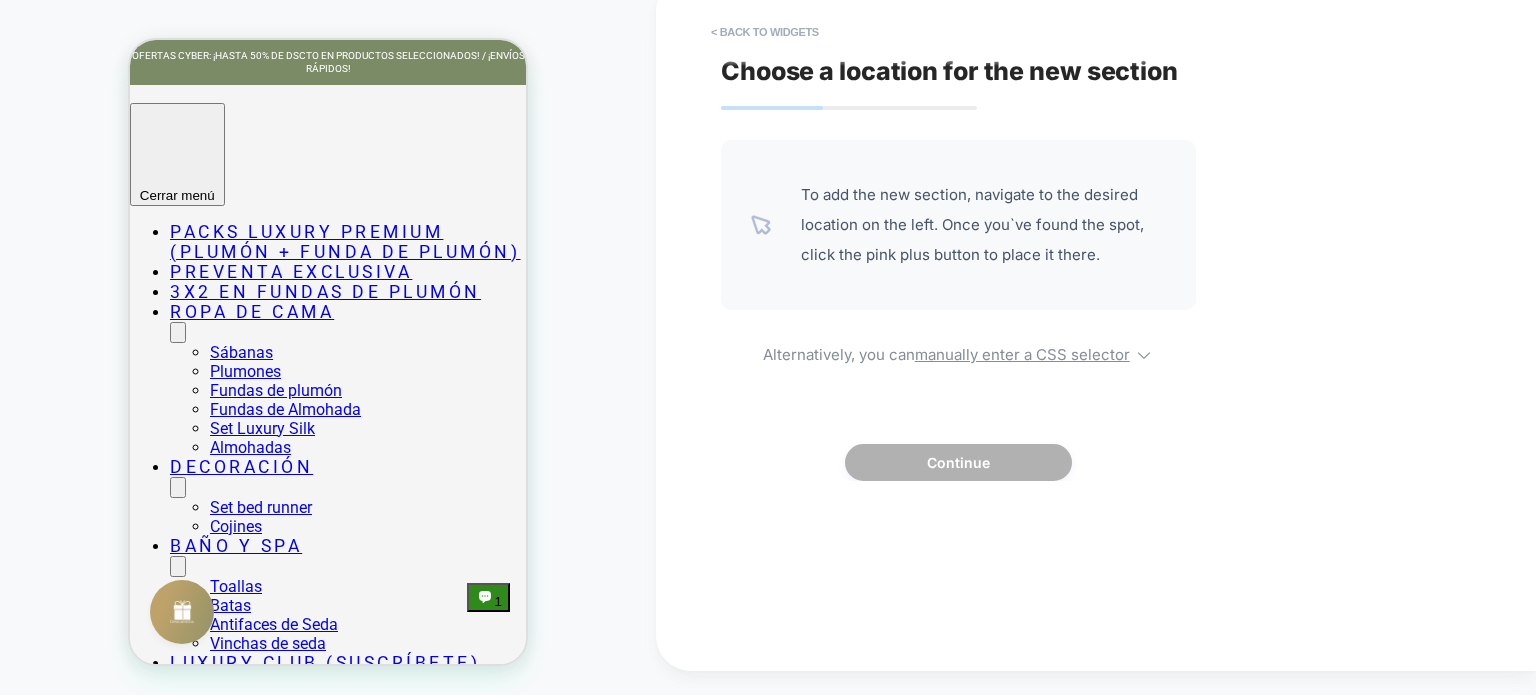 click on "Select page for quick preview" at bounding box center (232, 51) 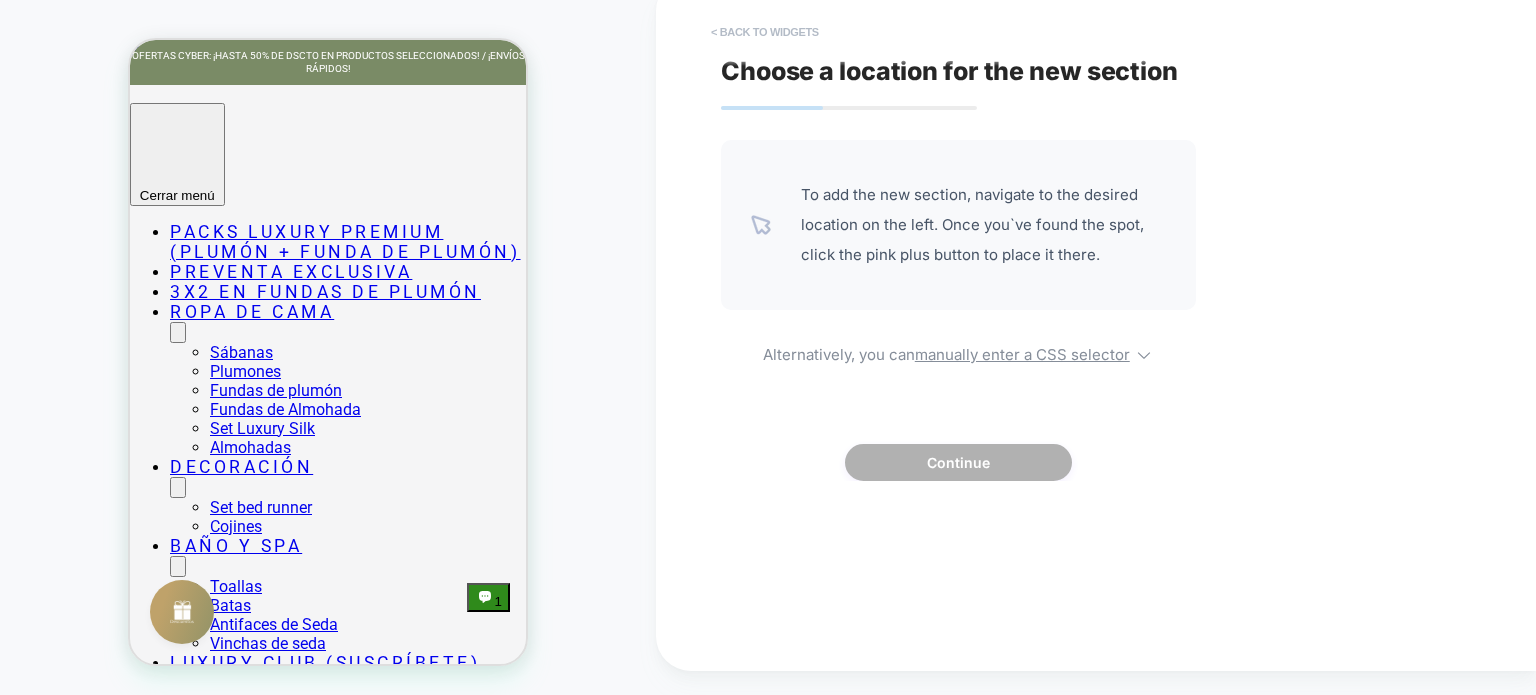click on "< Back to widgets" at bounding box center [765, 32] 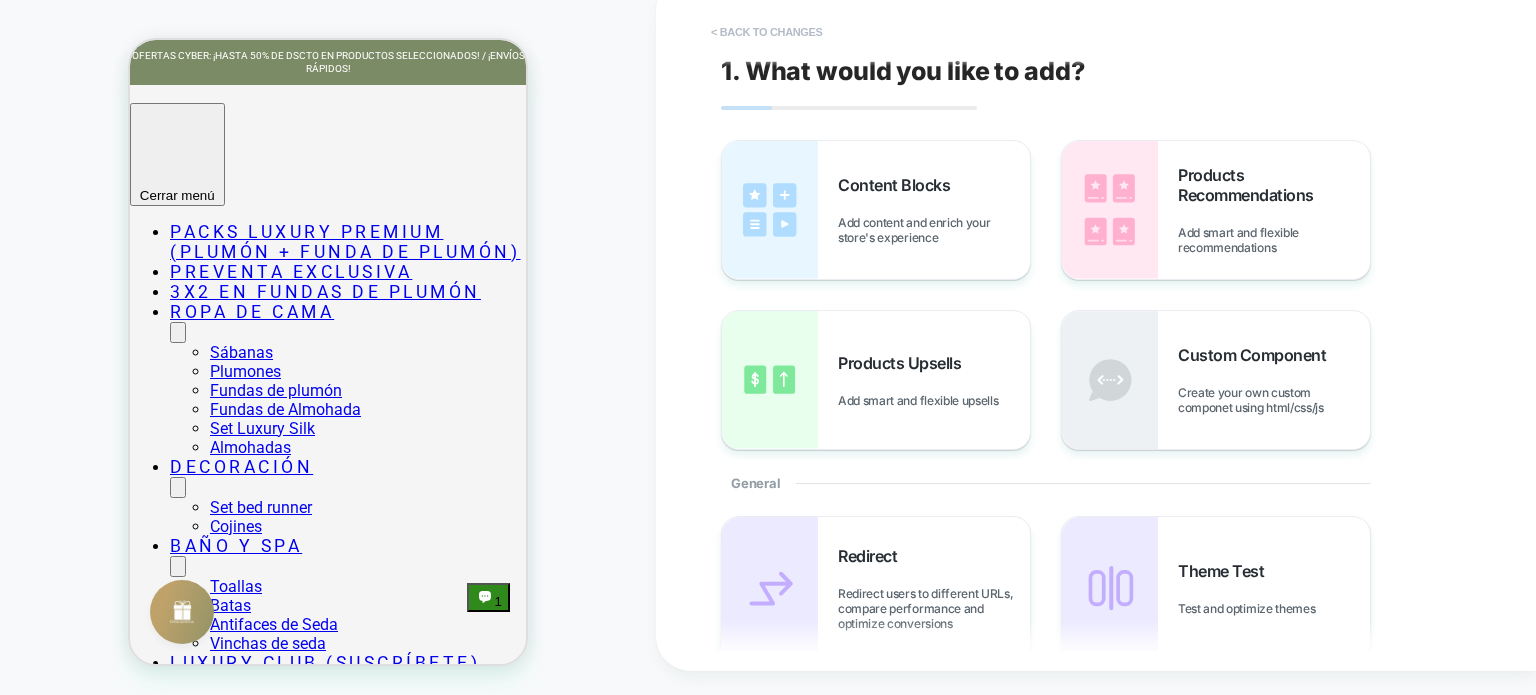 click on "< Back to changes" at bounding box center [767, 32] 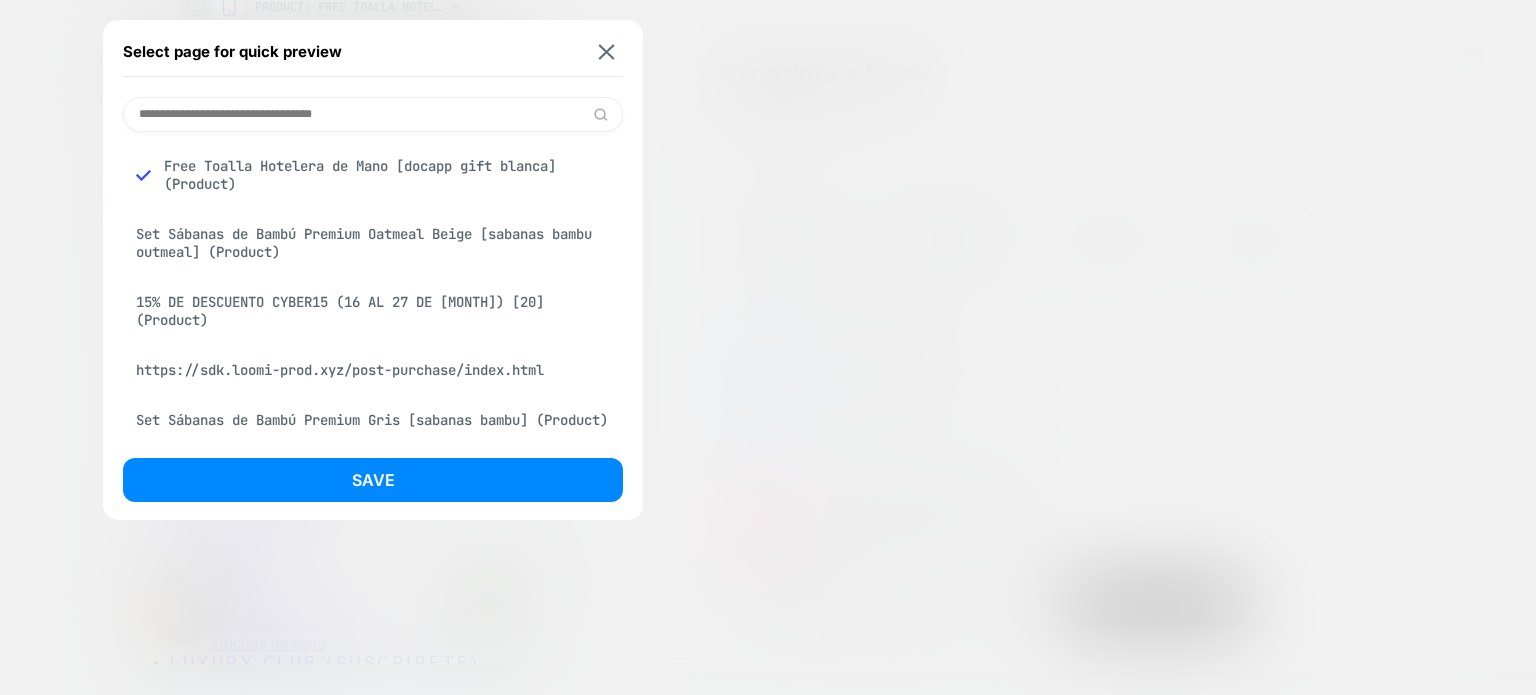 click on "Set Sábanas de Bambú Premium Oatmeal Beige [sabanas bambu outmeal] (Product)" at bounding box center (373, 243) 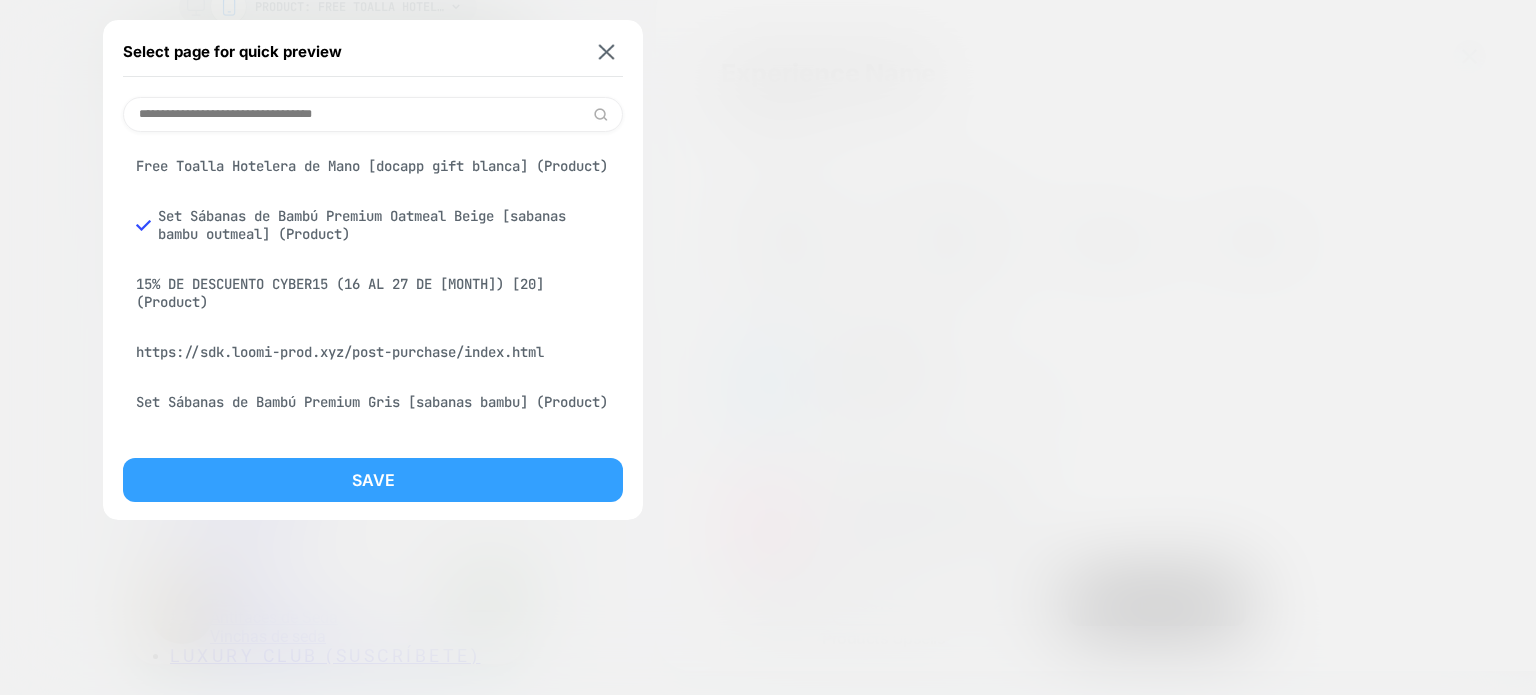 click on "Save" at bounding box center [373, 480] 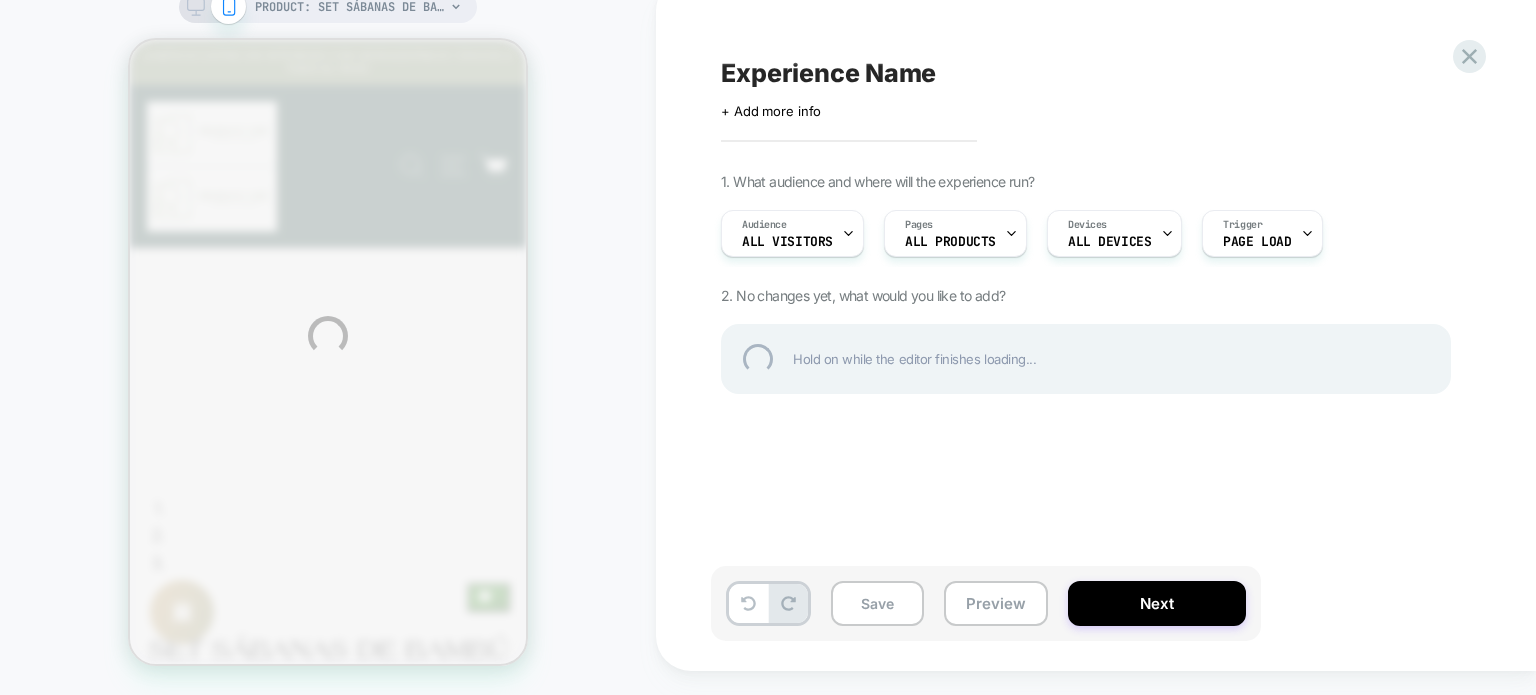 scroll, scrollTop: 0, scrollLeft: 0, axis: both 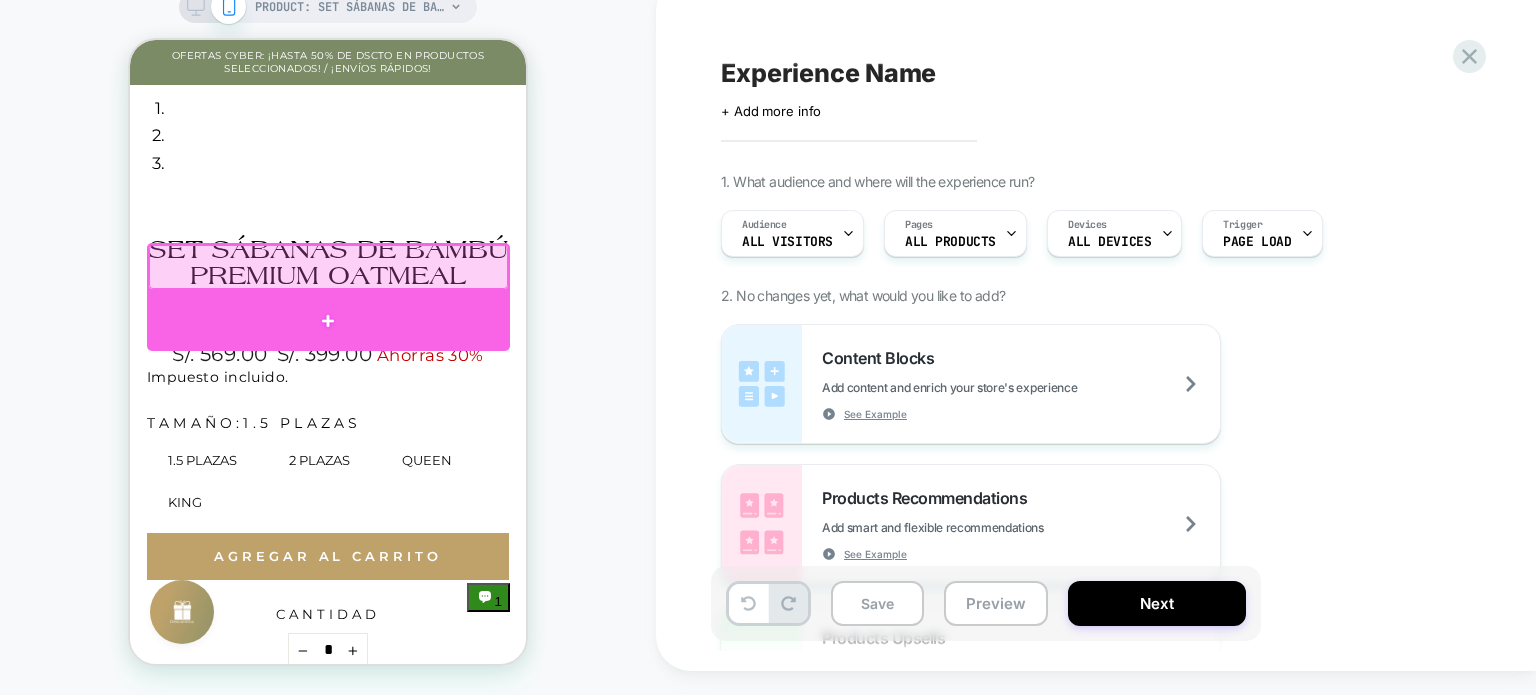 click at bounding box center (328, 321) 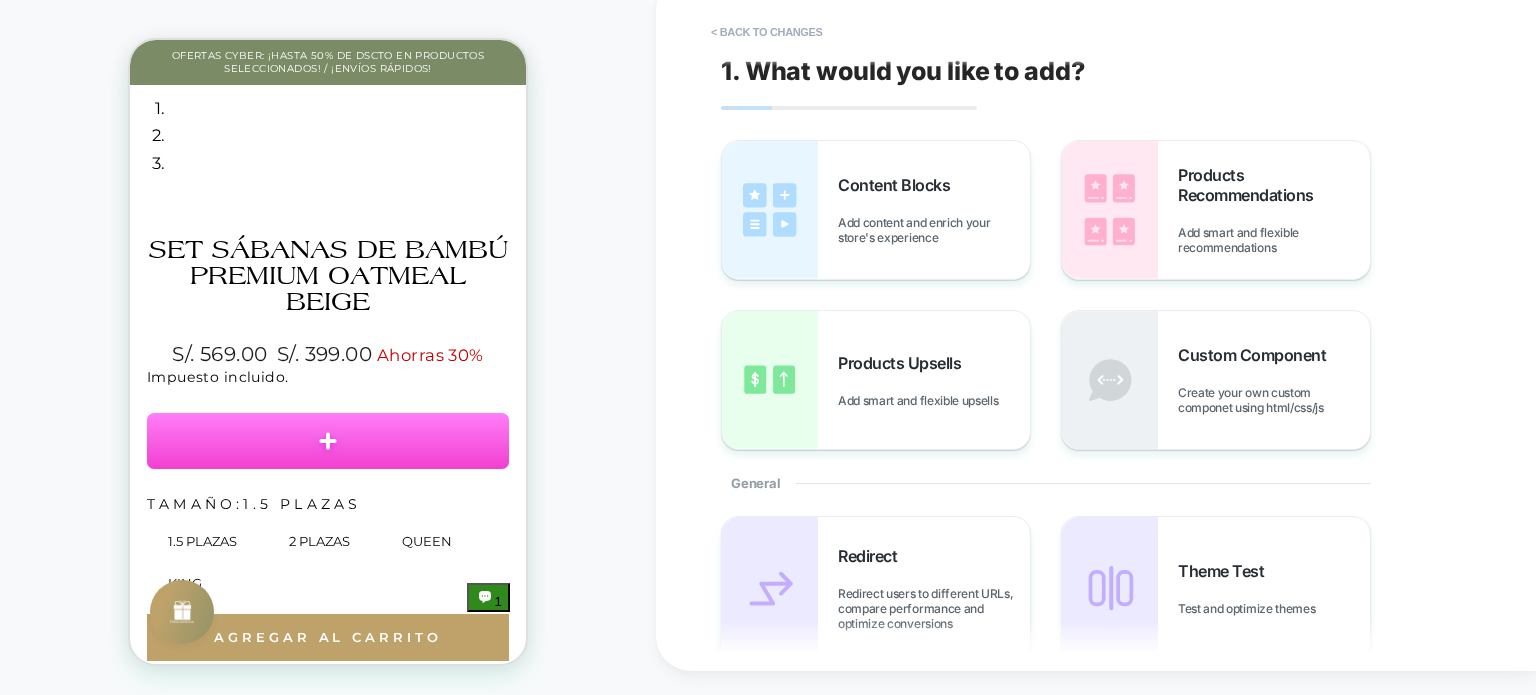 scroll, scrollTop: 24, scrollLeft: 0, axis: vertical 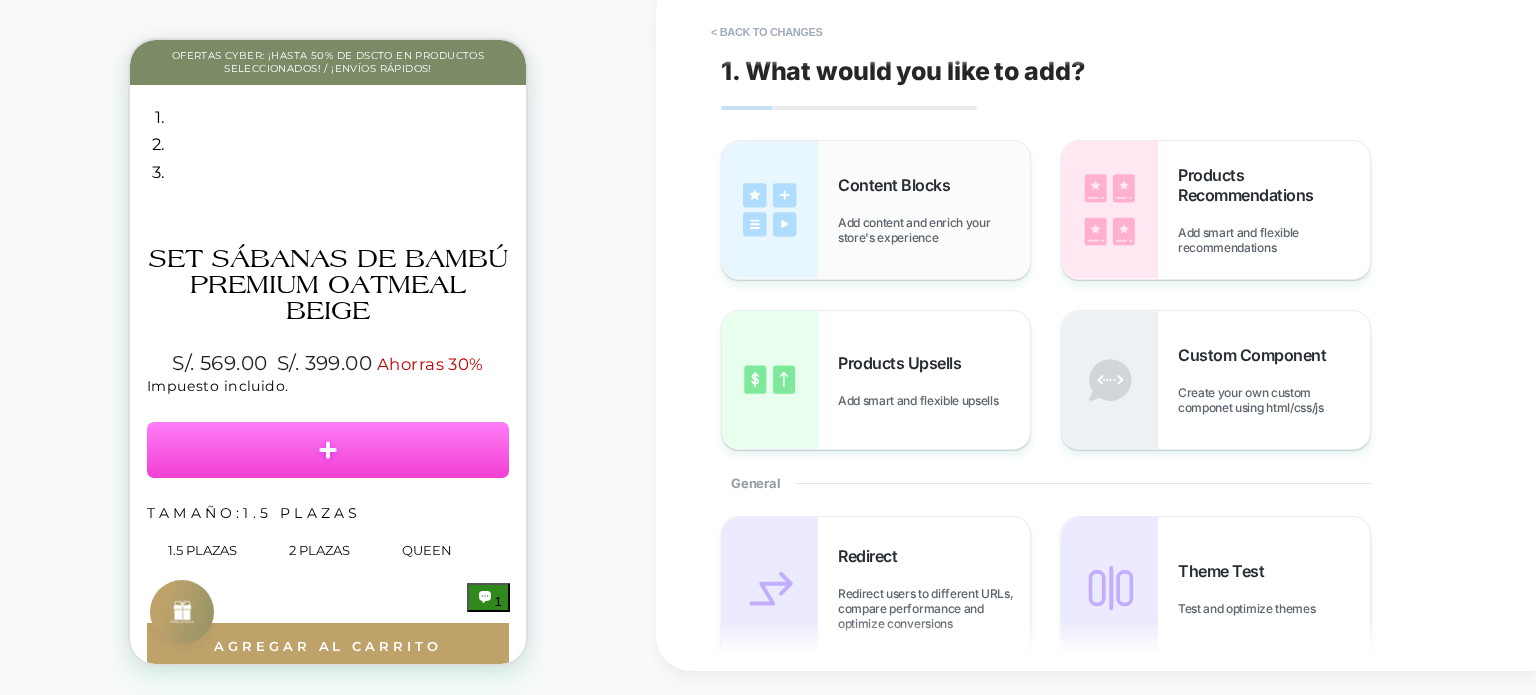 click on "Content Blocks Add content and enrich your store's experience" at bounding box center [934, 210] 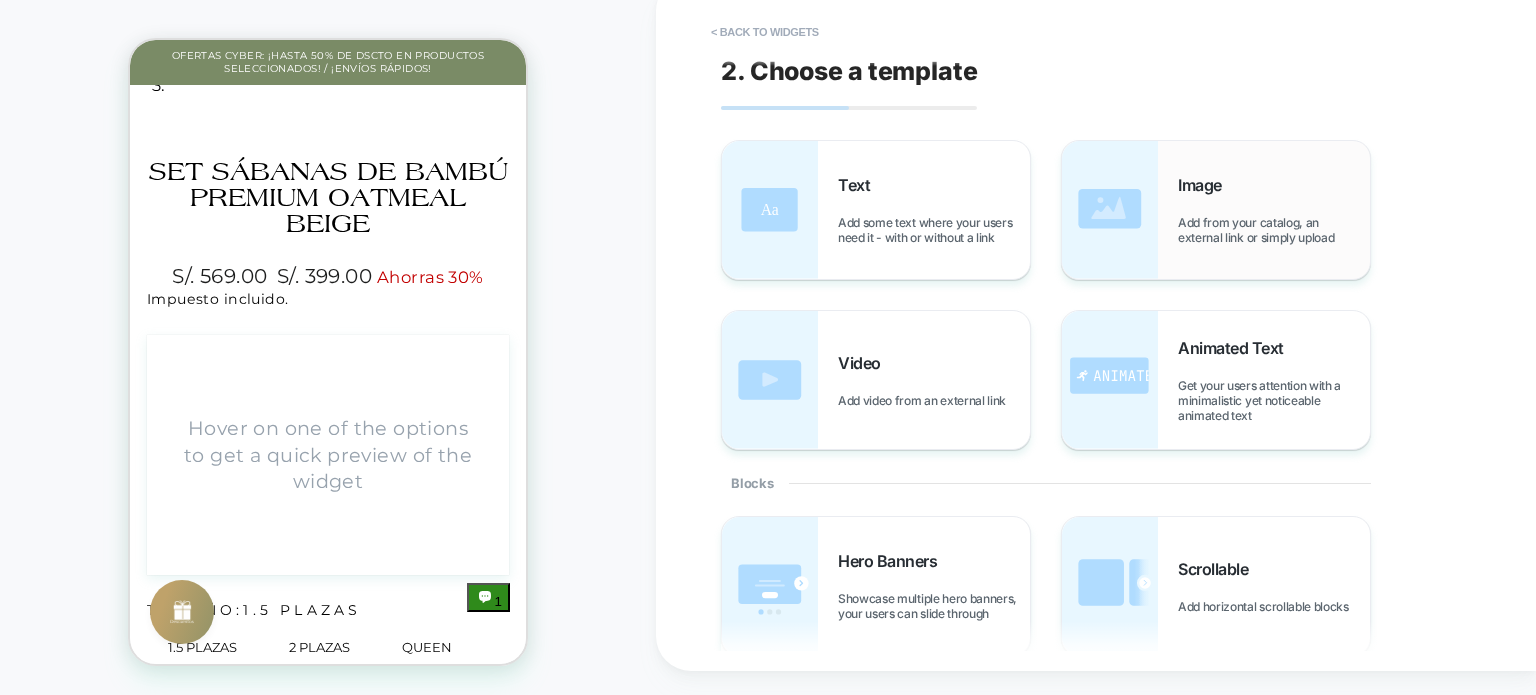 scroll, scrollTop: 483, scrollLeft: 0, axis: vertical 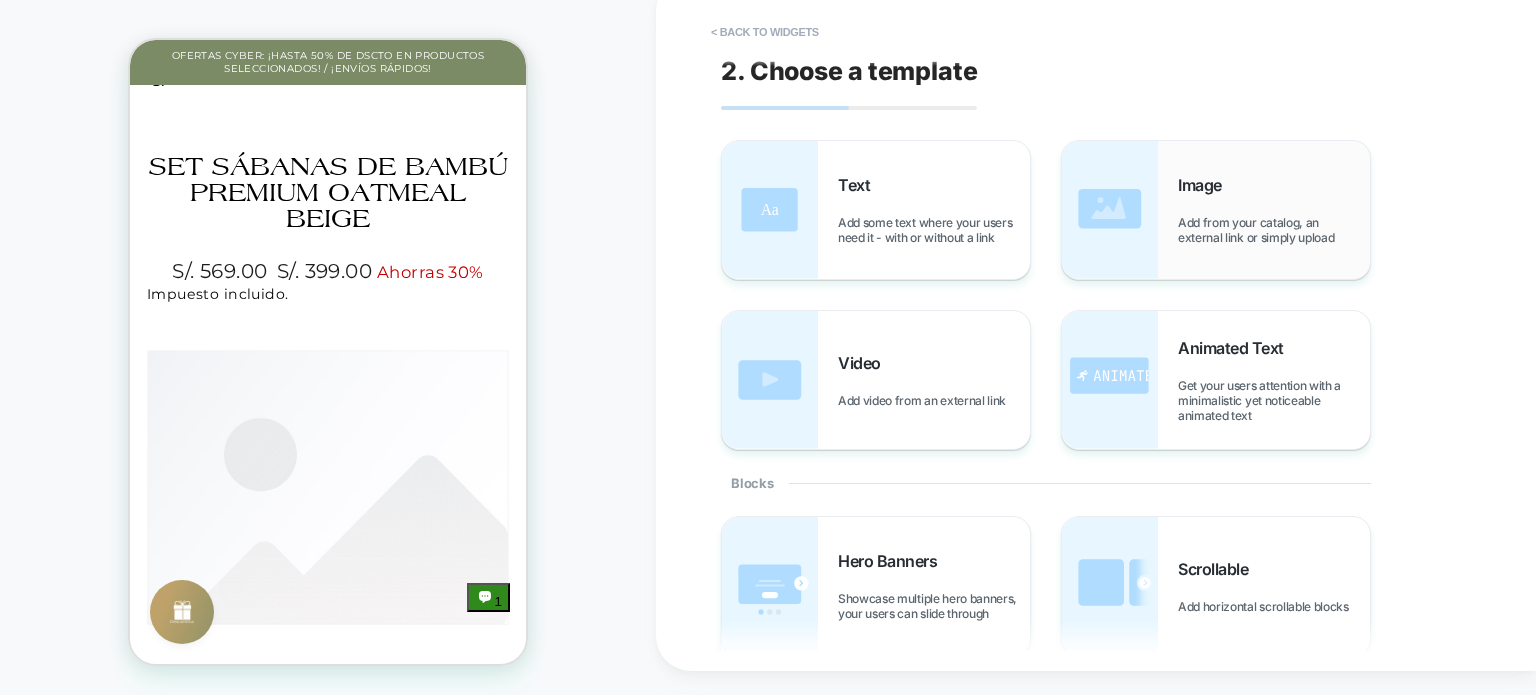 click on "Image" at bounding box center (1205, 185) 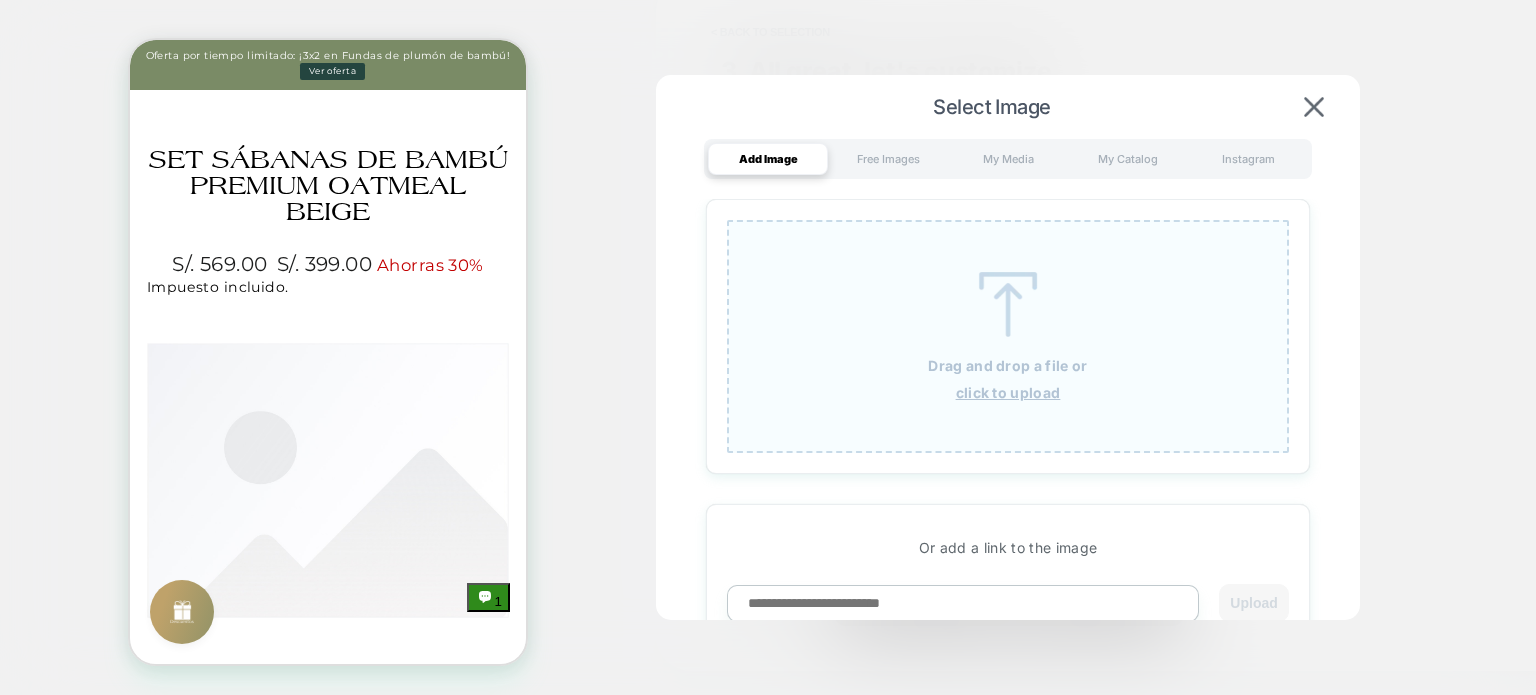 click at bounding box center [1008, 304] 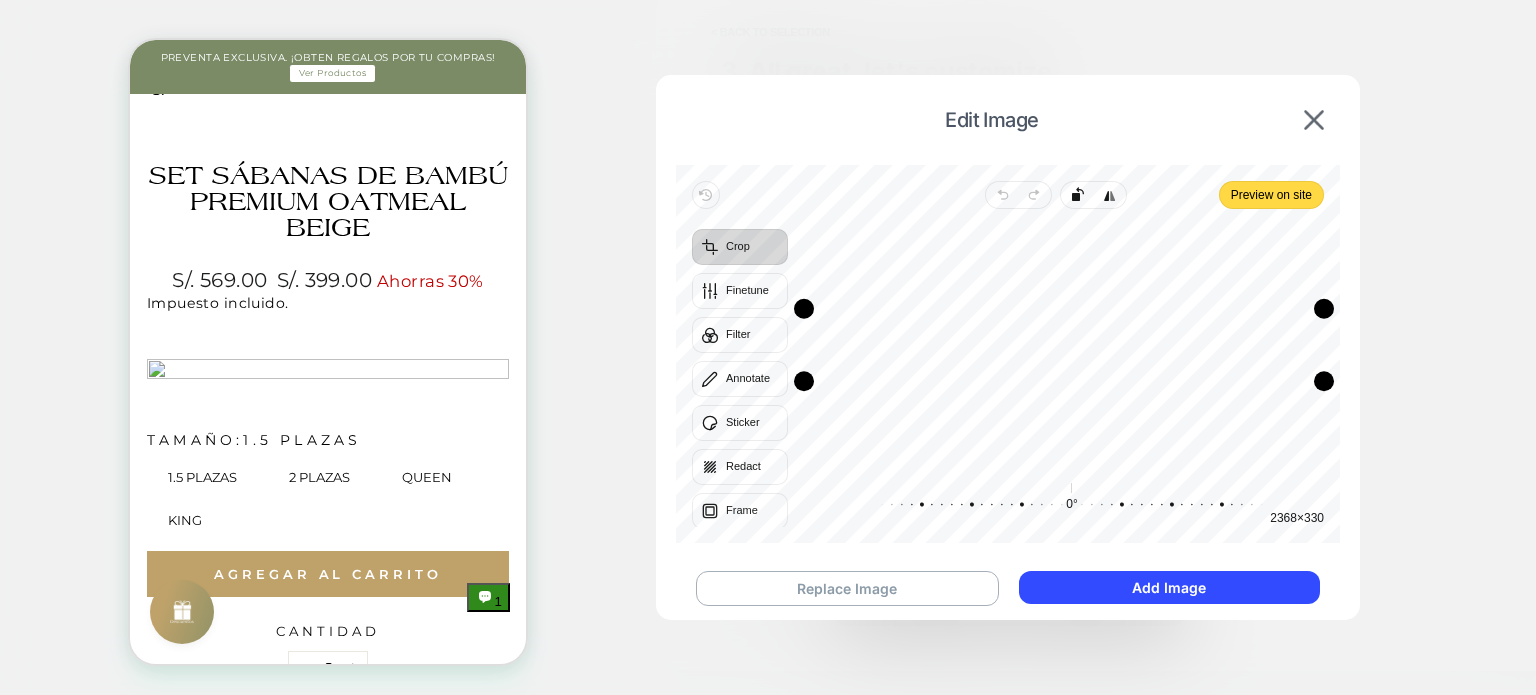 scroll, scrollTop: 383, scrollLeft: 0, axis: vertical 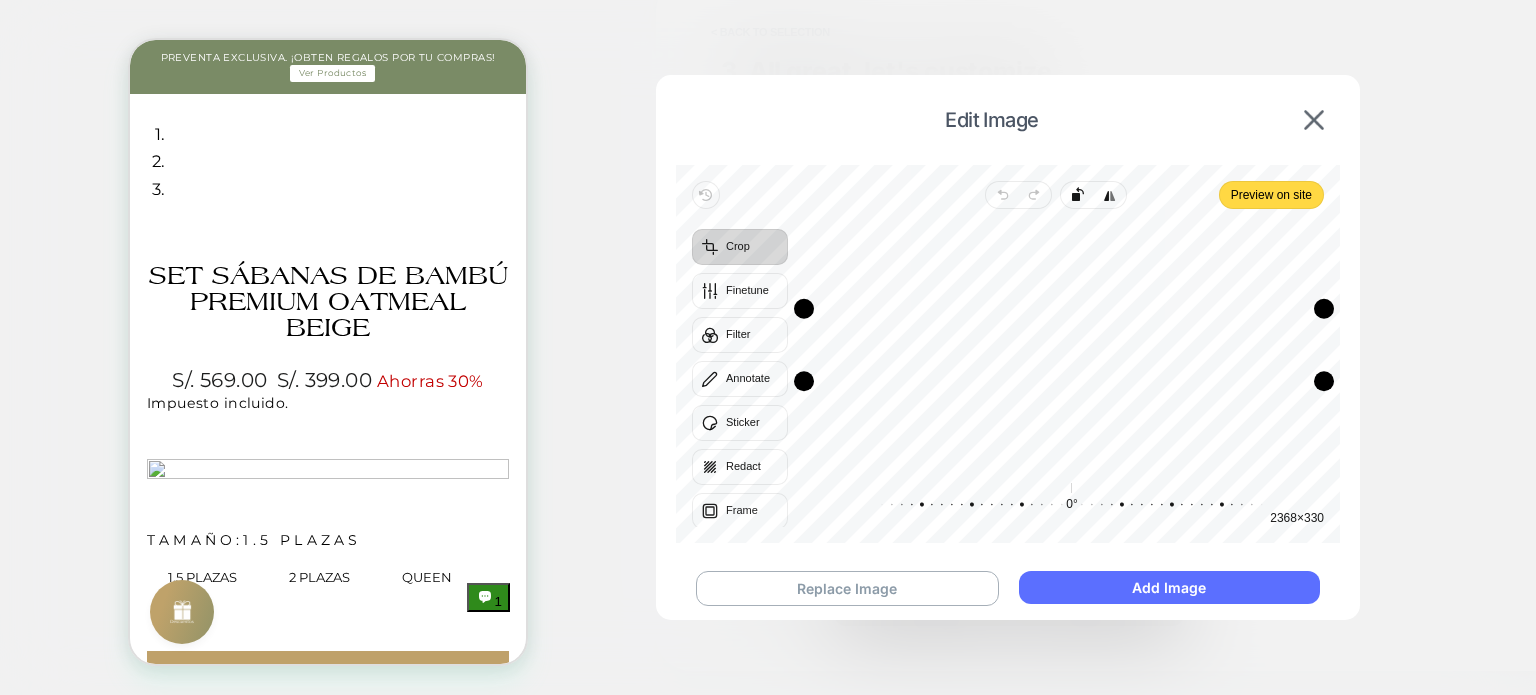 click on "Add Image" at bounding box center [1169, 587] 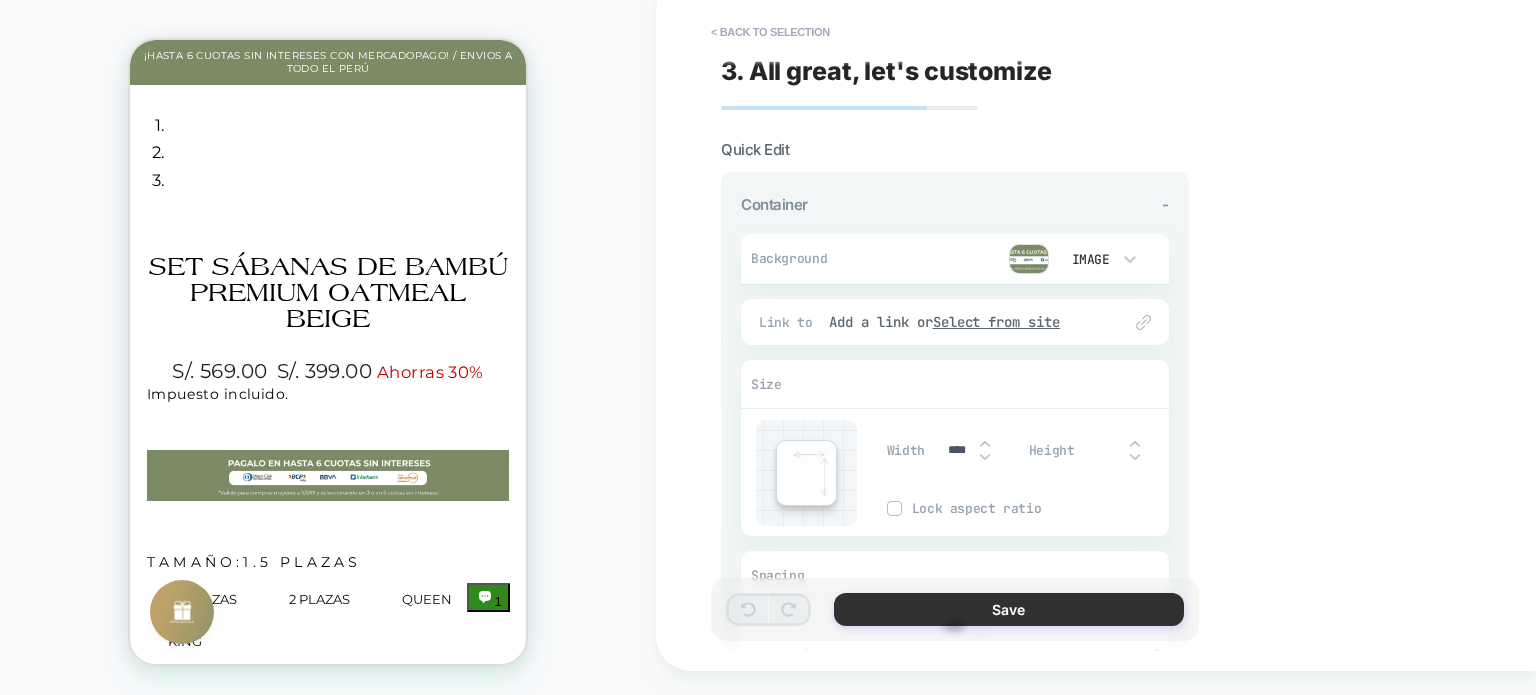 click on "Save" at bounding box center [1009, 609] 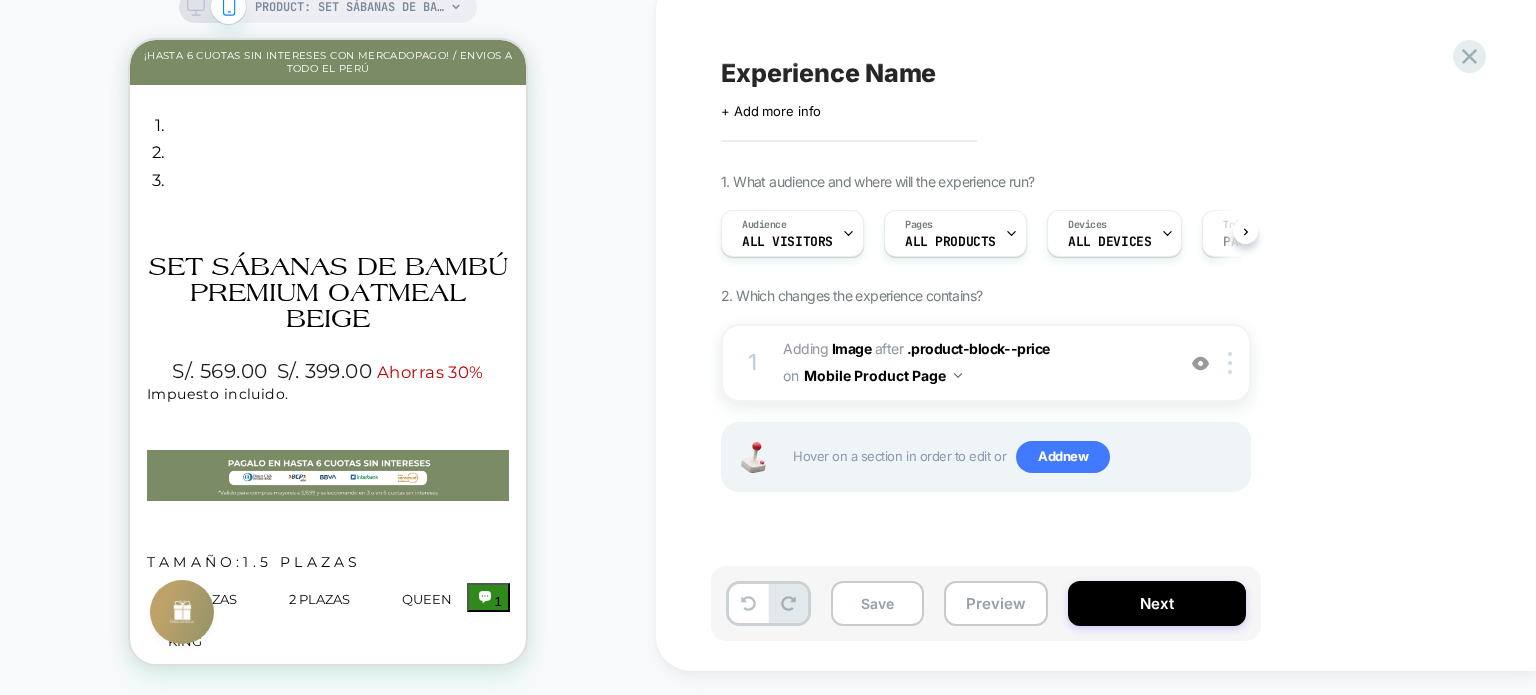 scroll, scrollTop: 0, scrollLeft: 0, axis: both 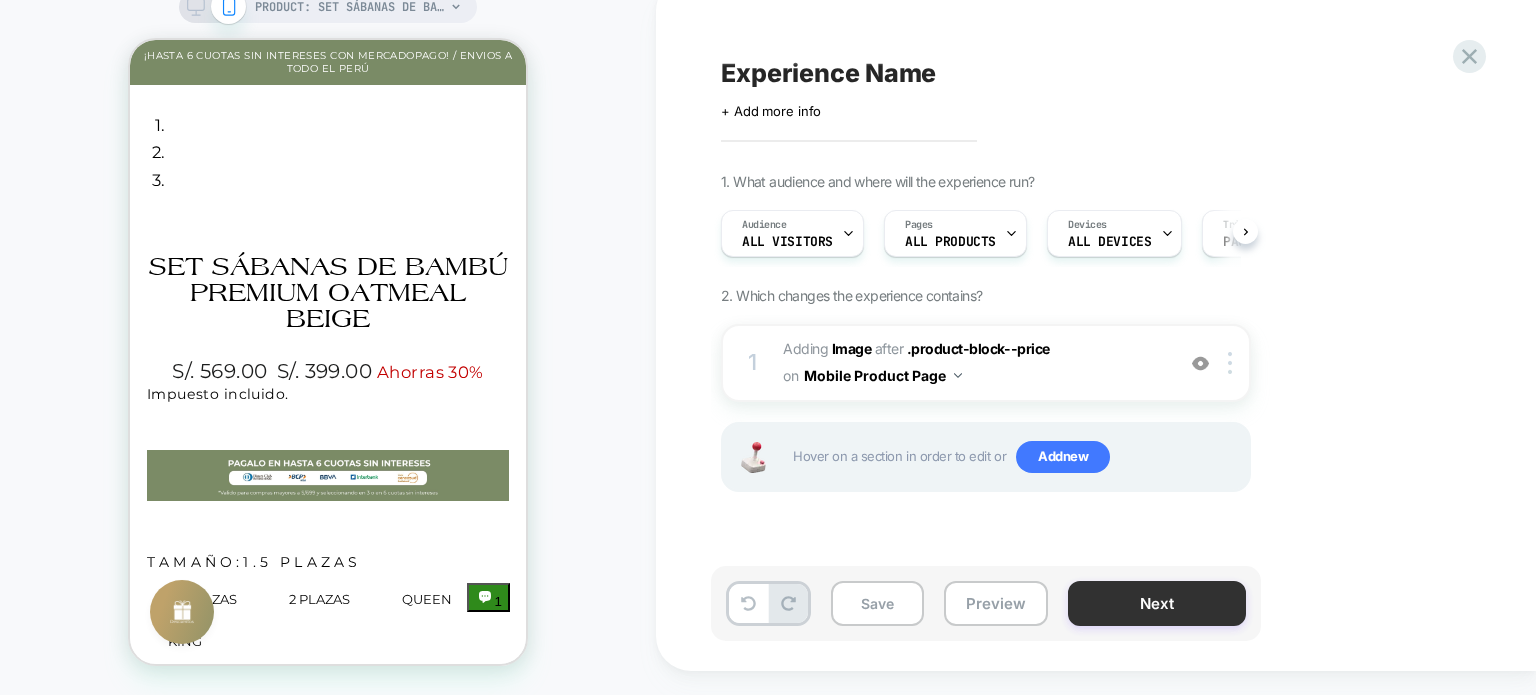 click on "Next" at bounding box center [1157, 603] 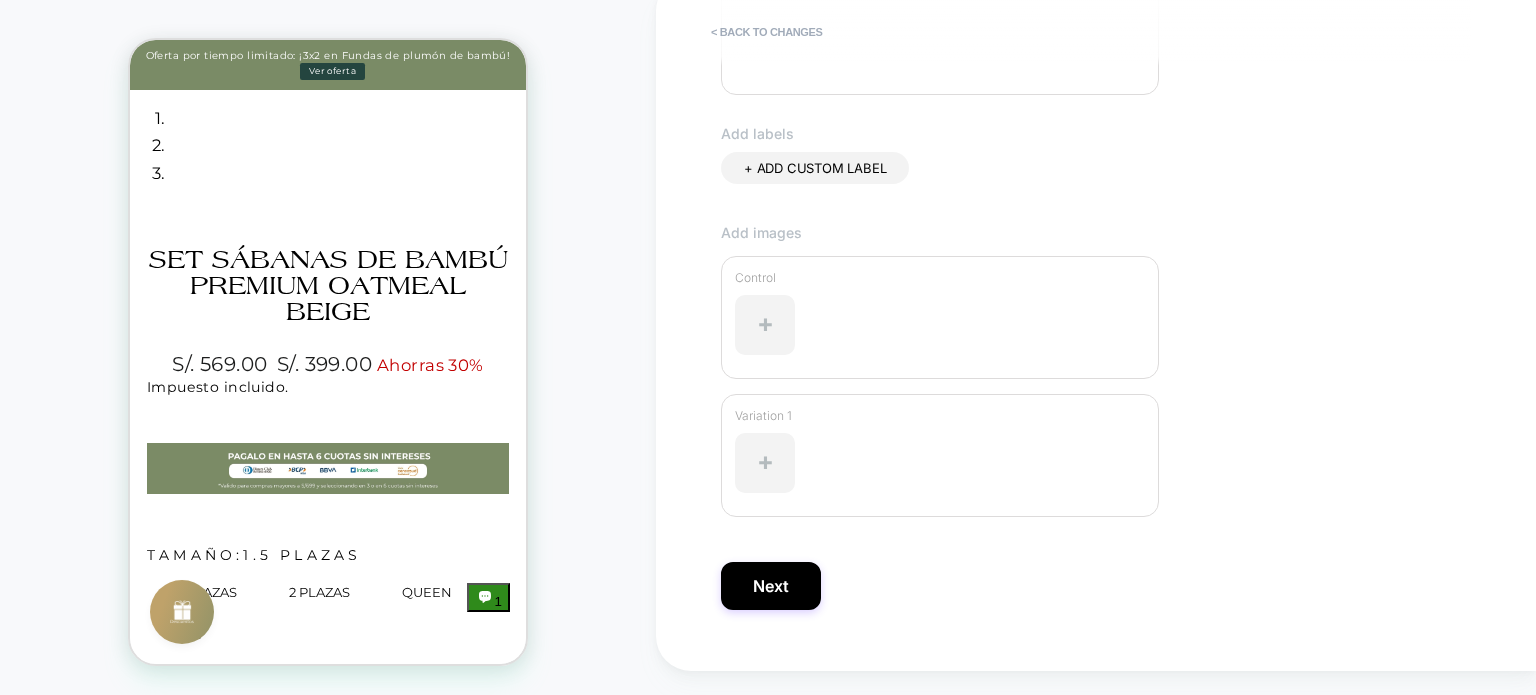 scroll, scrollTop: 577, scrollLeft: 0, axis: vertical 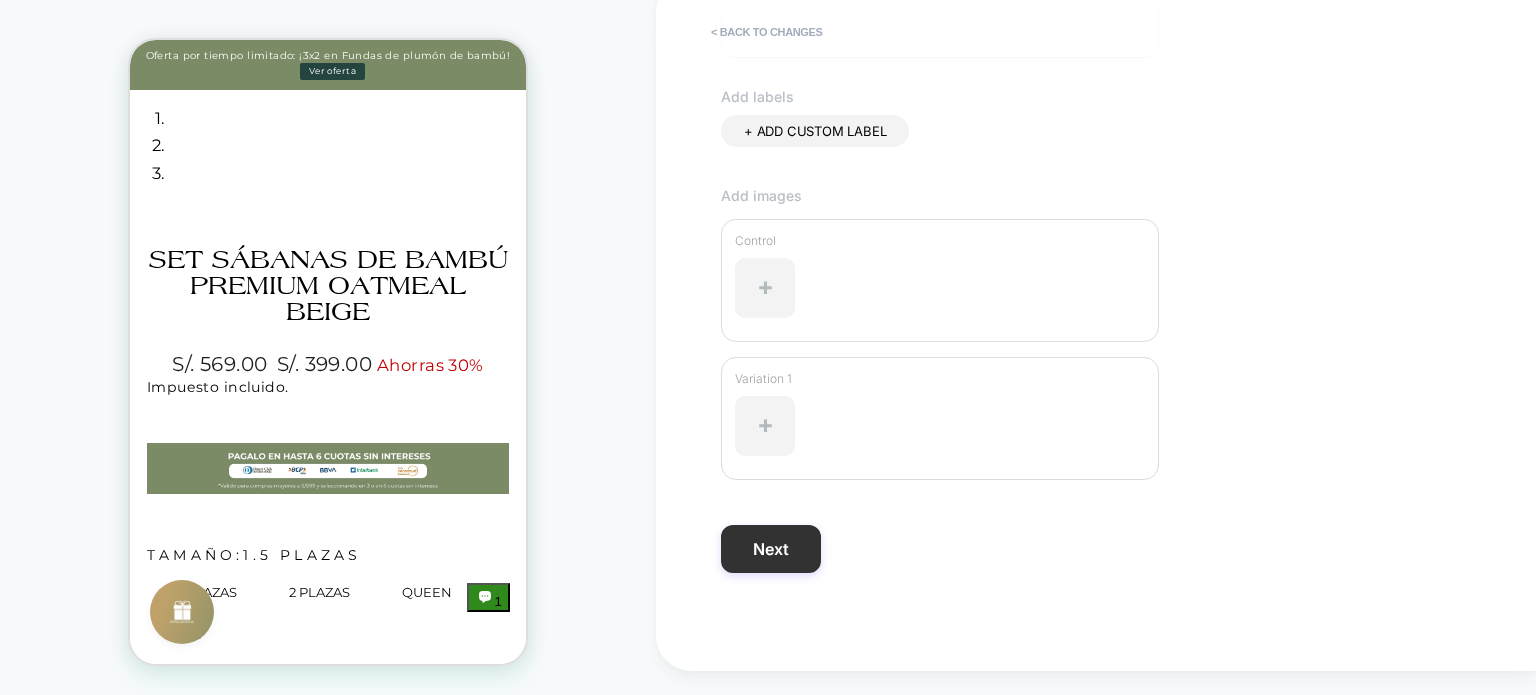 type on "**********" 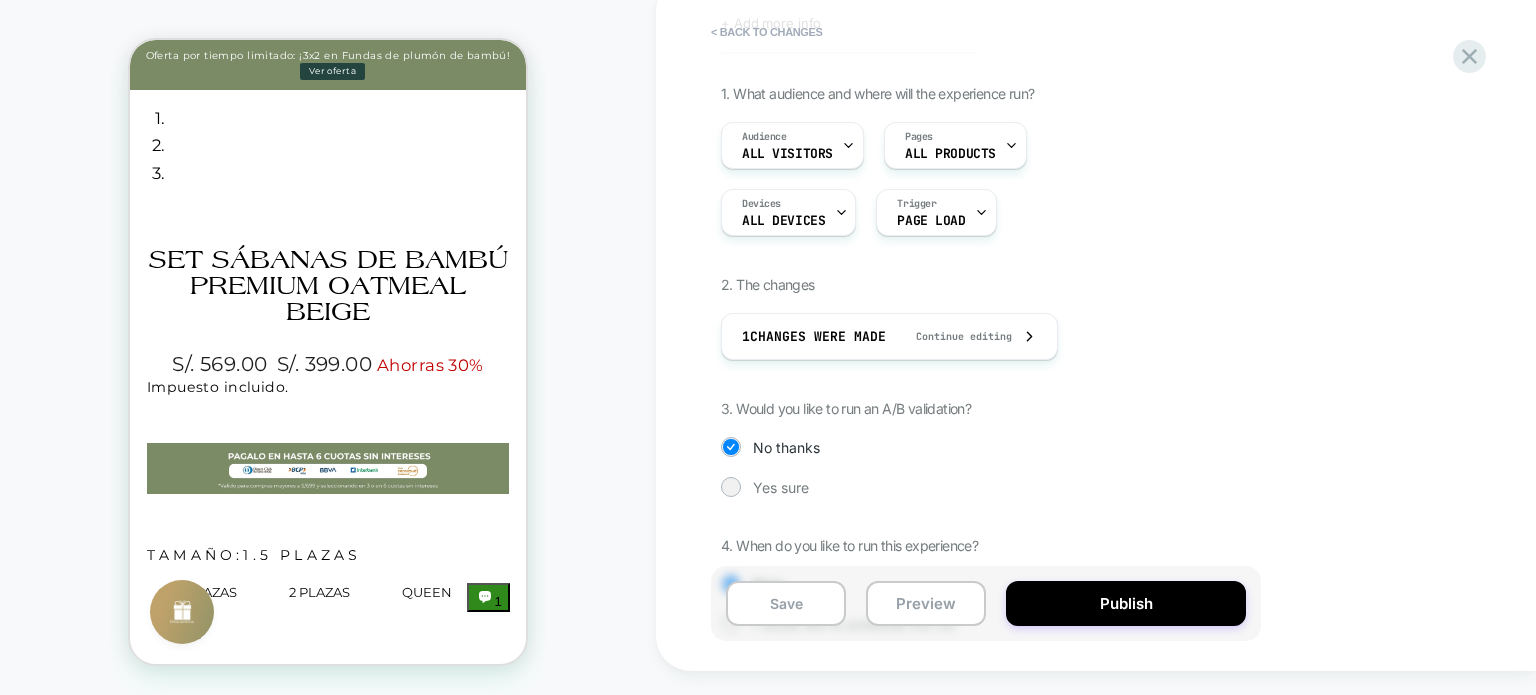 scroll, scrollTop: 180, scrollLeft: 0, axis: vertical 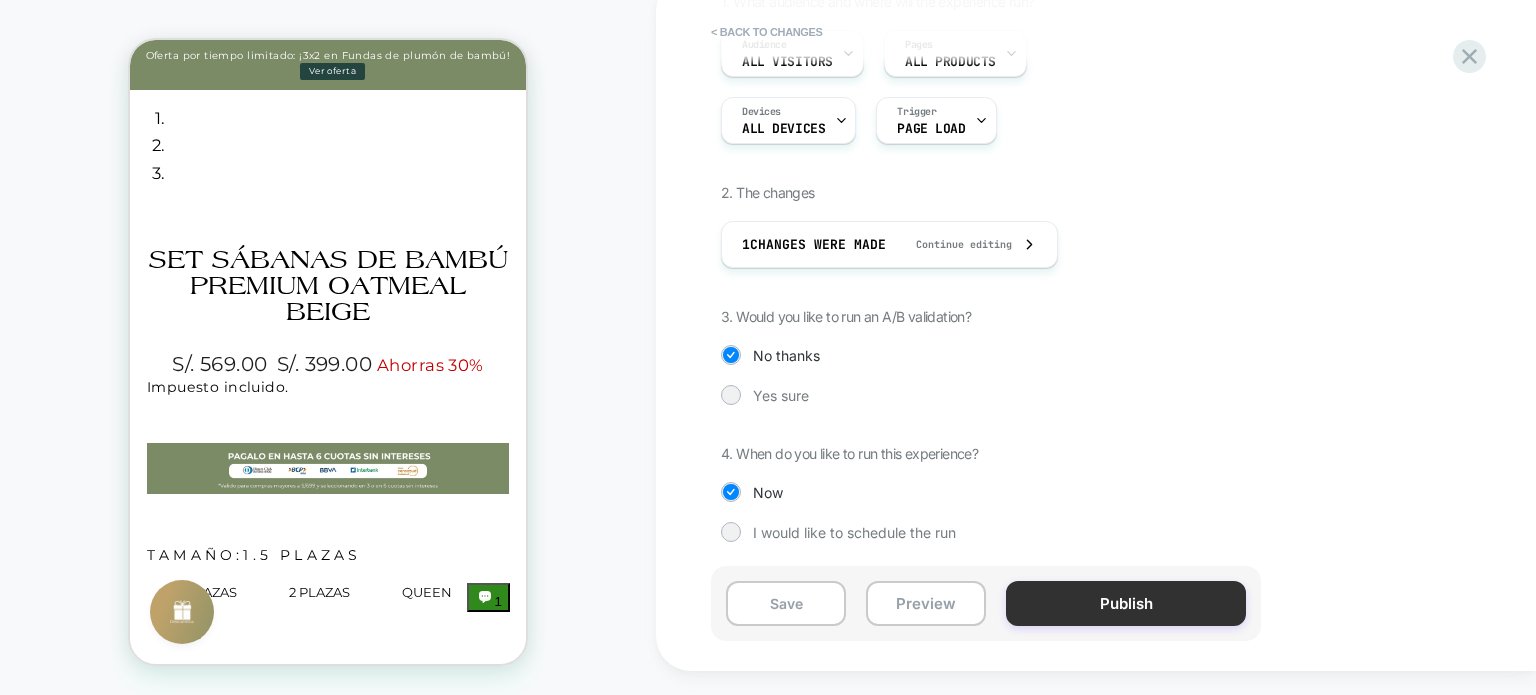 click on "Publish" at bounding box center (1126, 603) 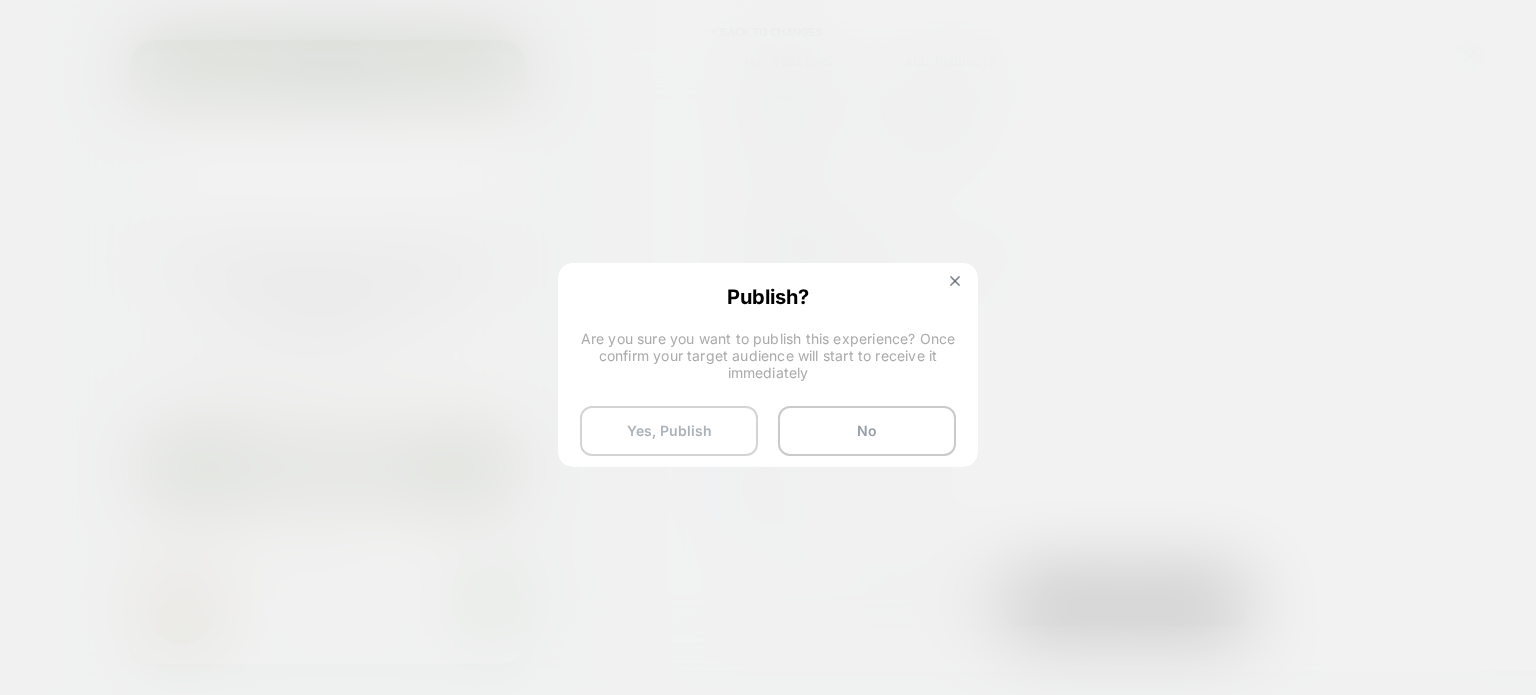 click on "Yes, Publish" at bounding box center (669, 431) 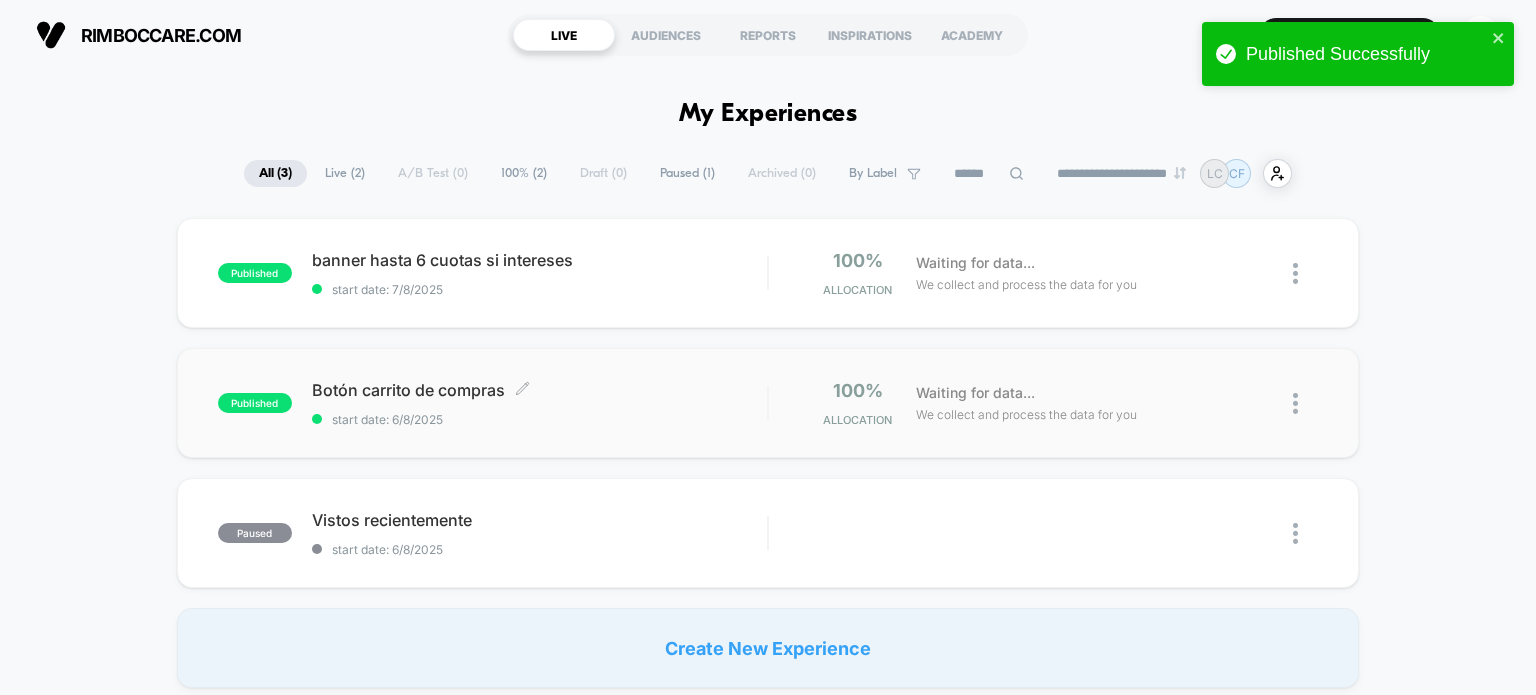 scroll, scrollTop: 0, scrollLeft: 0, axis: both 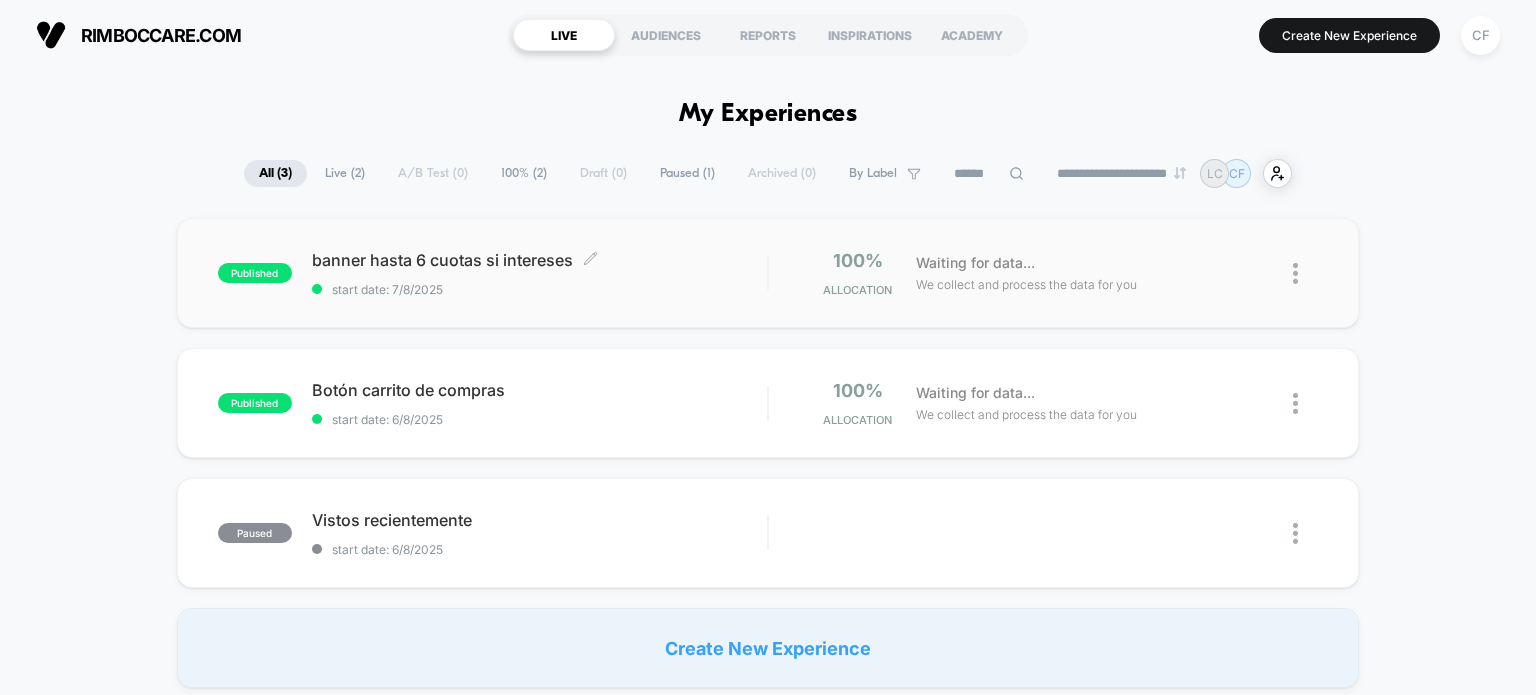 click on "start date: 7/8/2025" at bounding box center (540, 289) 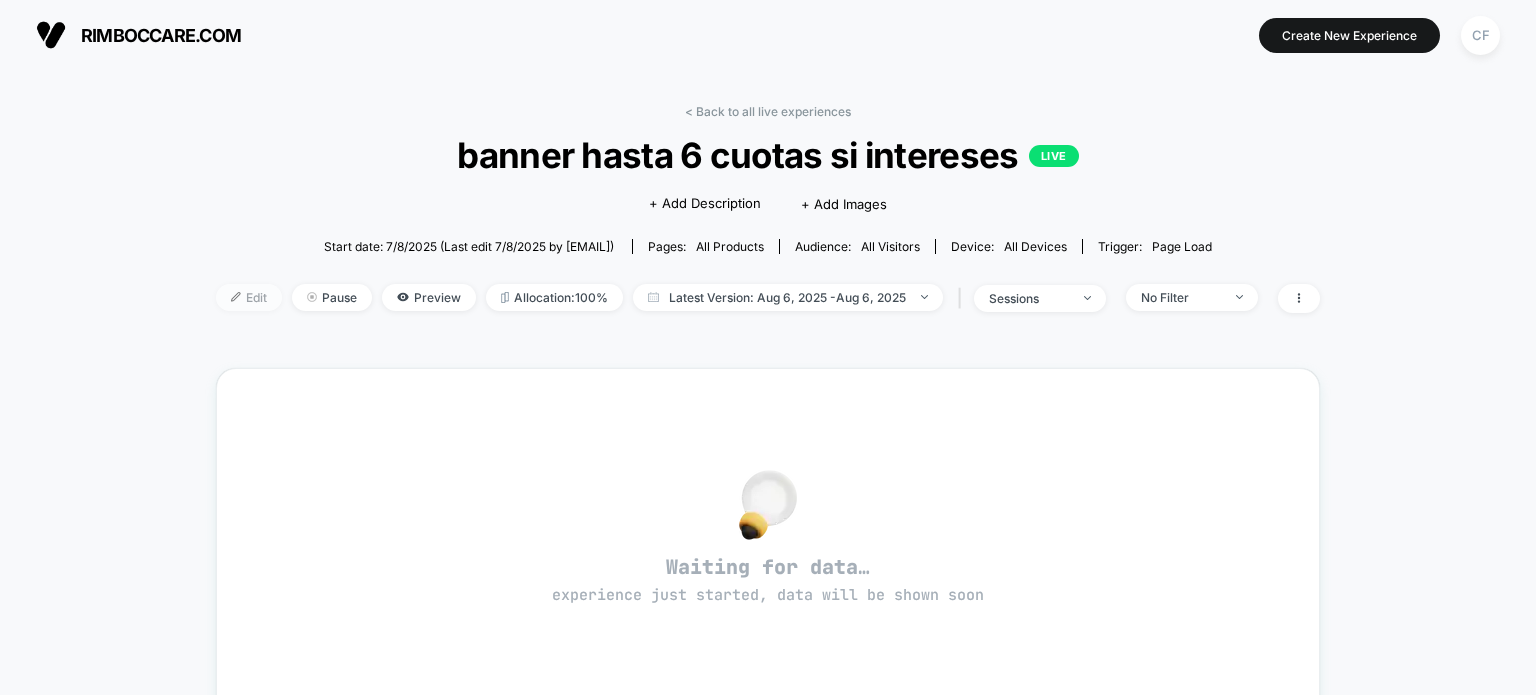 click on "Edit" at bounding box center [249, 297] 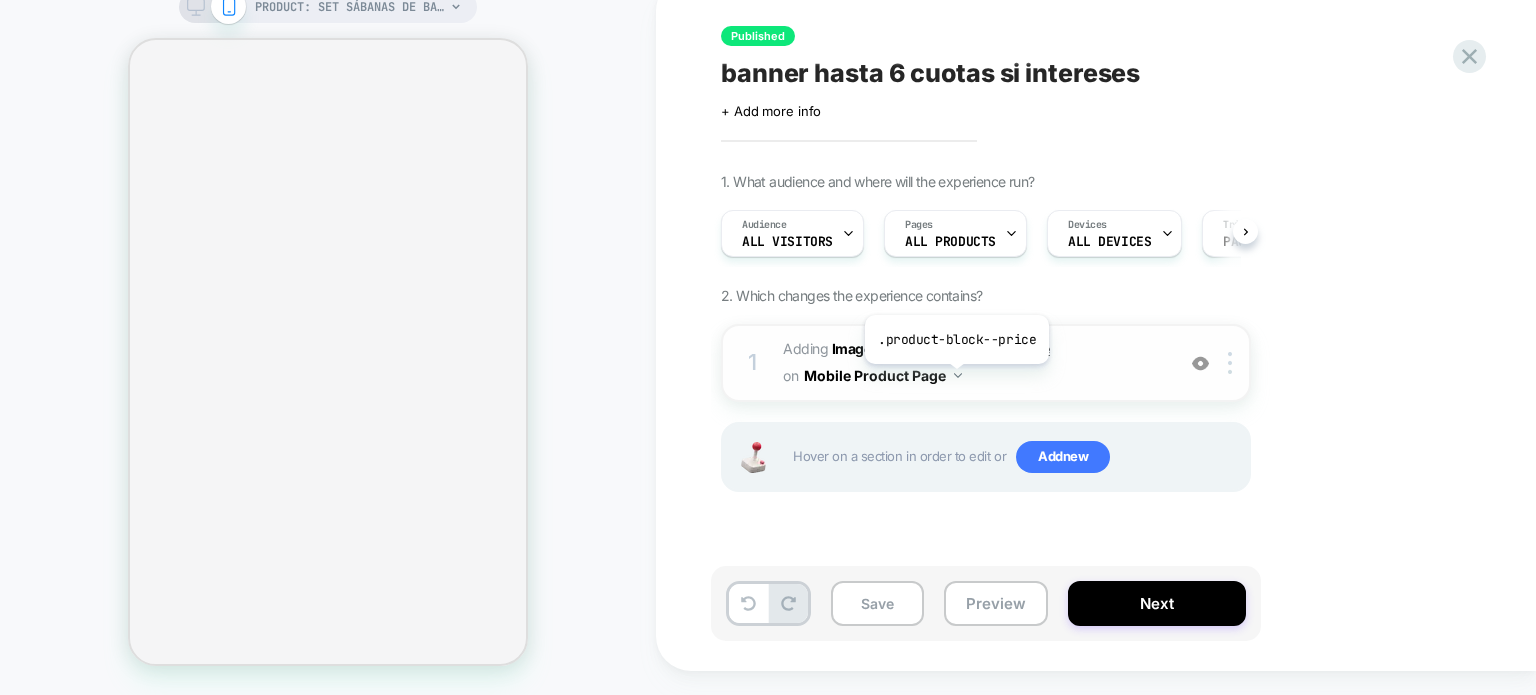 scroll, scrollTop: 0, scrollLeft: 0, axis: both 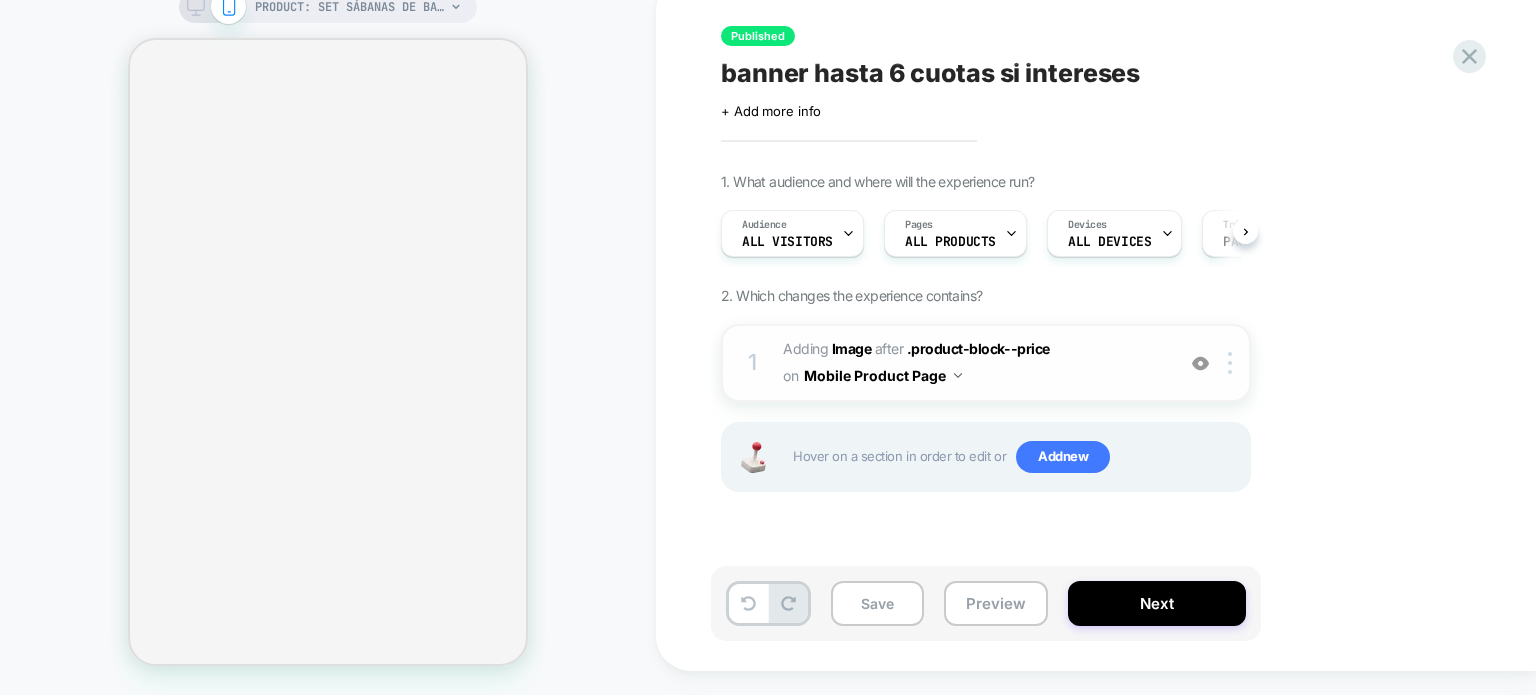 click on "#_loomi_addon_1754538138820 Adding   Image   AFTER .product-block--price .product-block--price   on Mobile Product Page" at bounding box center (973, 363) 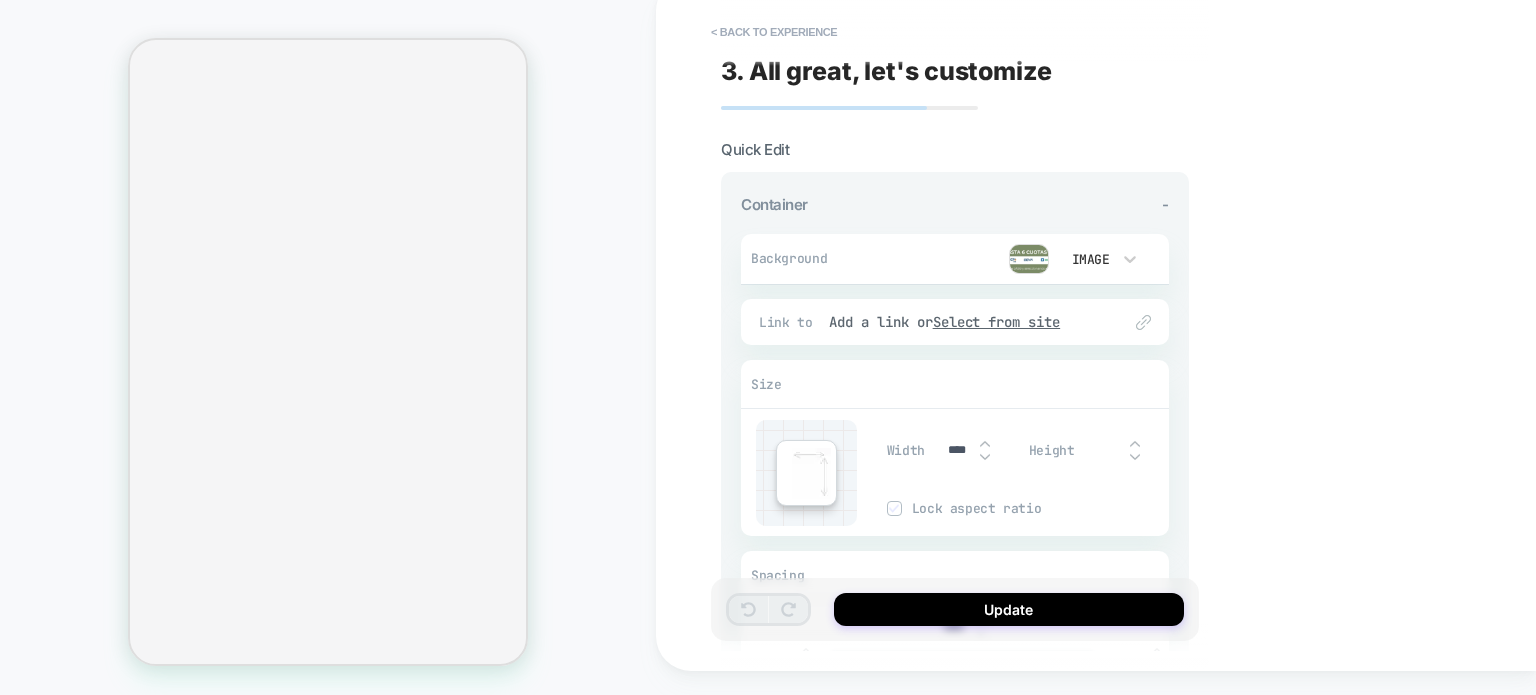 scroll, scrollTop: 24, scrollLeft: 0, axis: vertical 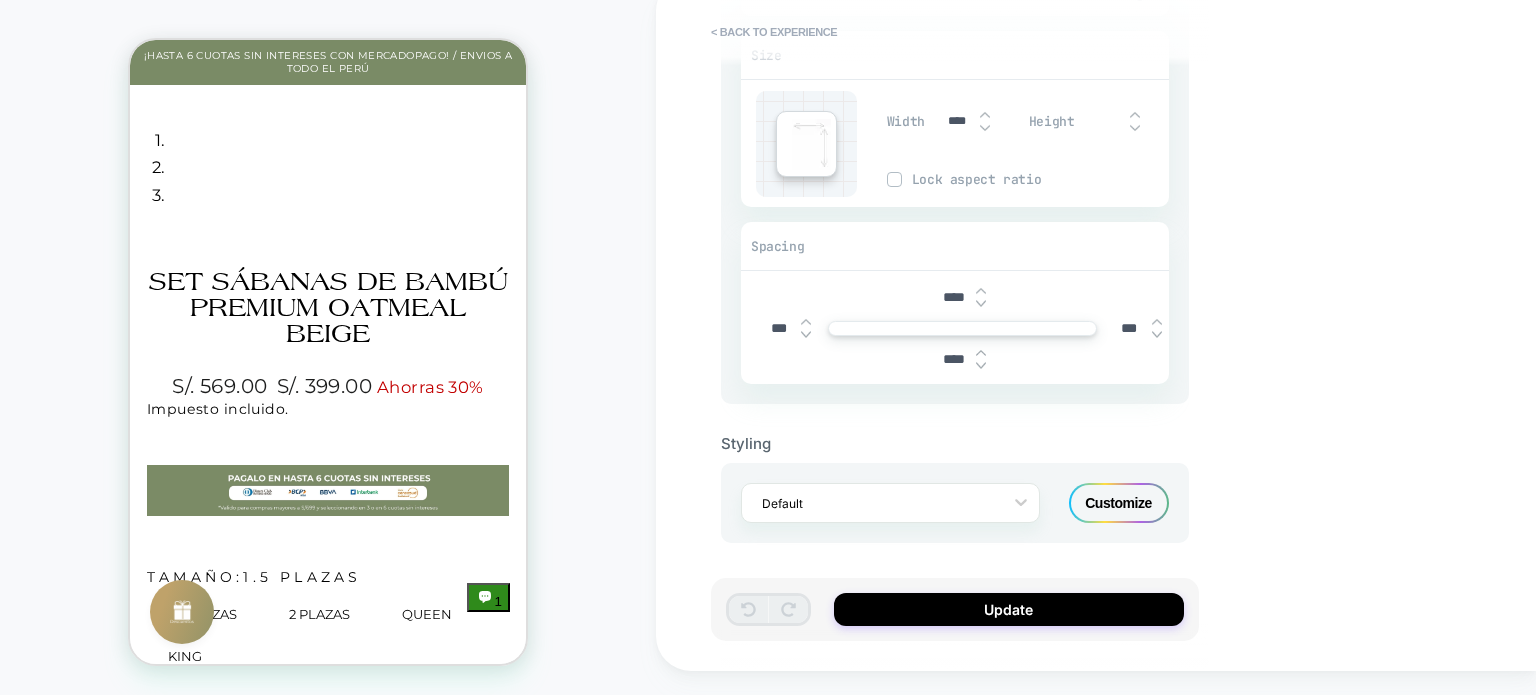click at bounding box center (981, 304) 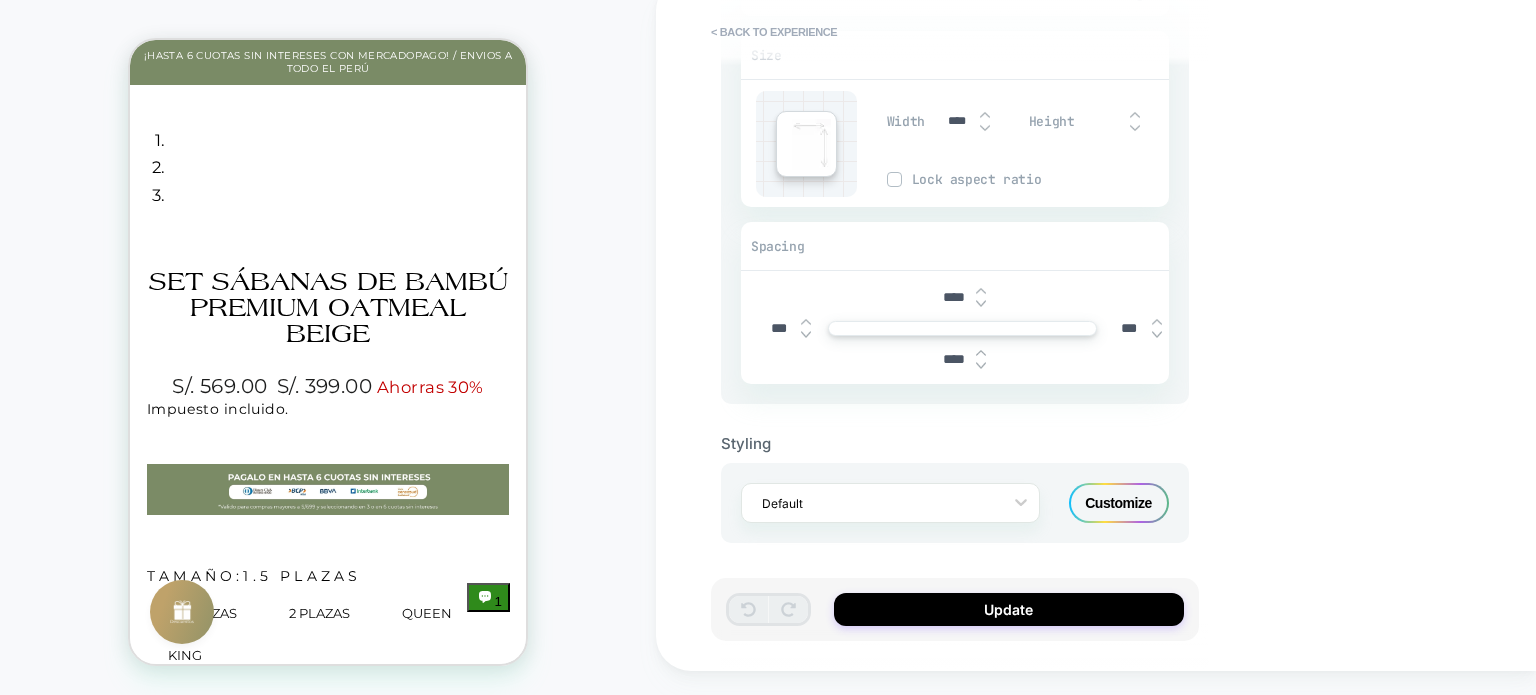 click at bounding box center (981, 304) 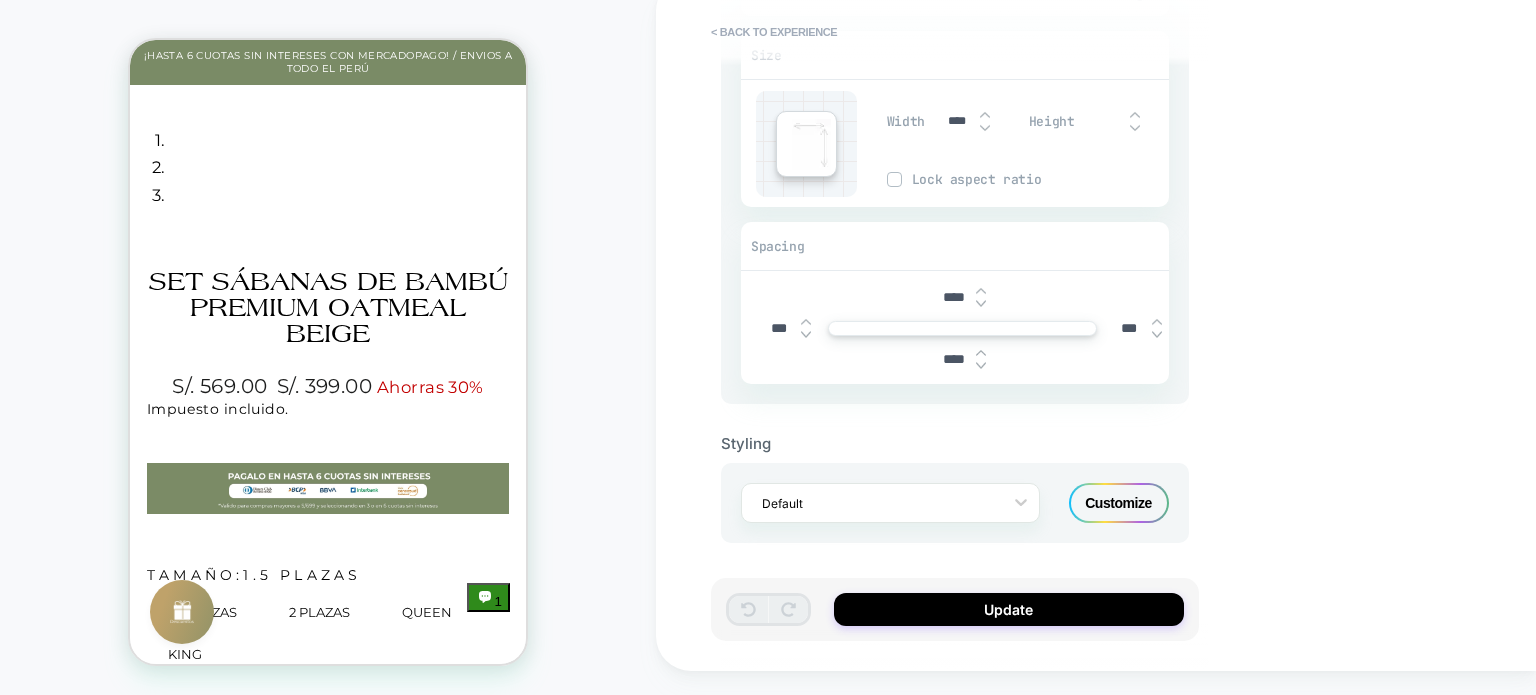click at bounding box center (981, 304) 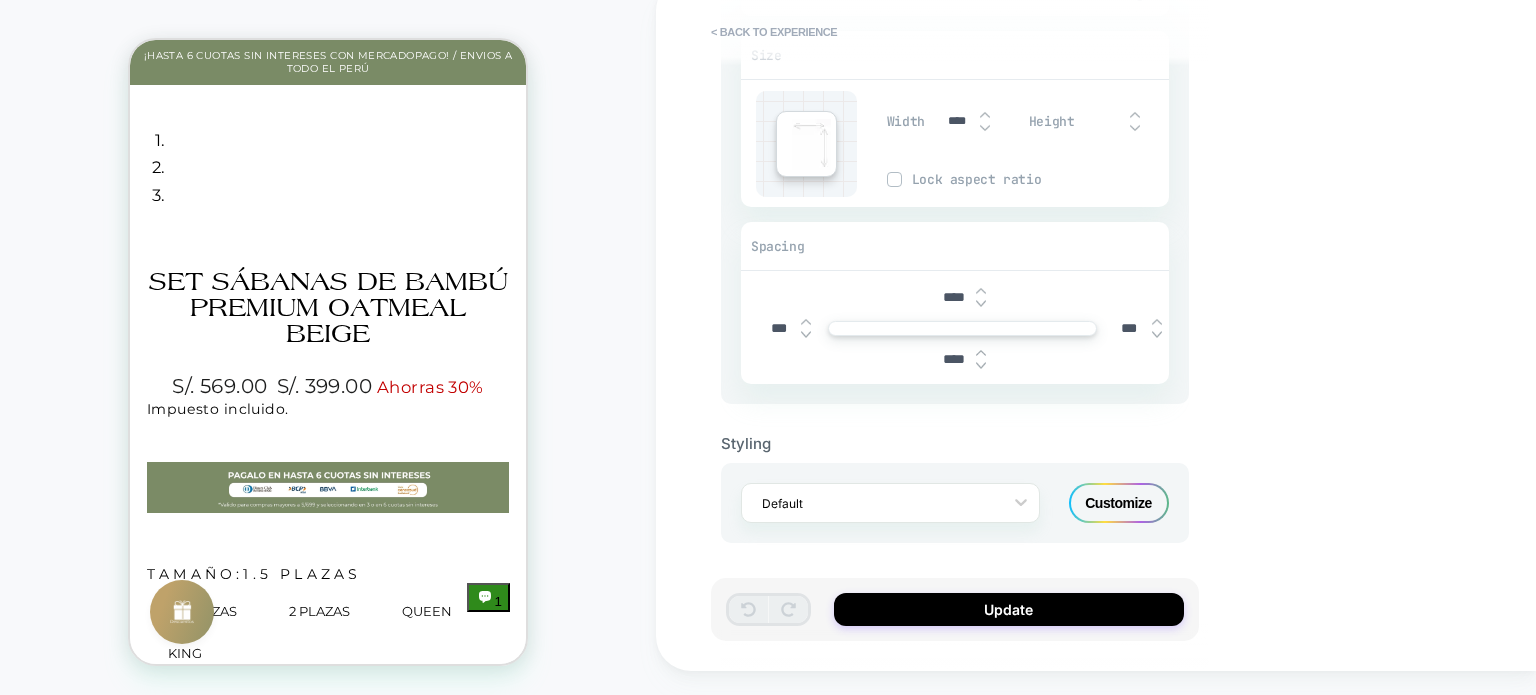 click at bounding box center (981, 304) 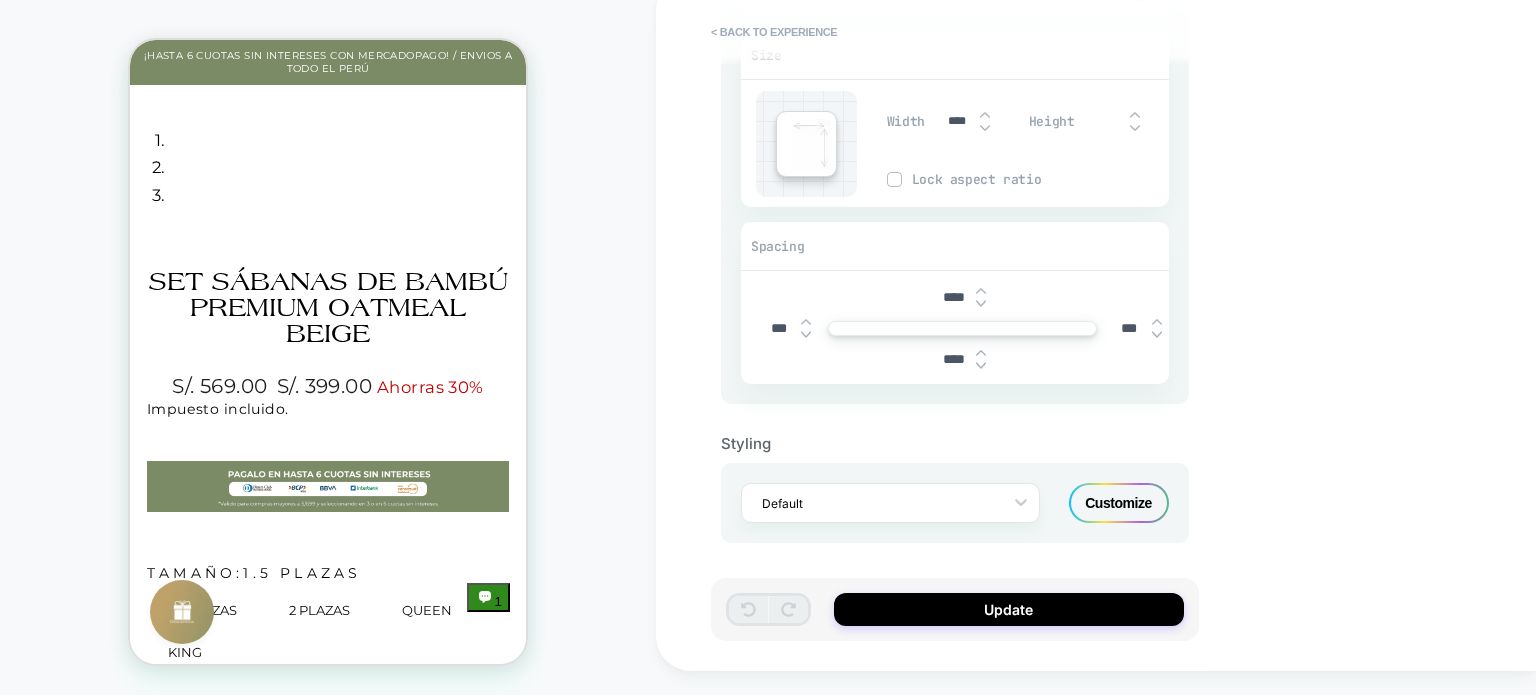 click at bounding box center (981, 304) 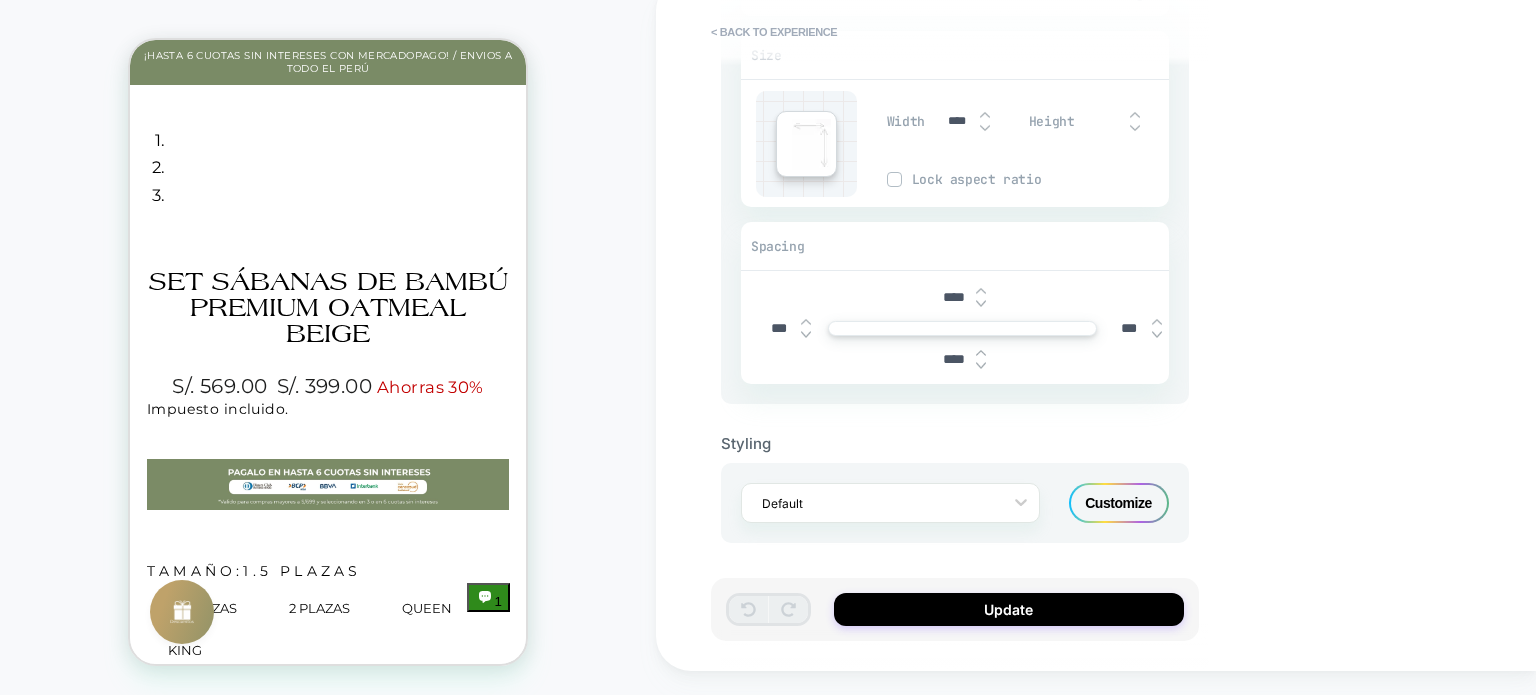 click at bounding box center [981, 304] 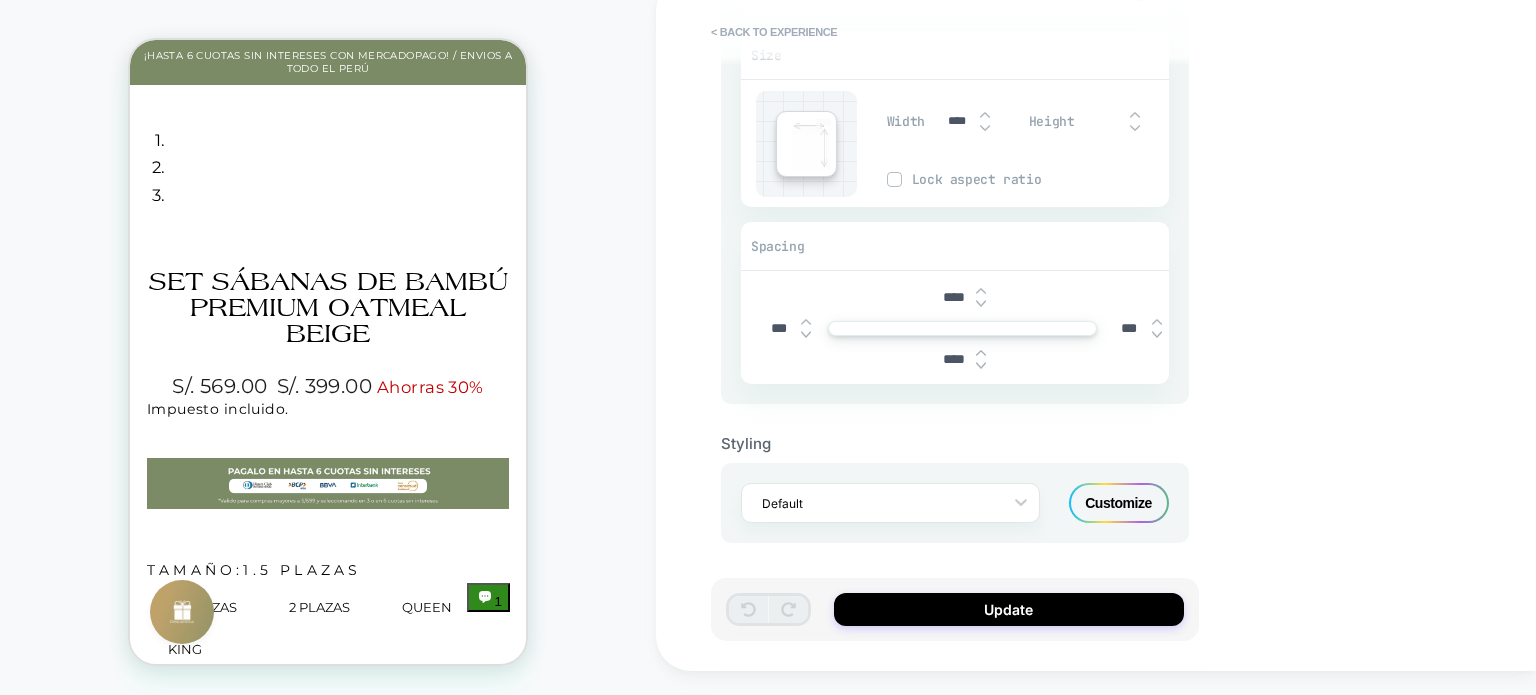 click at bounding box center [981, 304] 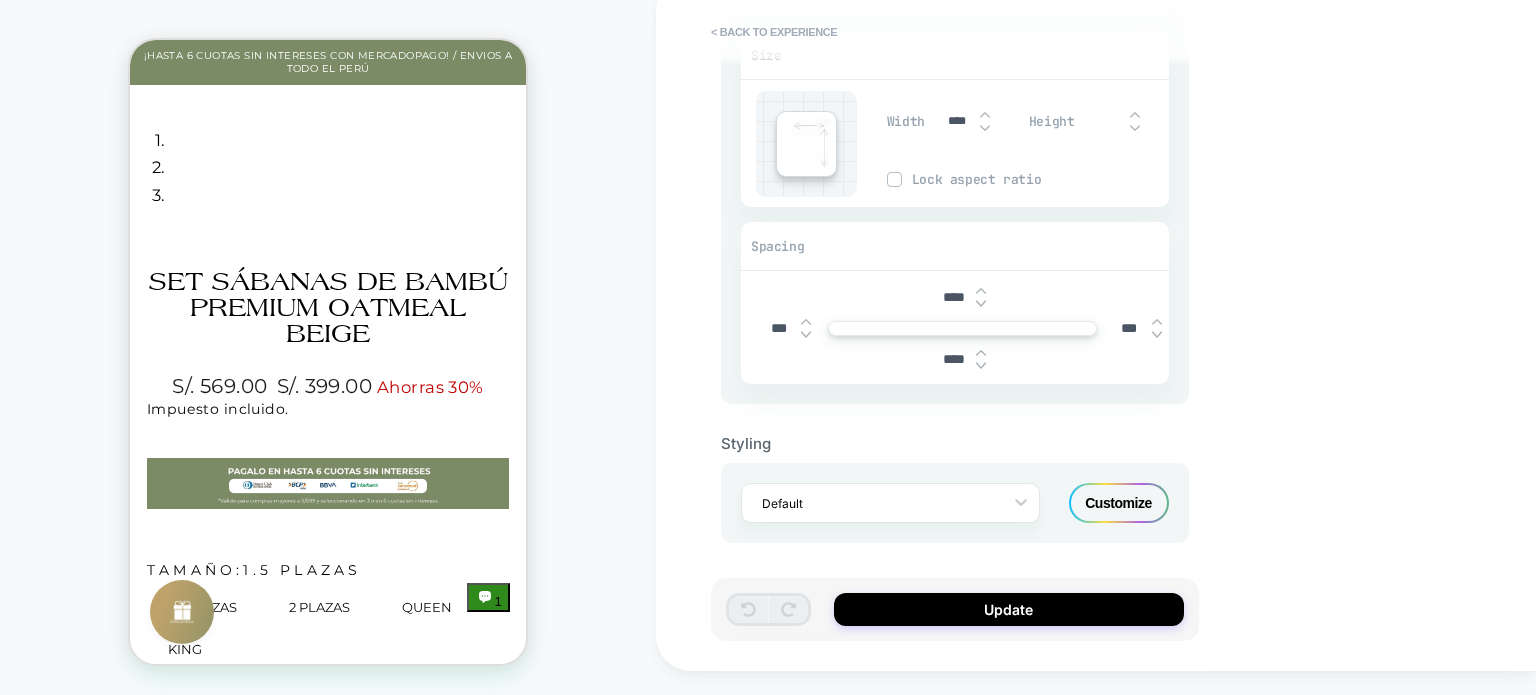 click at bounding box center (981, 304) 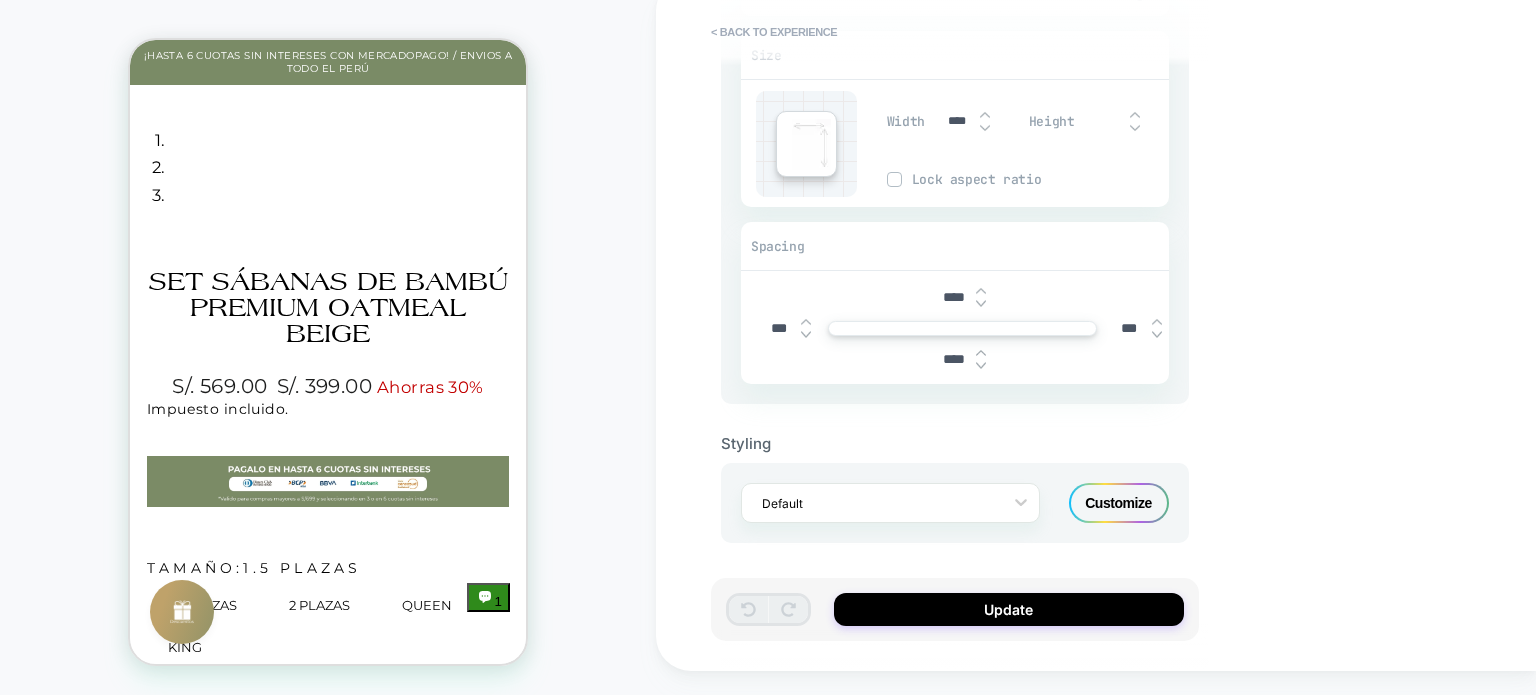 click at bounding box center [981, 304] 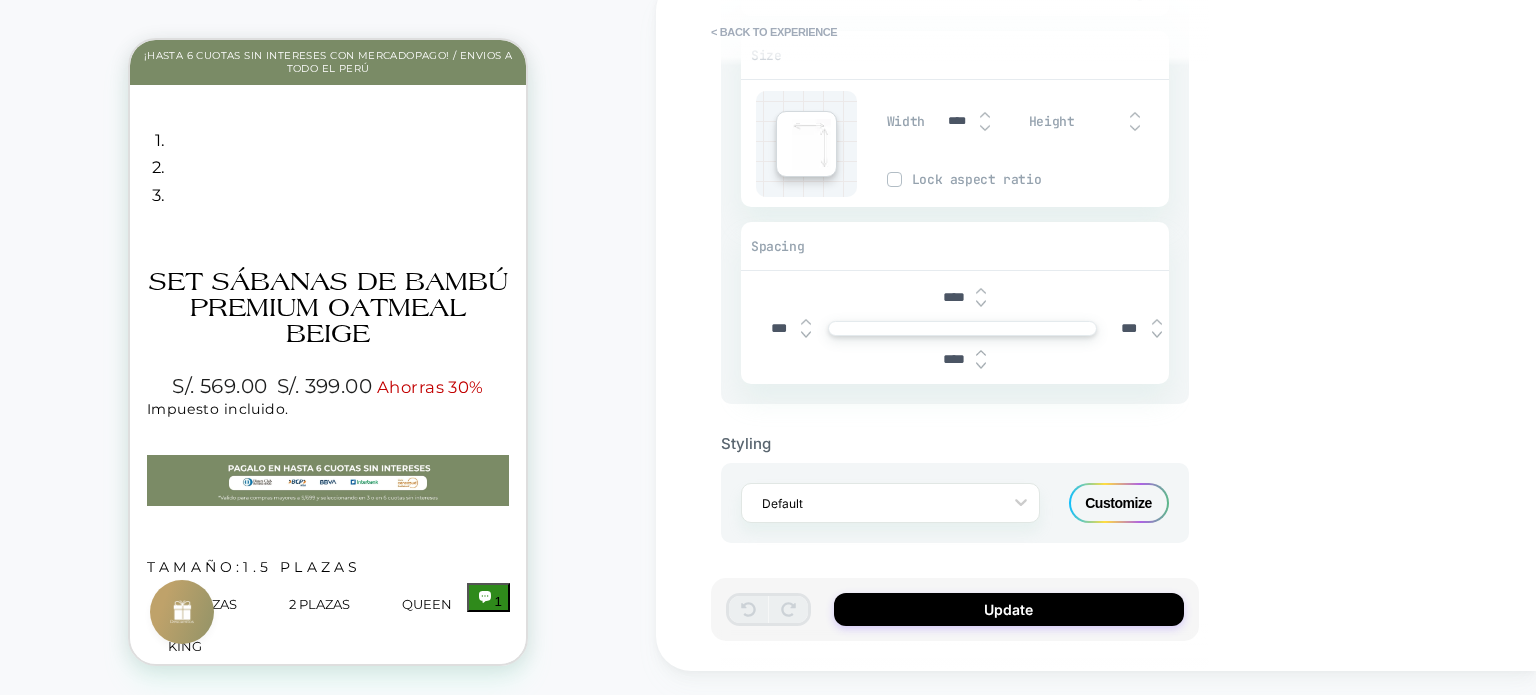 click at bounding box center [981, 304] 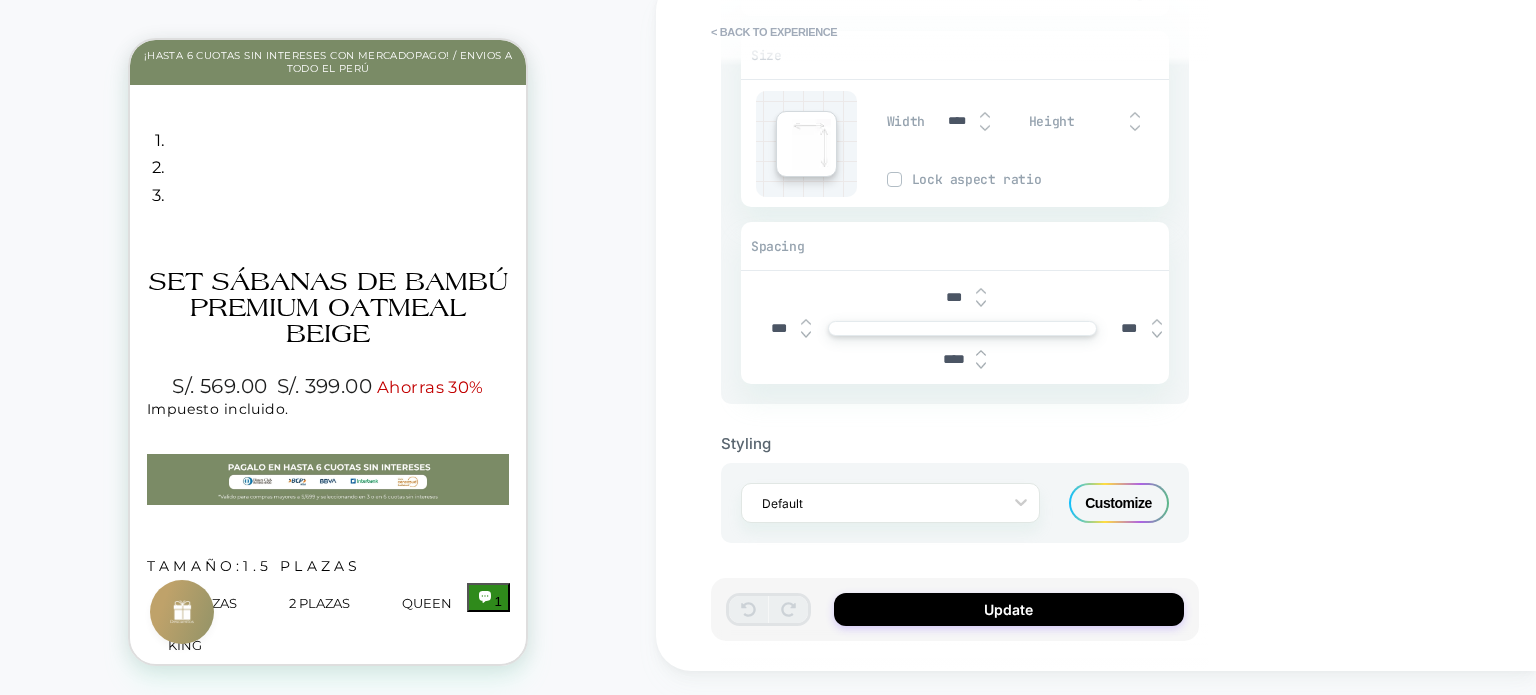click at bounding box center (981, 304) 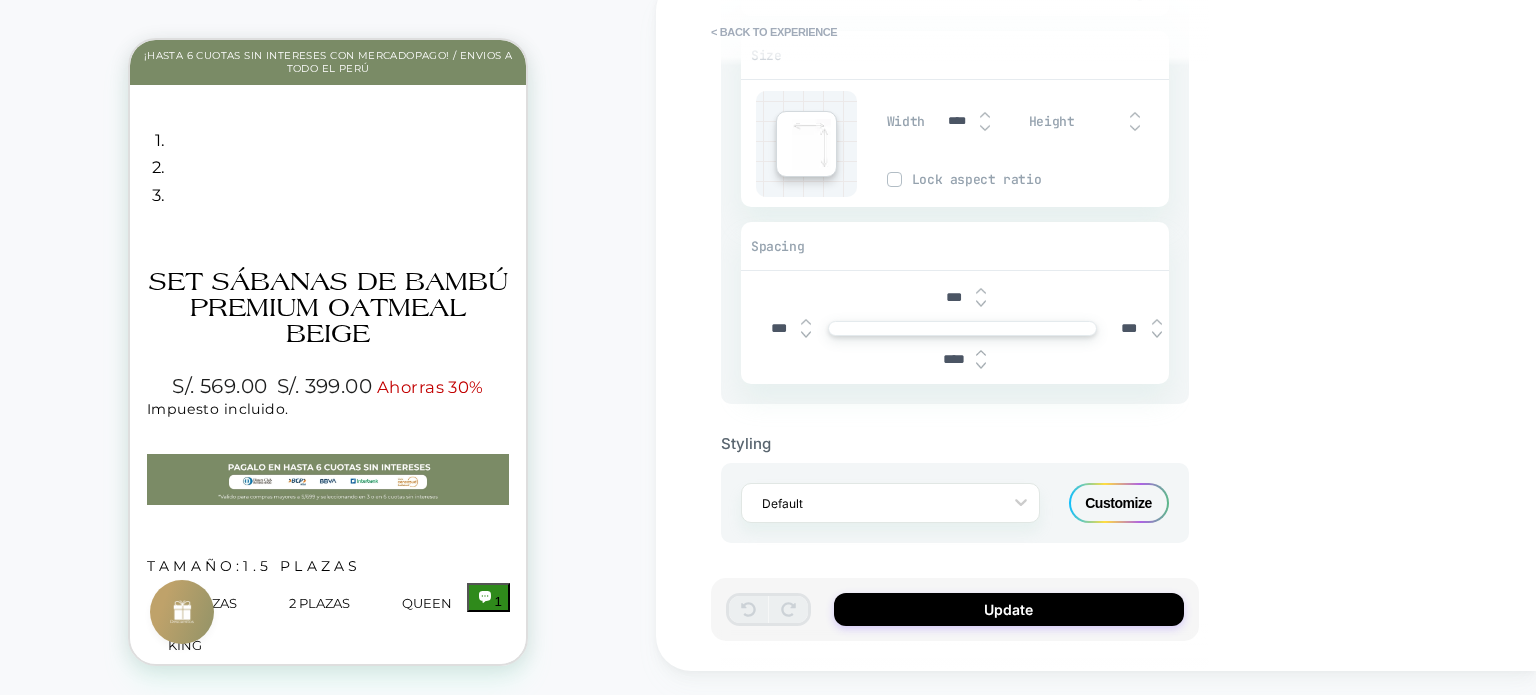 click at bounding box center (981, 304) 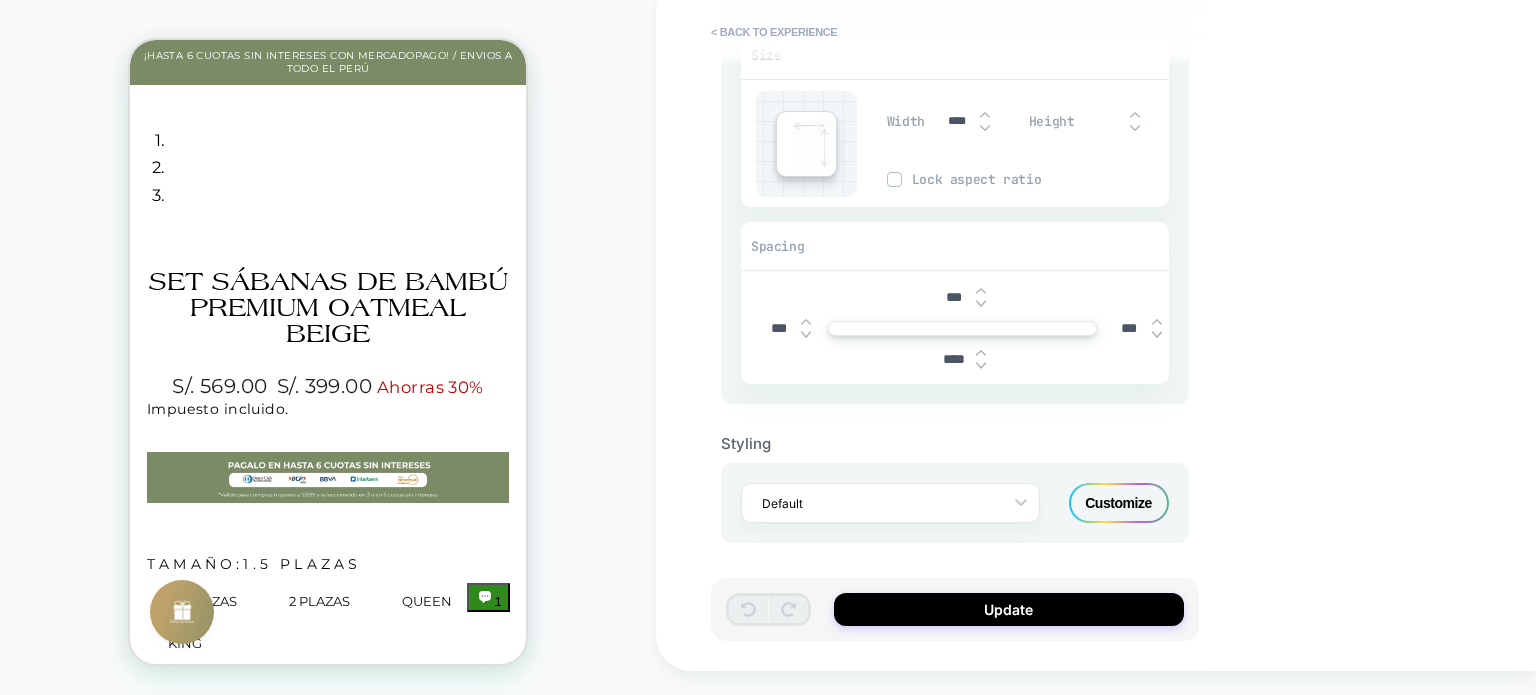 click at bounding box center [981, 304] 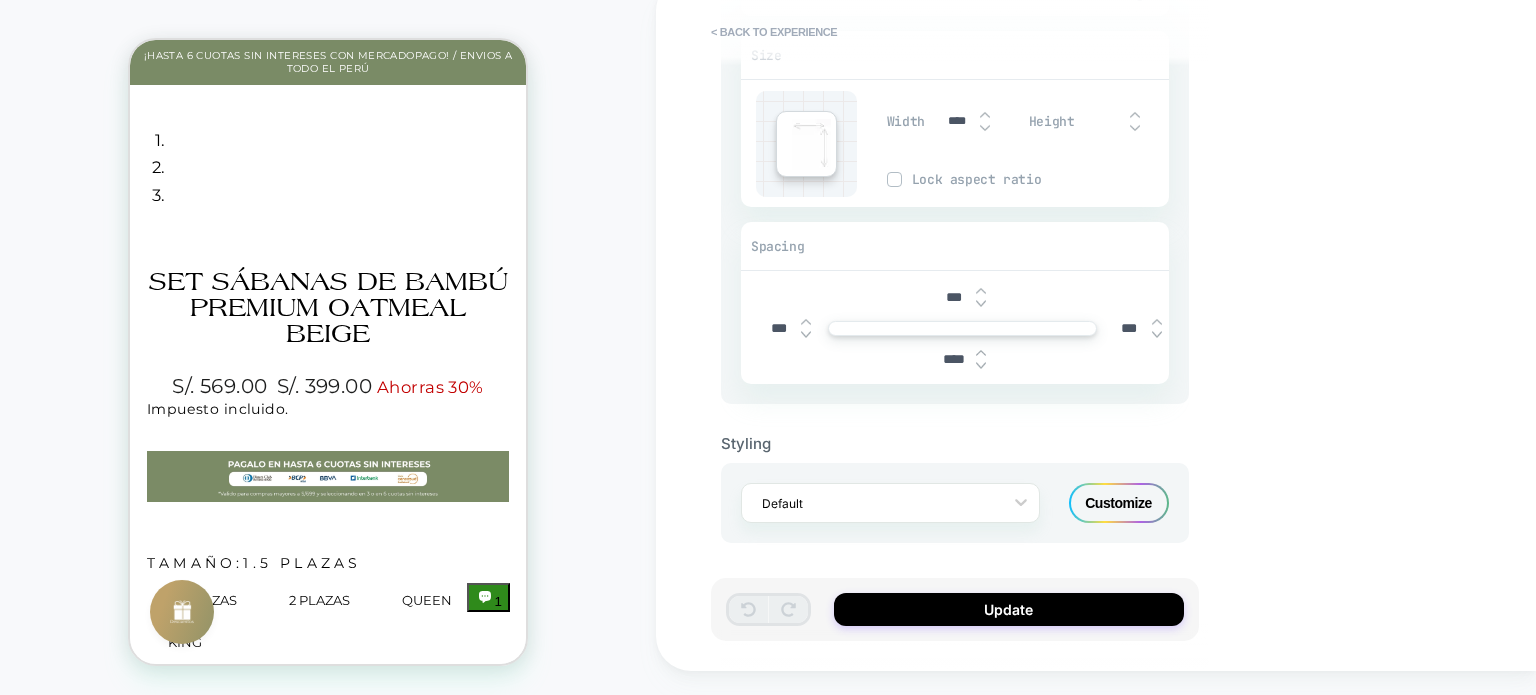 click at bounding box center (981, 304) 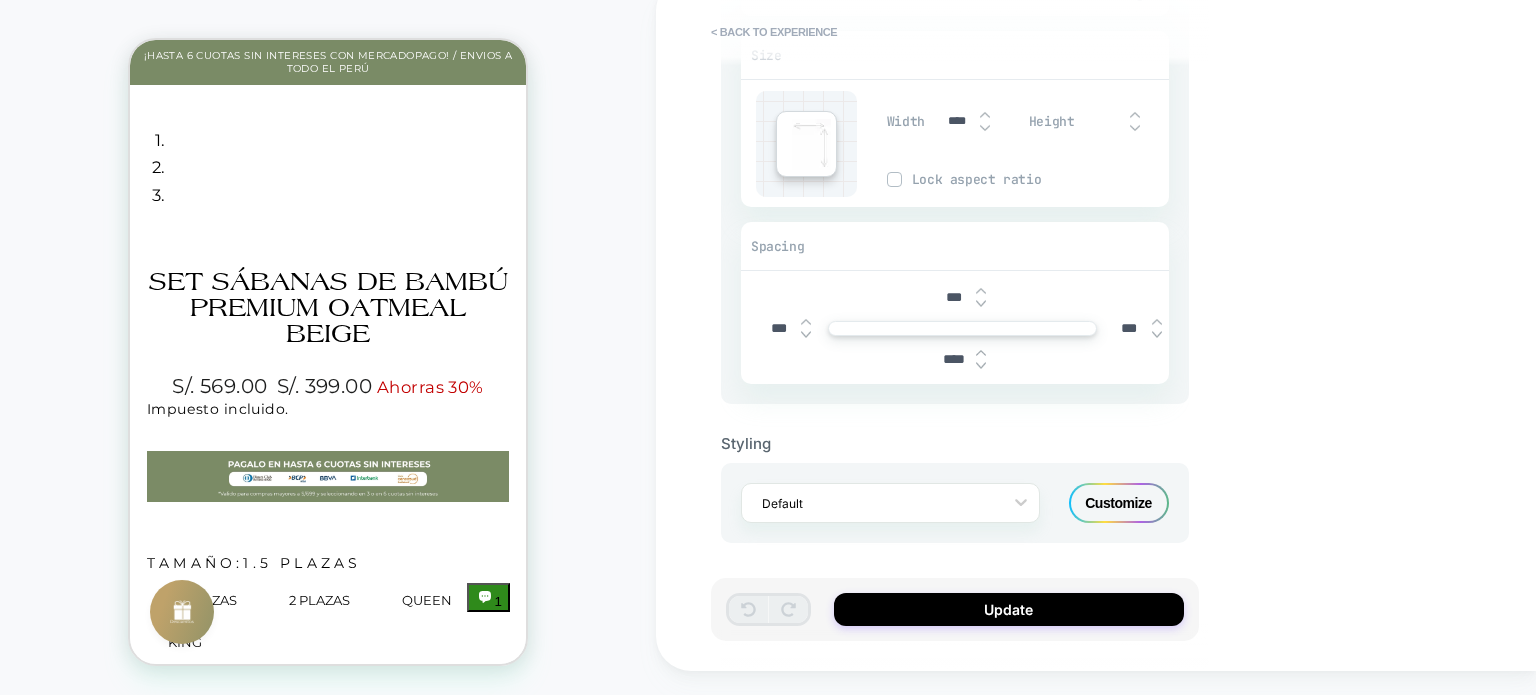 click at bounding box center (981, 304) 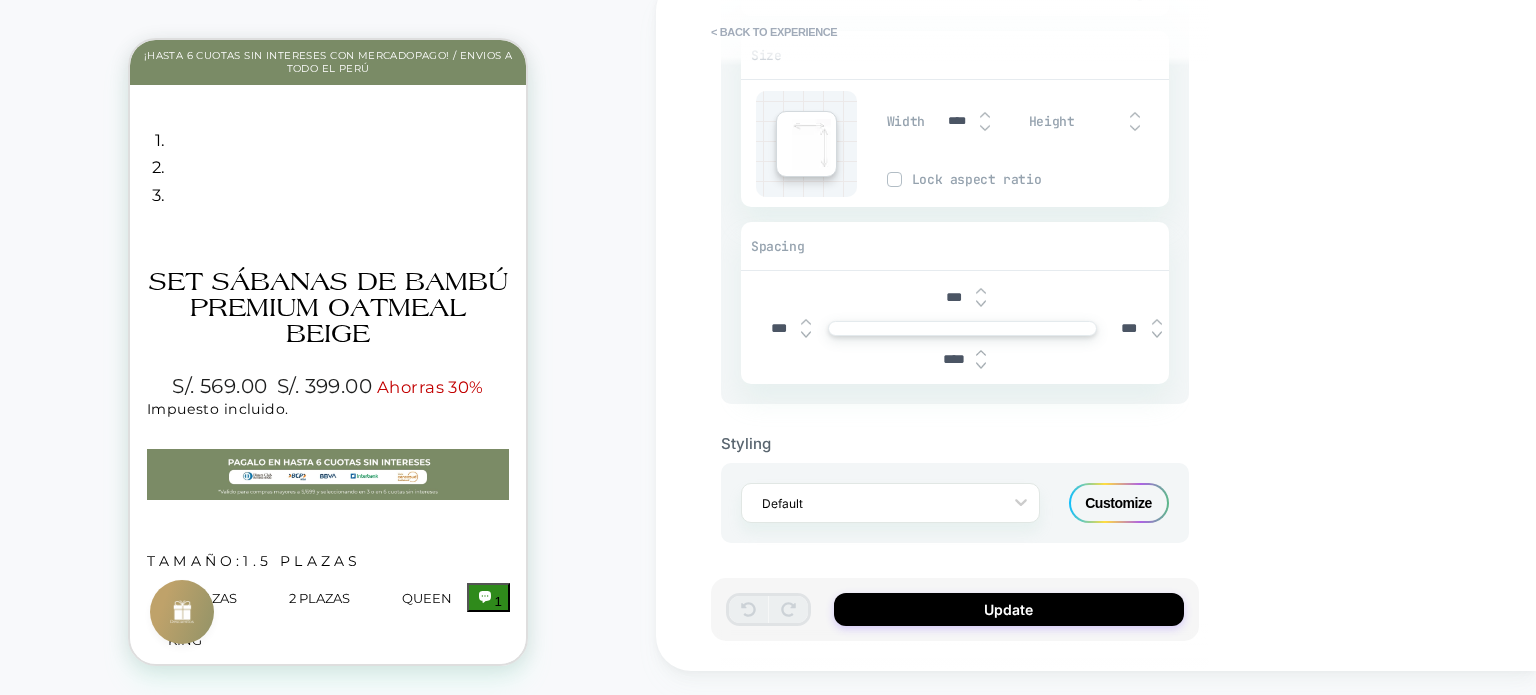 click at bounding box center (981, 304) 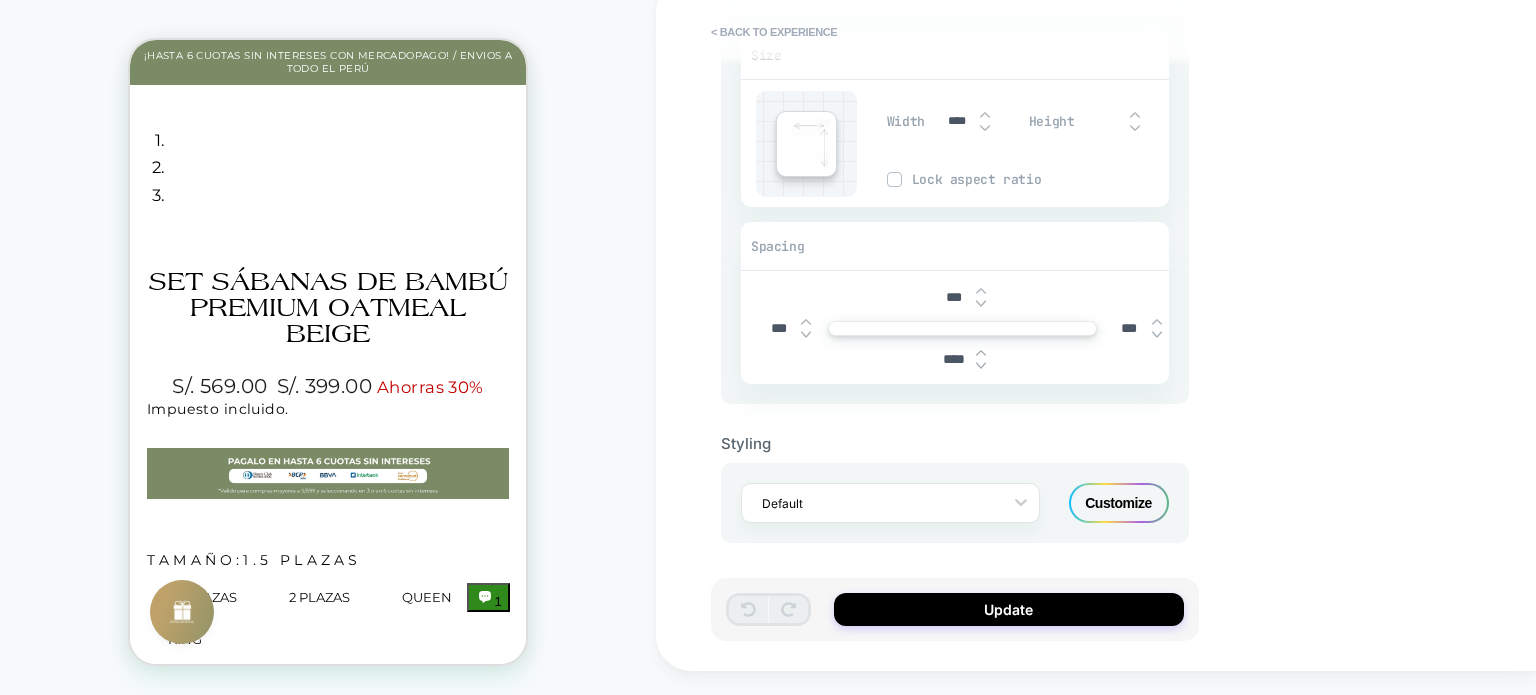 click at bounding box center [981, 304] 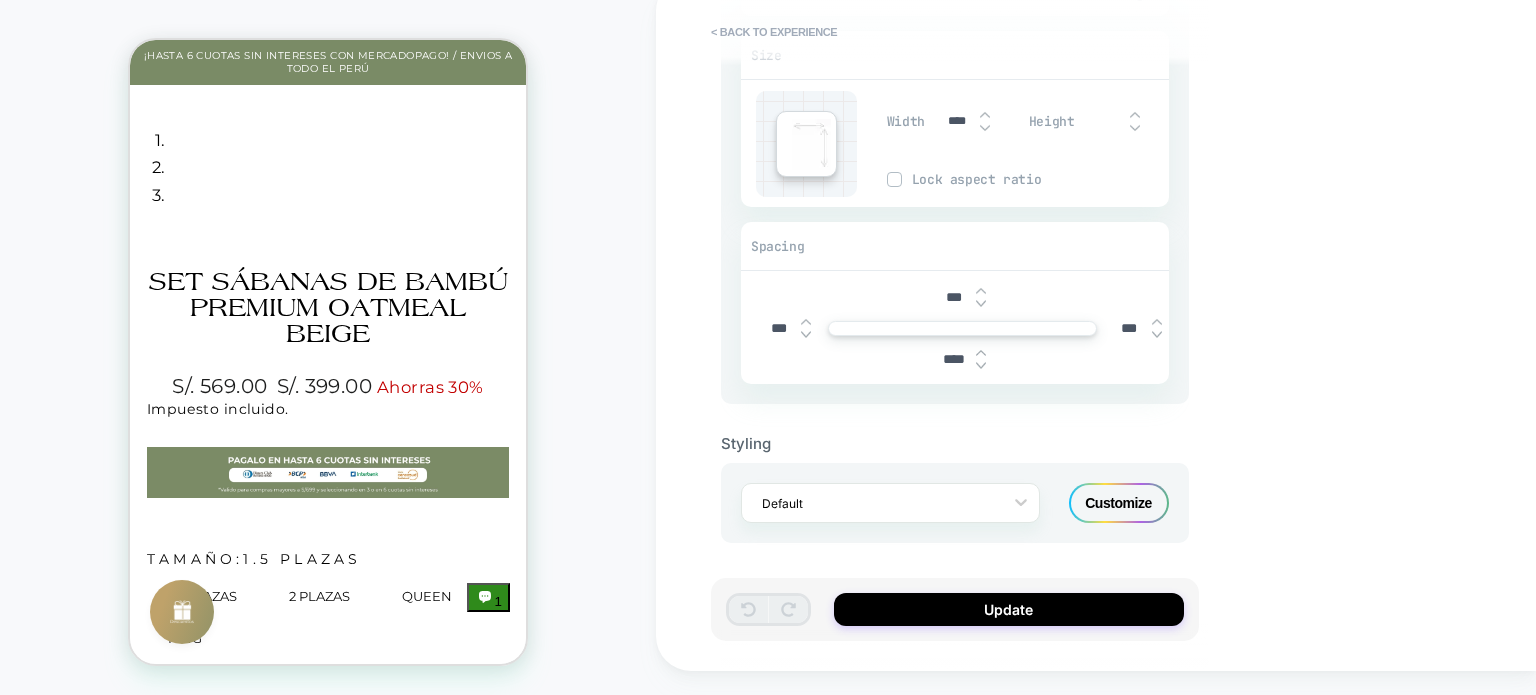 click at bounding box center [981, 304] 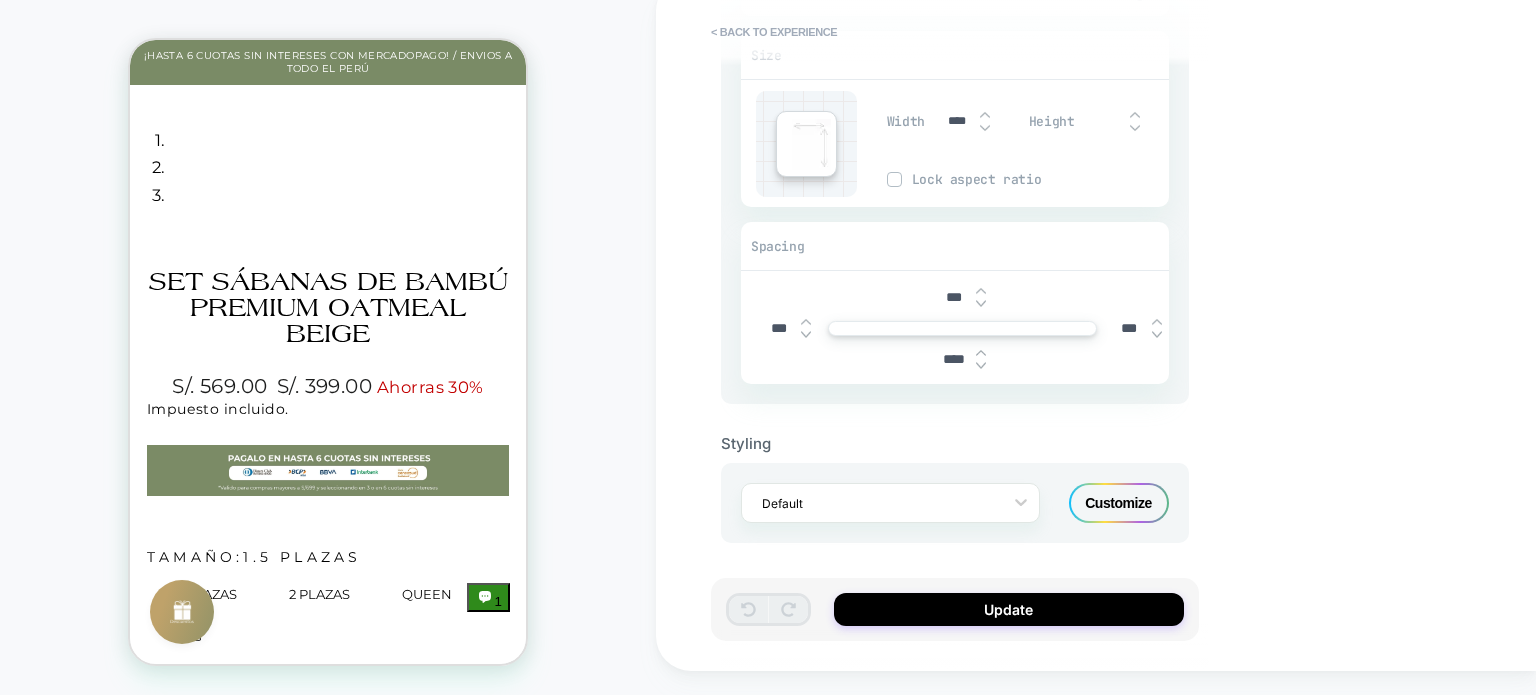 click at bounding box center [981, 304] 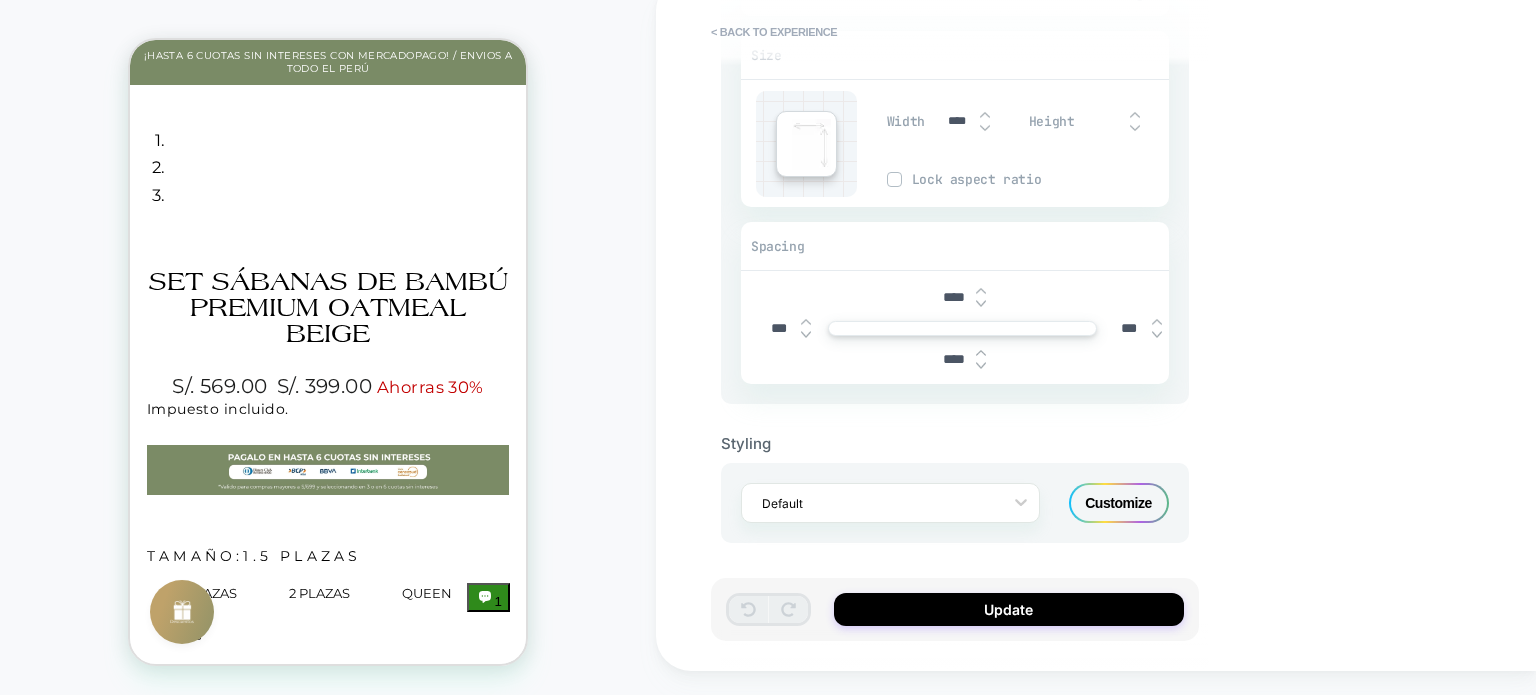 click at bounding box center [981, 304] 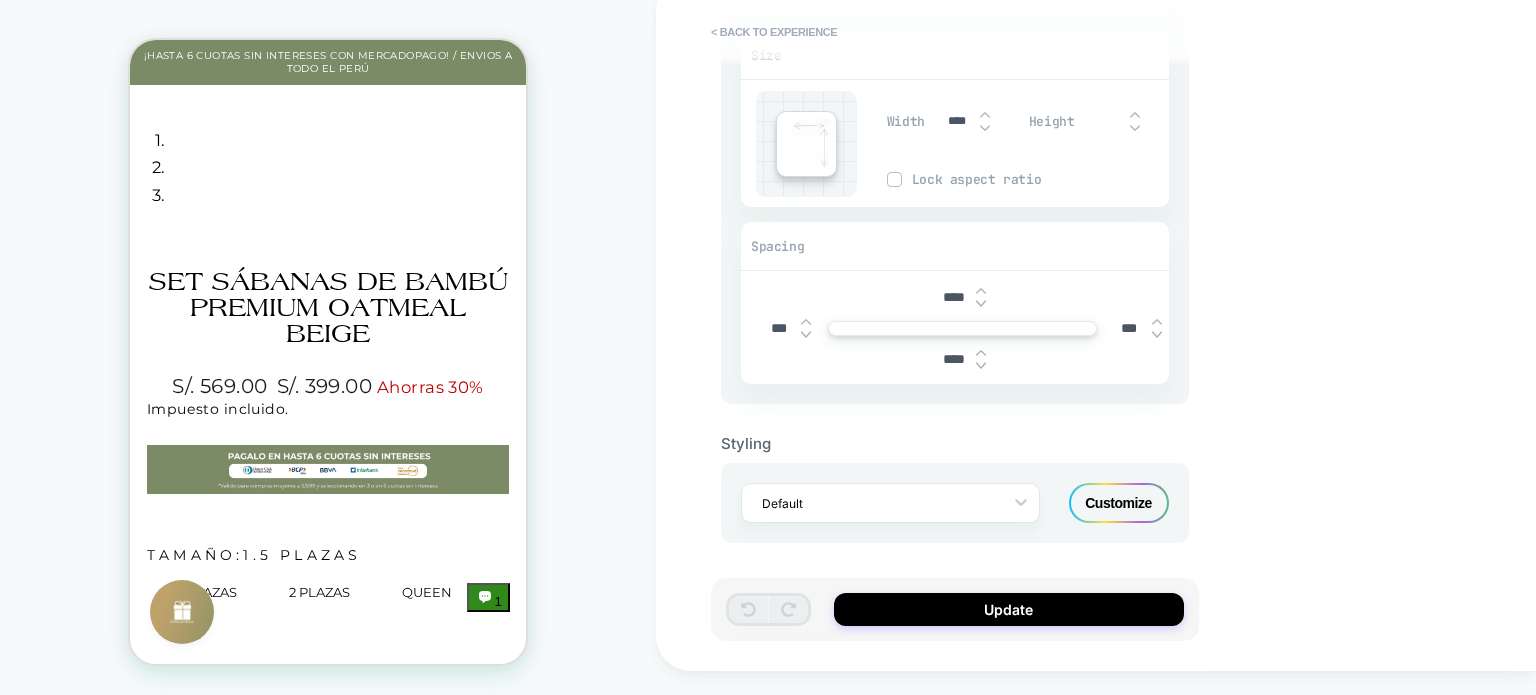 click at bounding box center [981, 304] 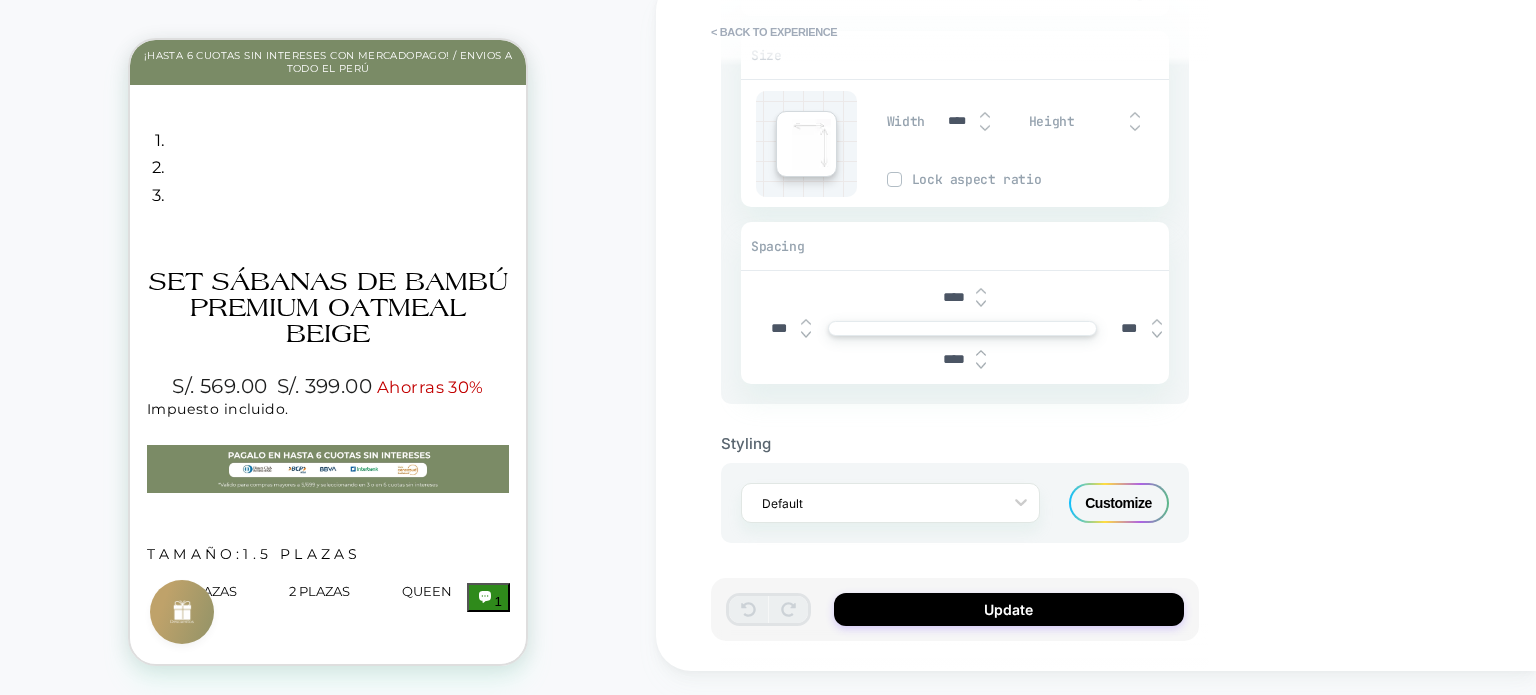 click at bounding box center [981, 304] 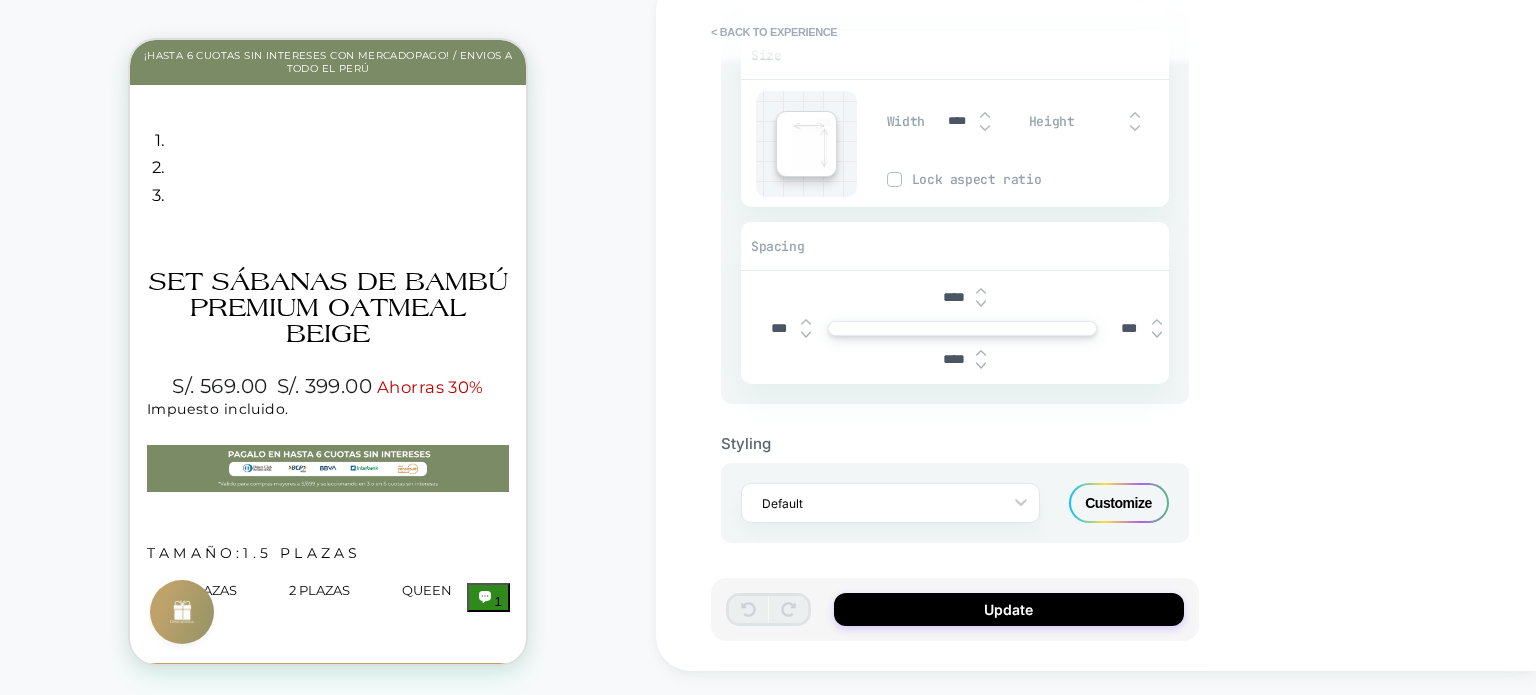 click at bounding box center [981, 304] 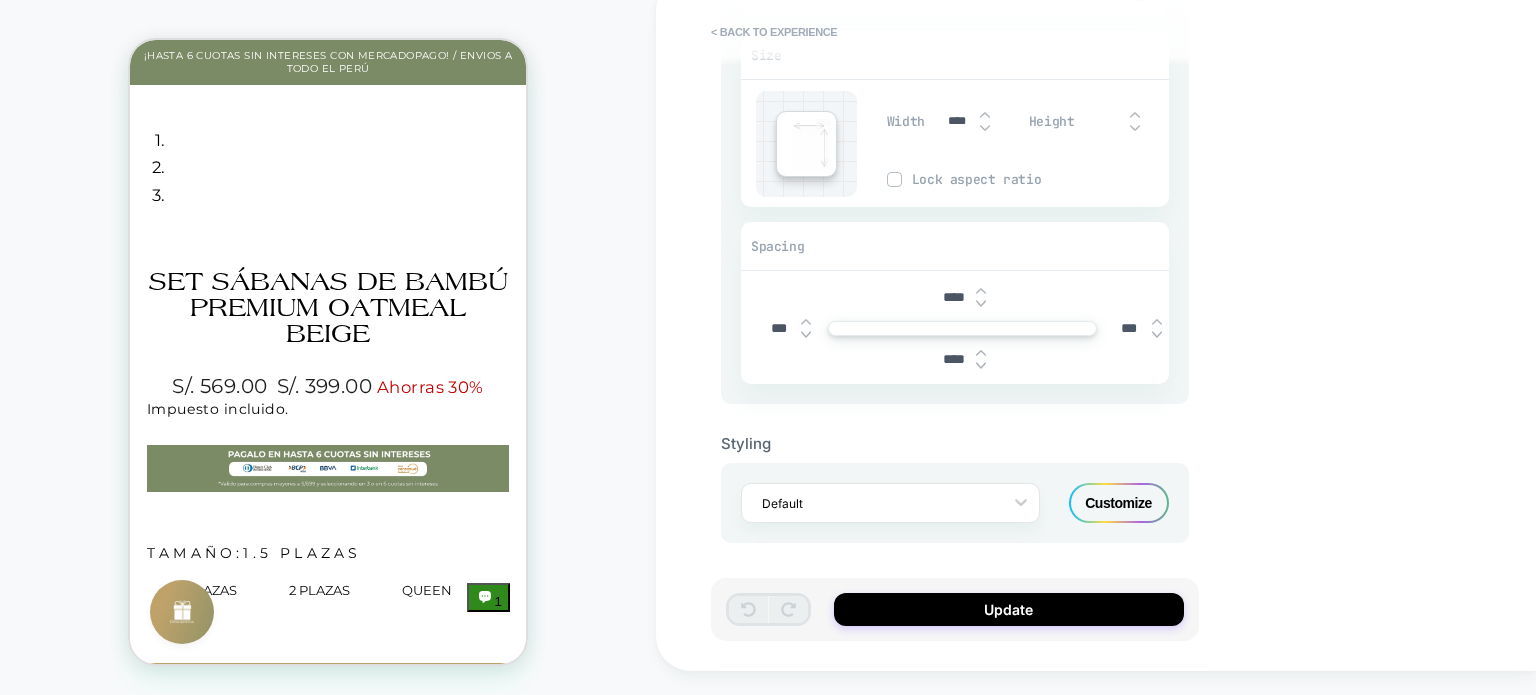 type on "****" 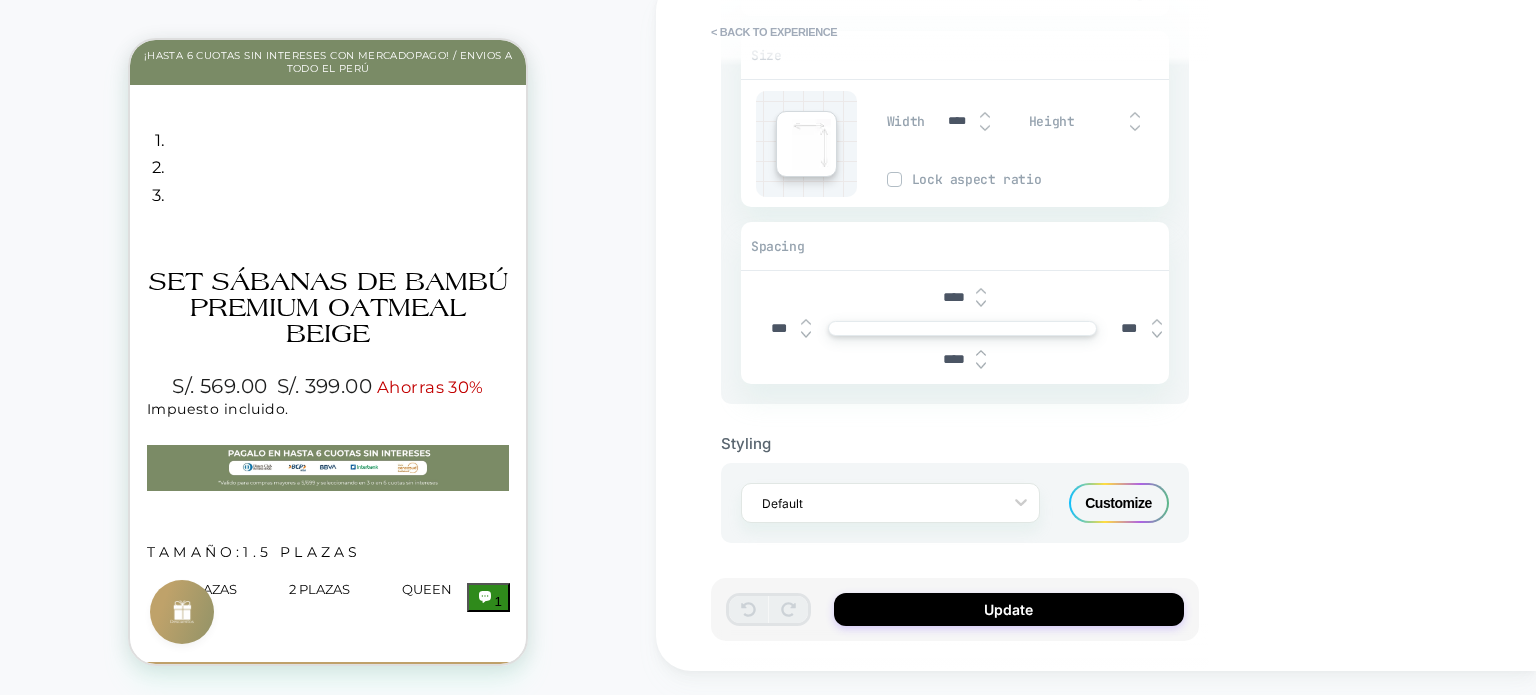 click at bounding box center (981, 366) 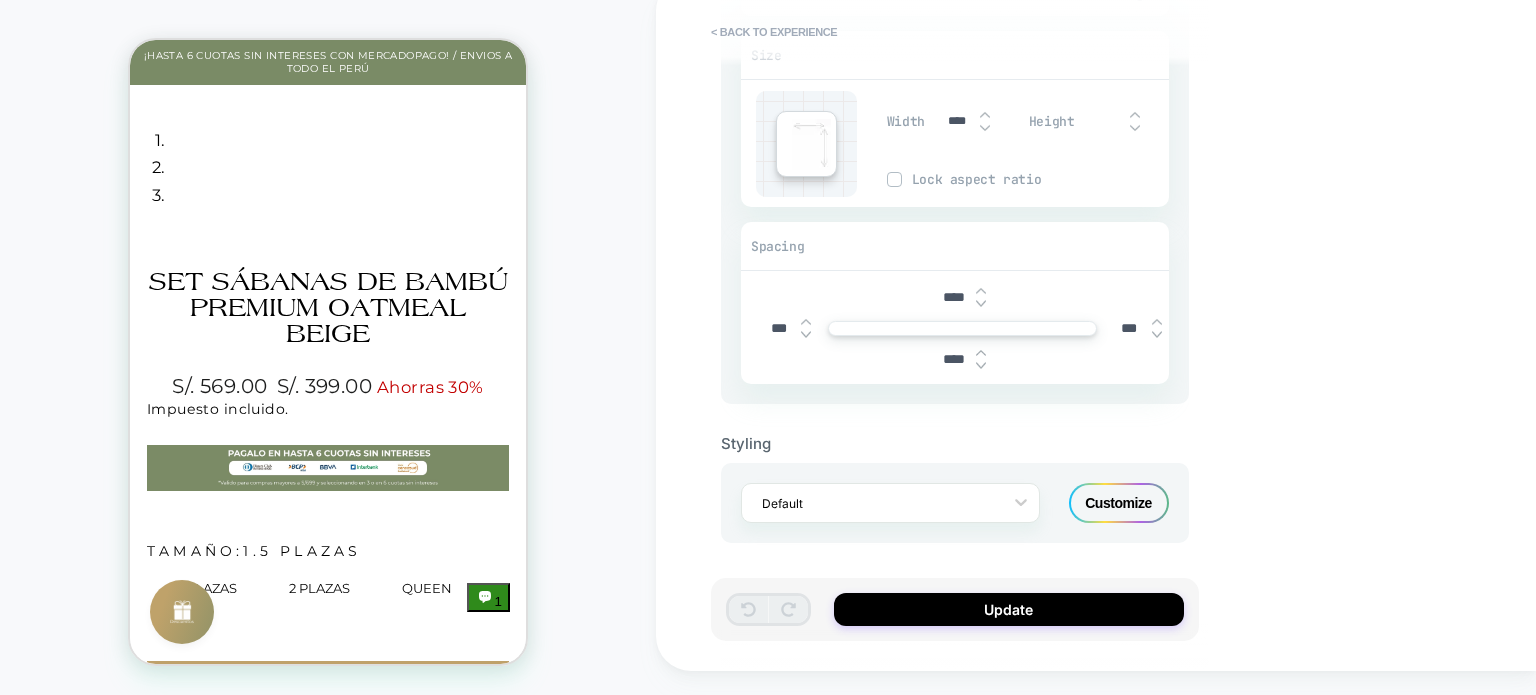 click at bounding box center [981, 366] 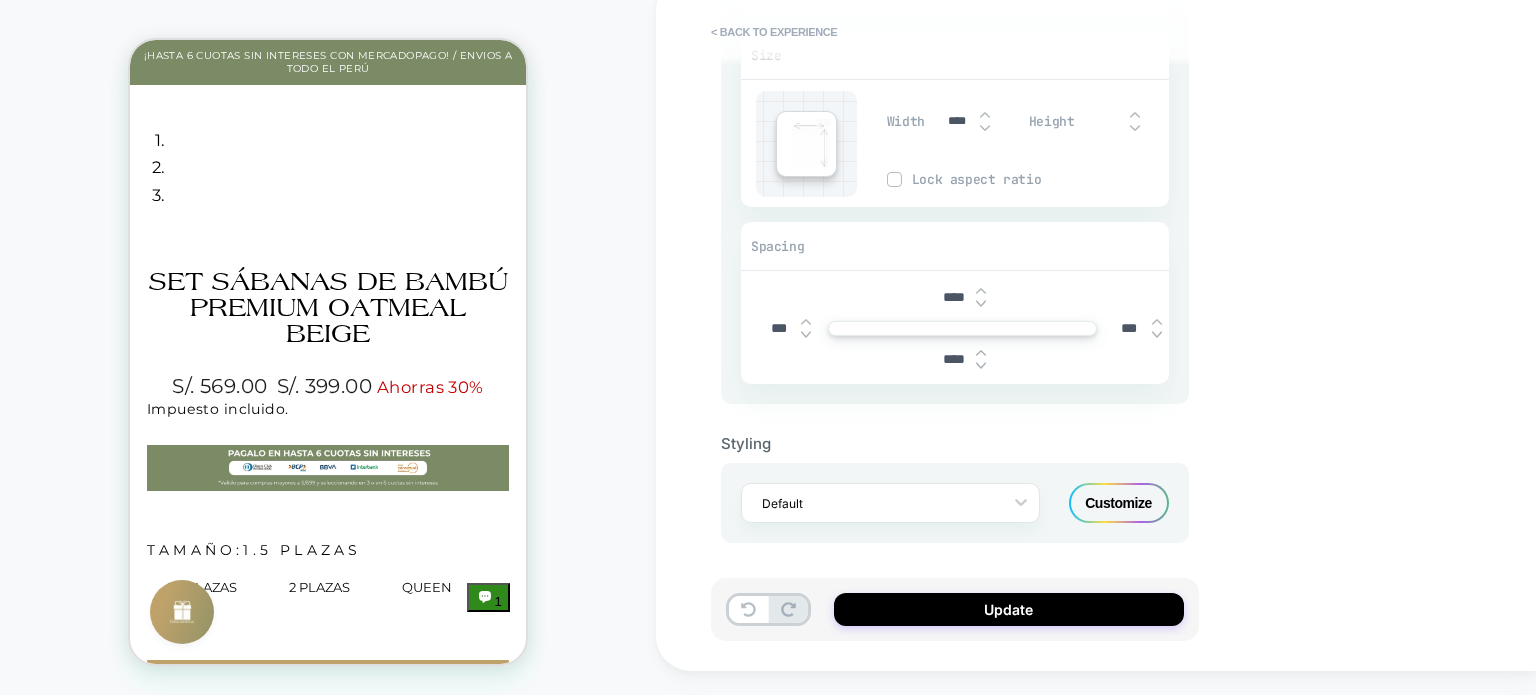 click at bounding box center [981, 366] 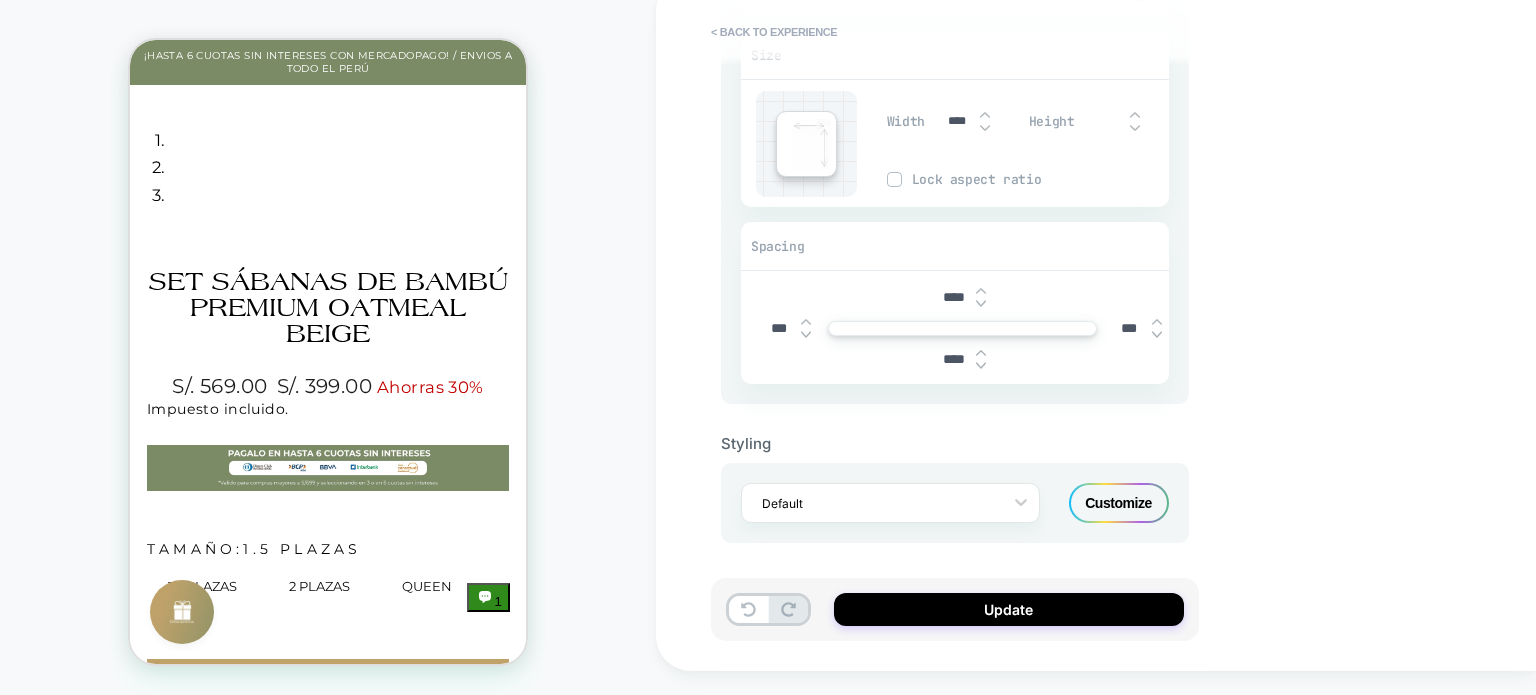 click at bounding box center [981, 366] 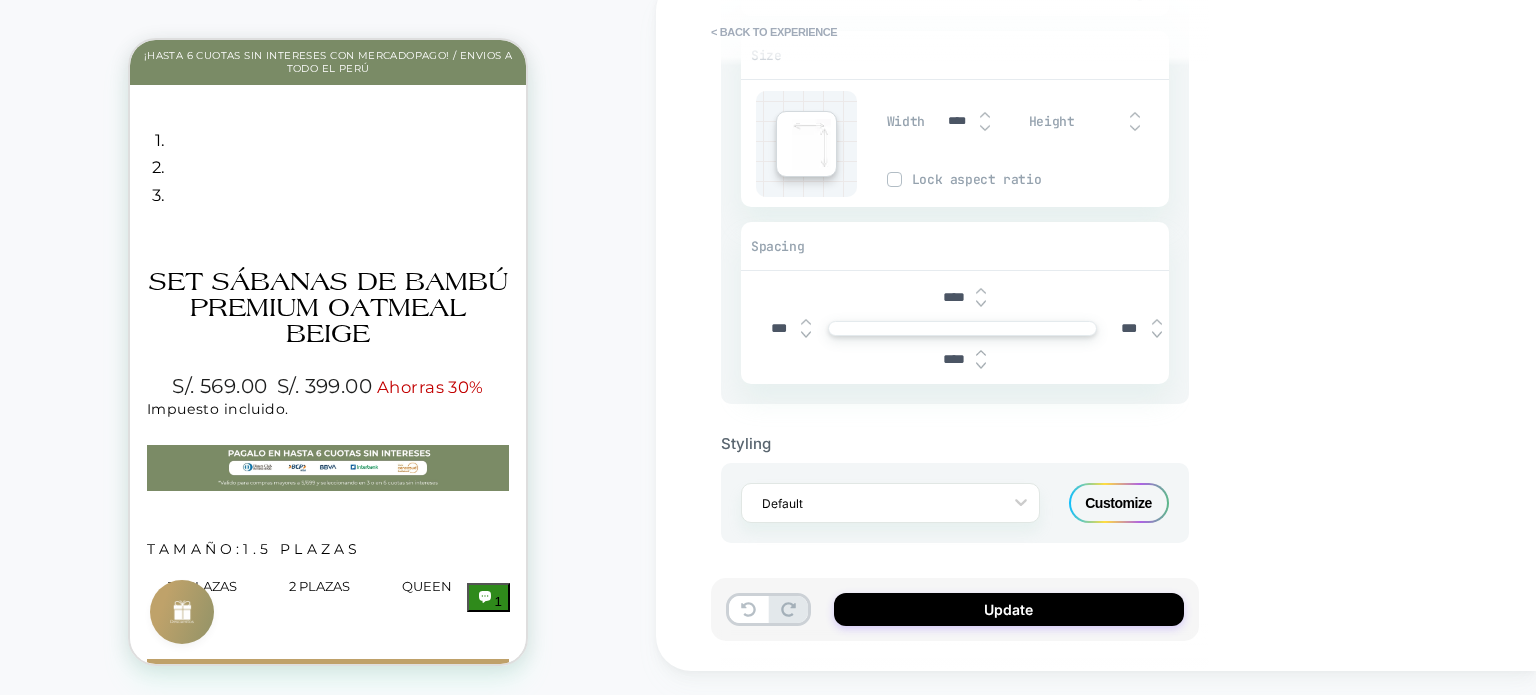 click at bounding box center [981, 366] 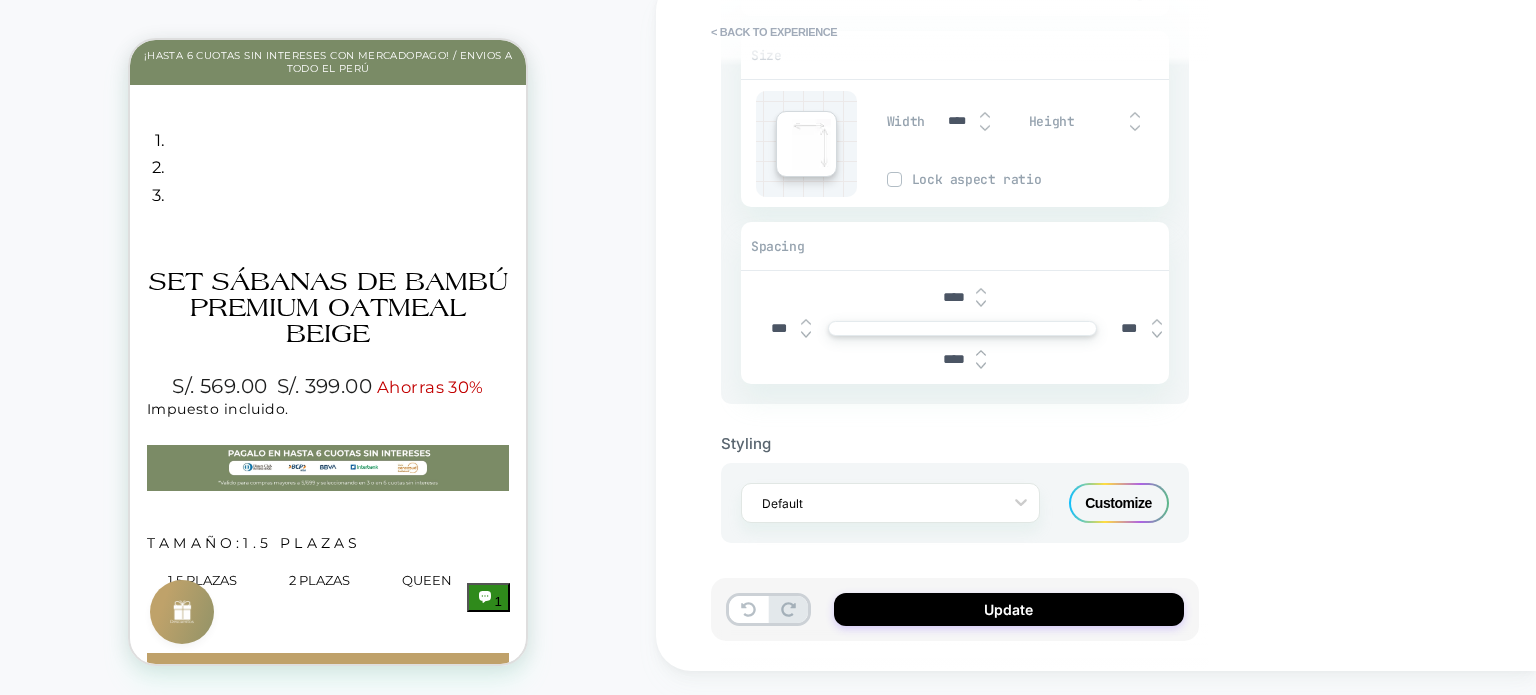 click at bounding box center (981, 366) 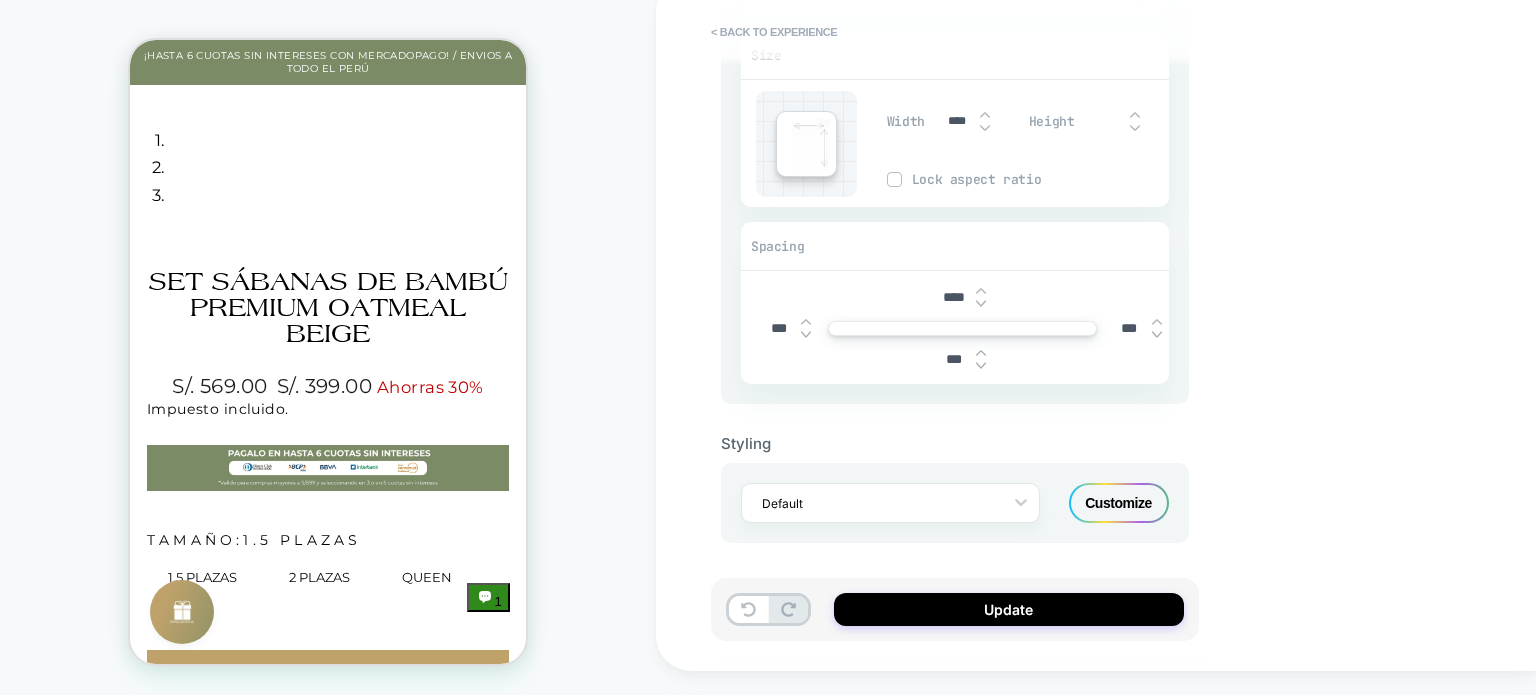 click at bounding box center (981, 366) 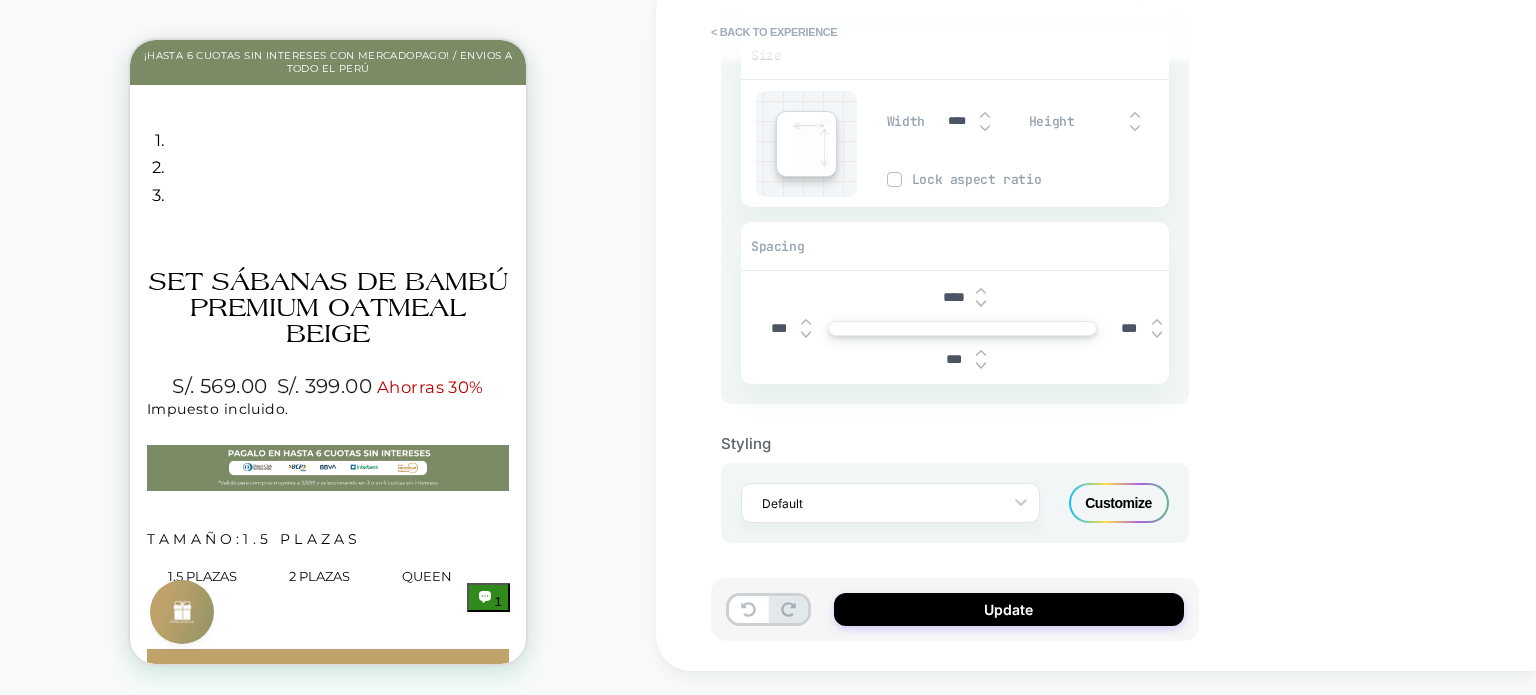 click at bounding box center (981, 366) 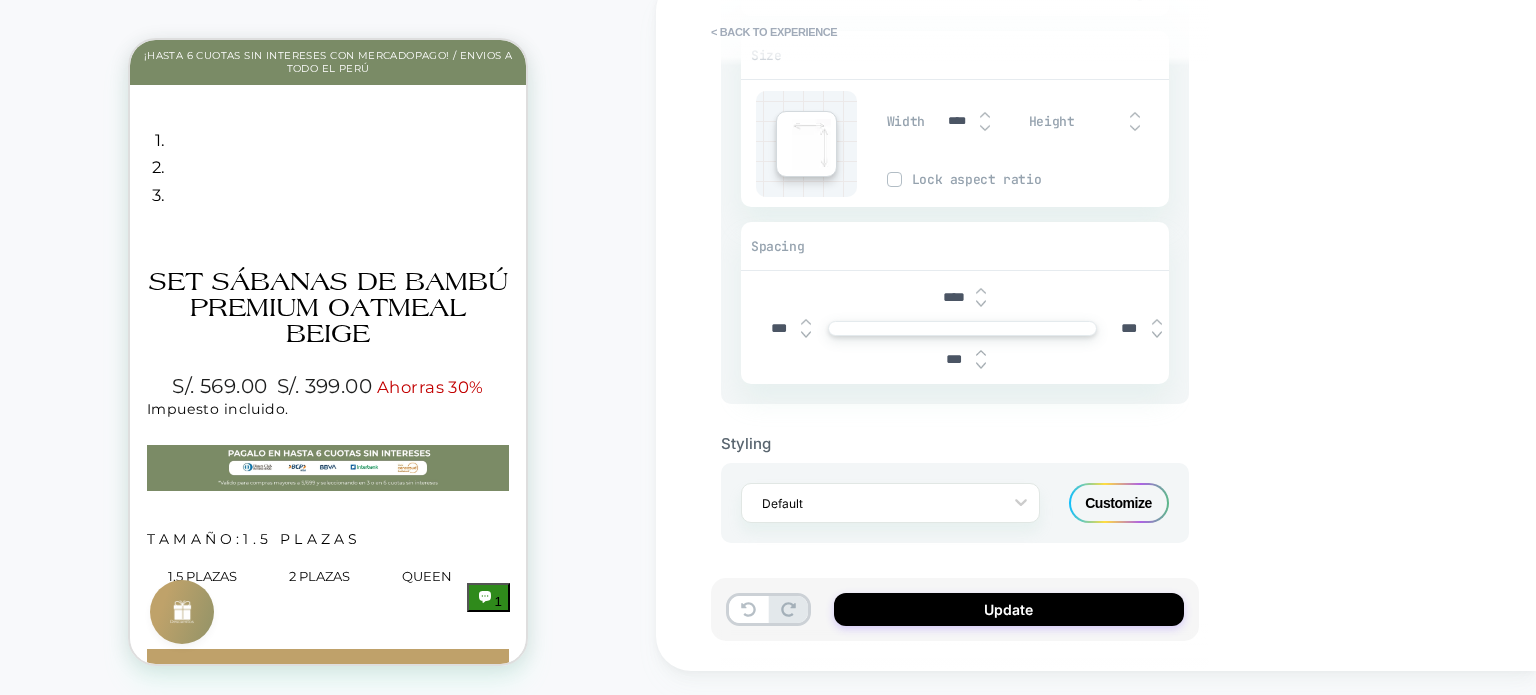 click at bounding box center [981, 366] 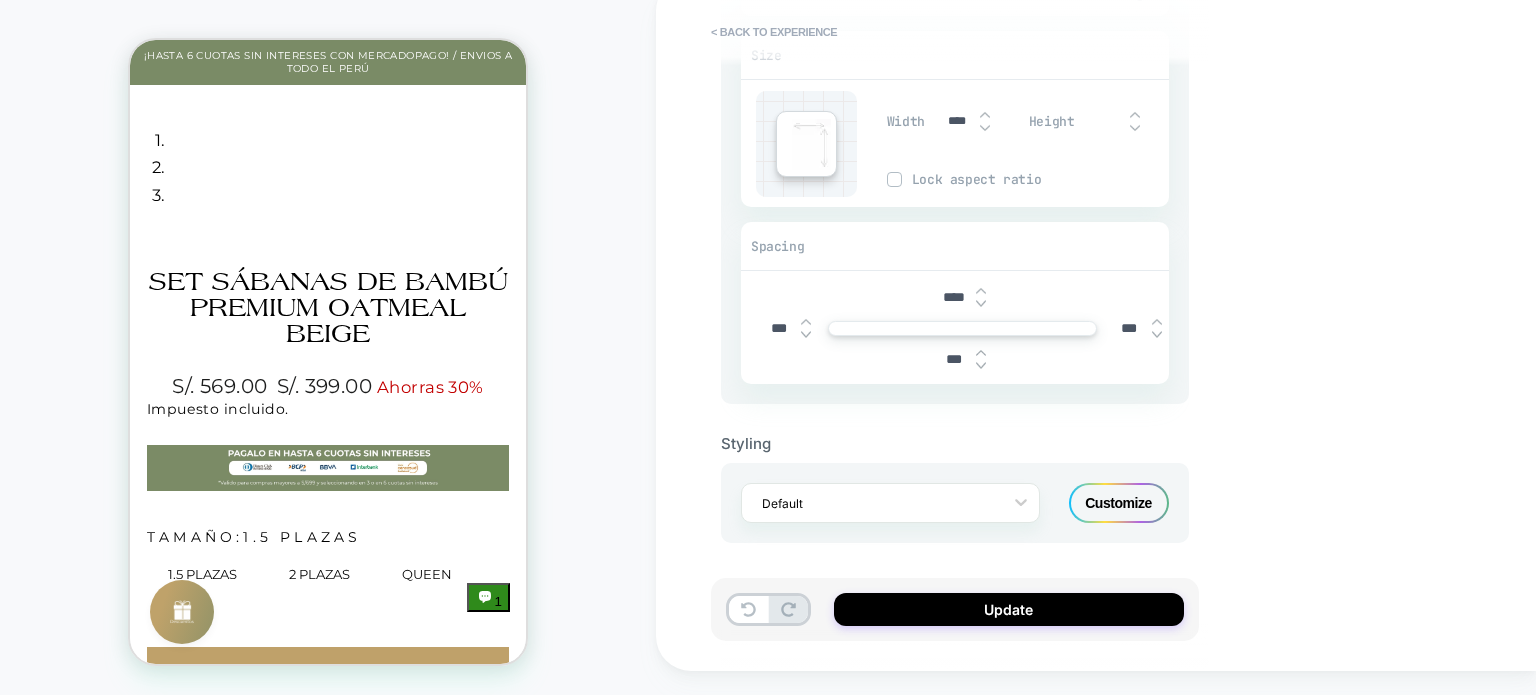click at bounding box center (981, 366) 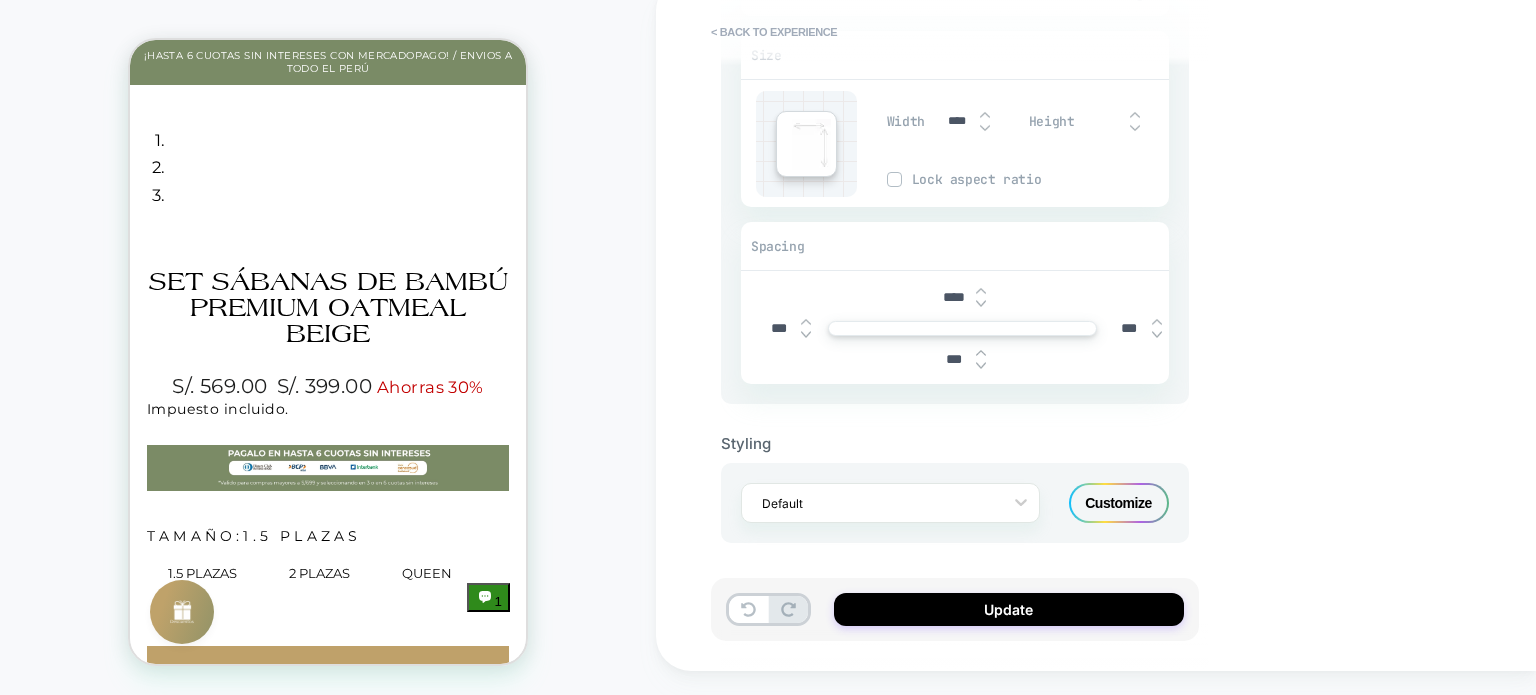click at bounding box center (981, 366) 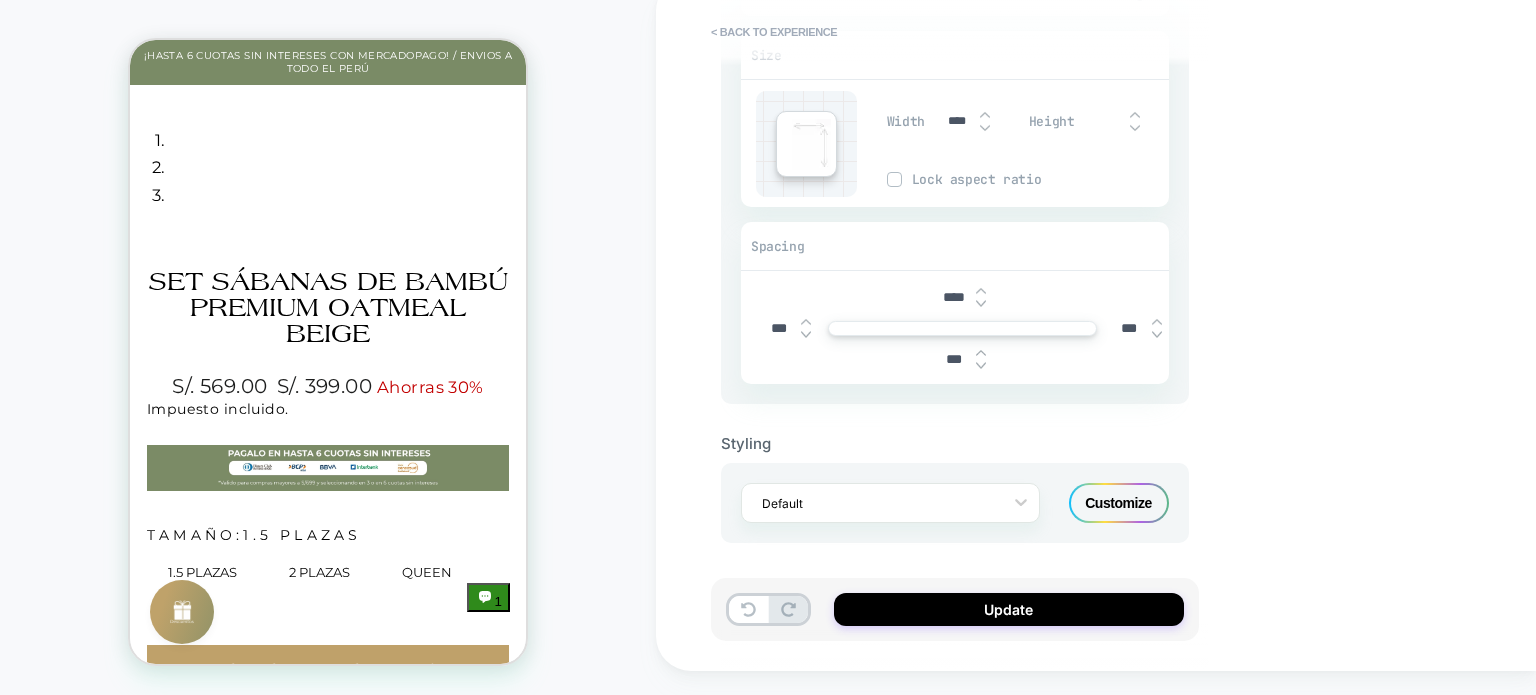 click at bounding box center [981, 366] 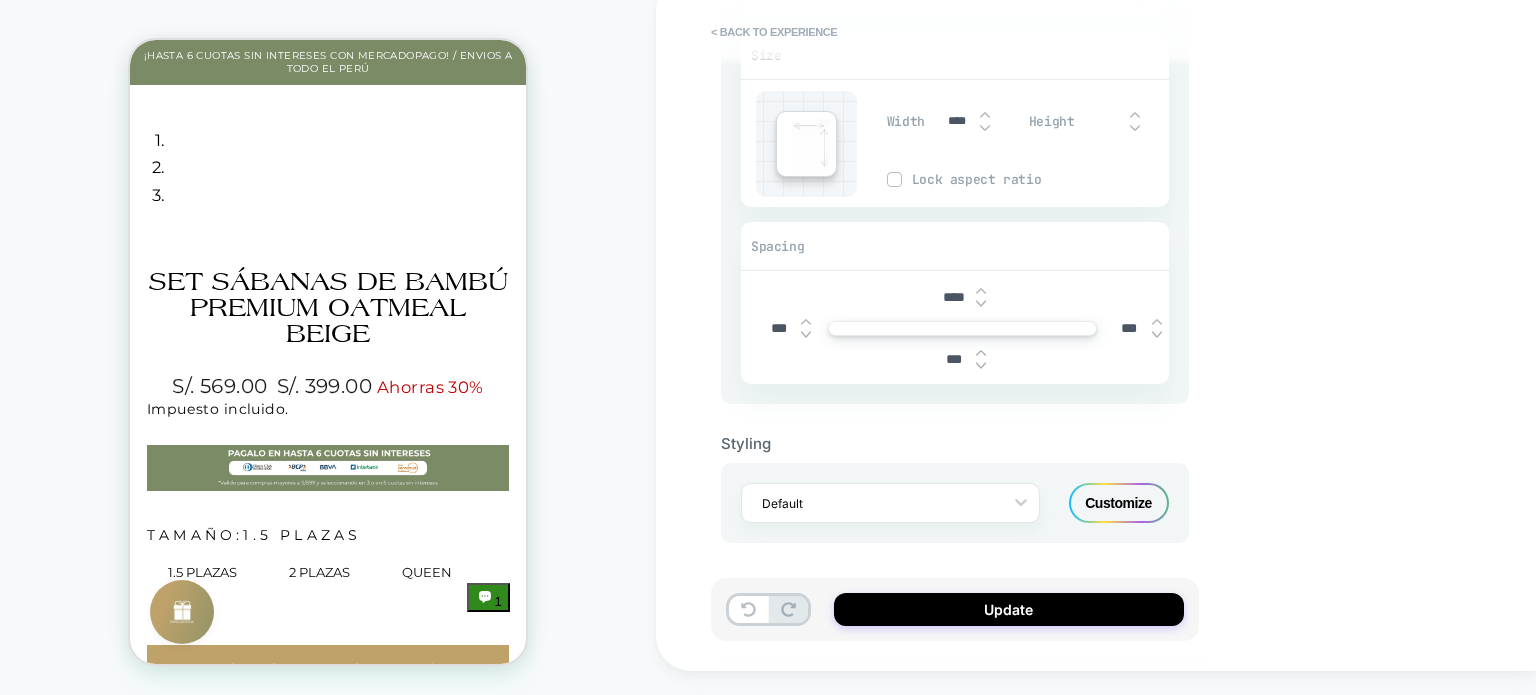 click at bounding box center (981, 366) 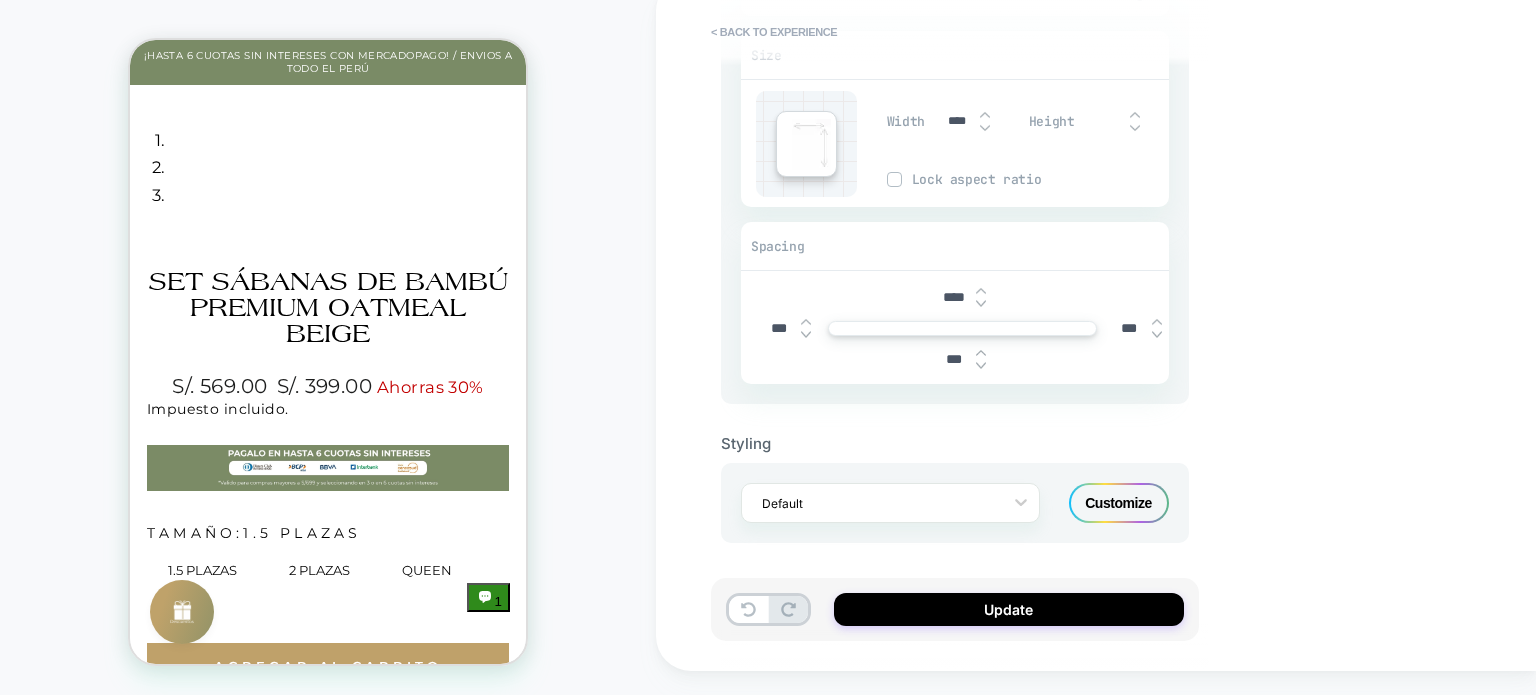 click at bounding box center [981, 359] 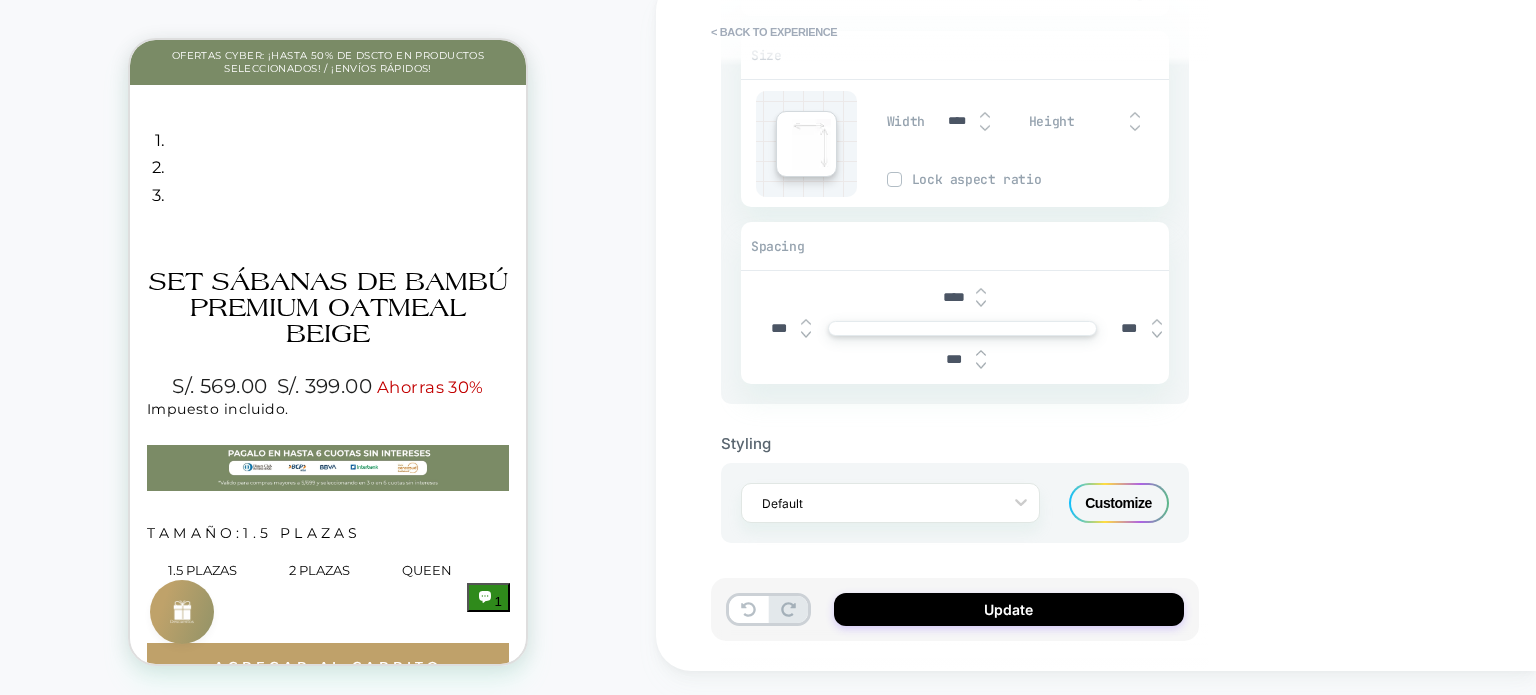 click at bounding box center (981, 359) 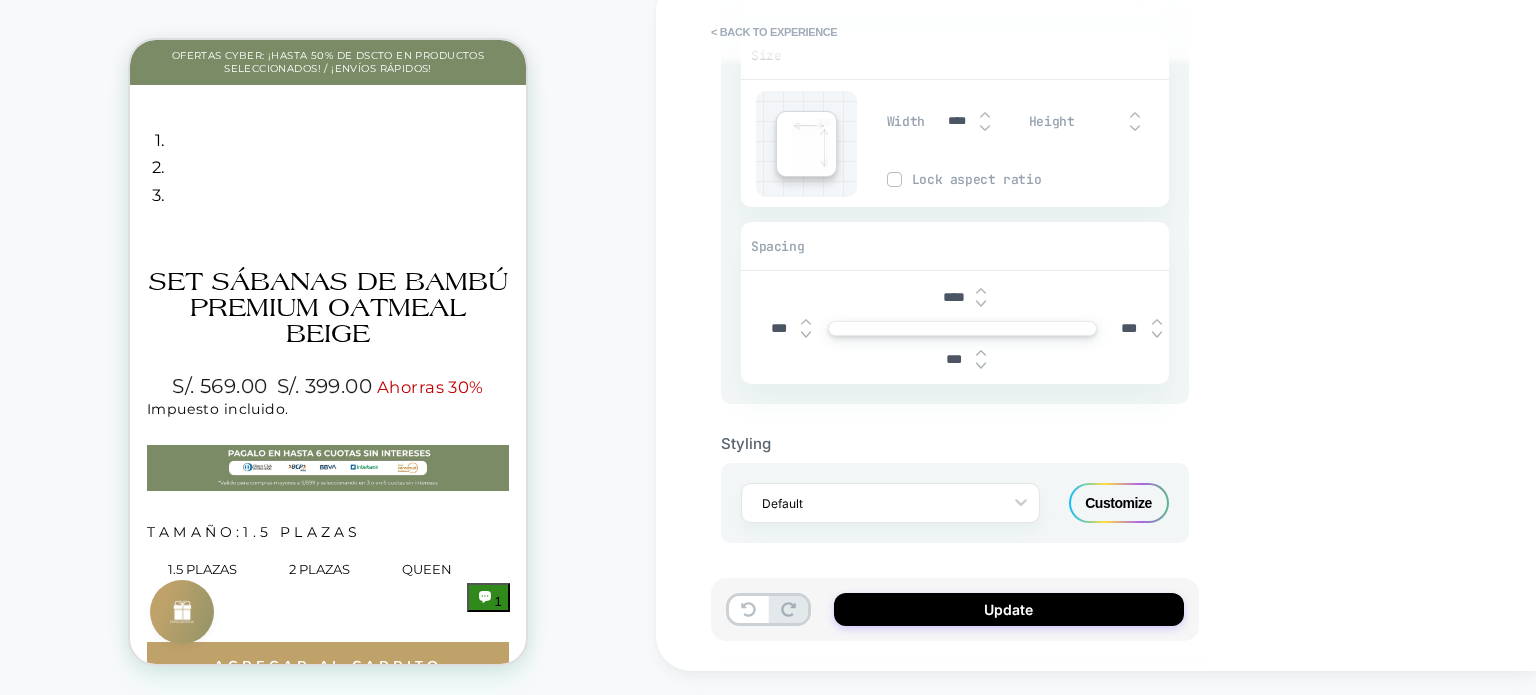 click at bounding box center [981, 366] 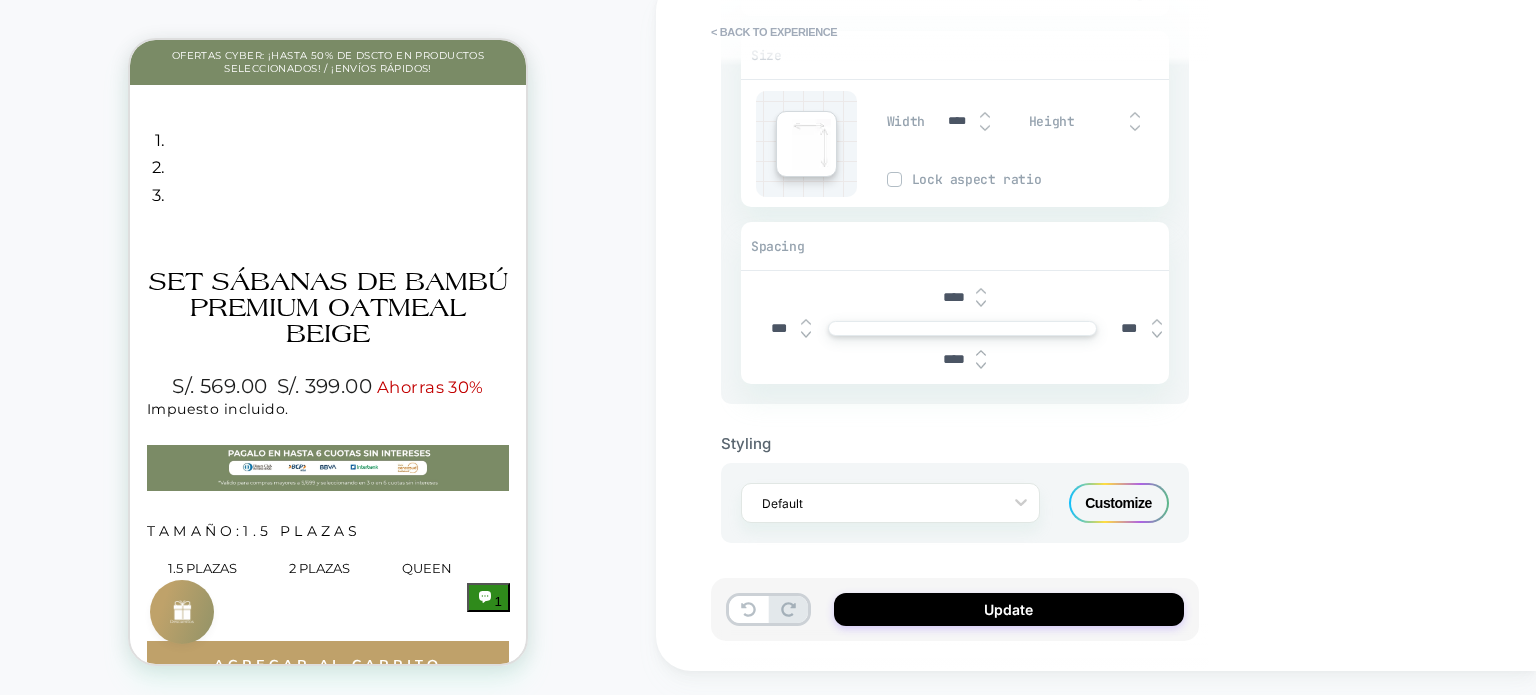 click at bounding box center [981, 366] 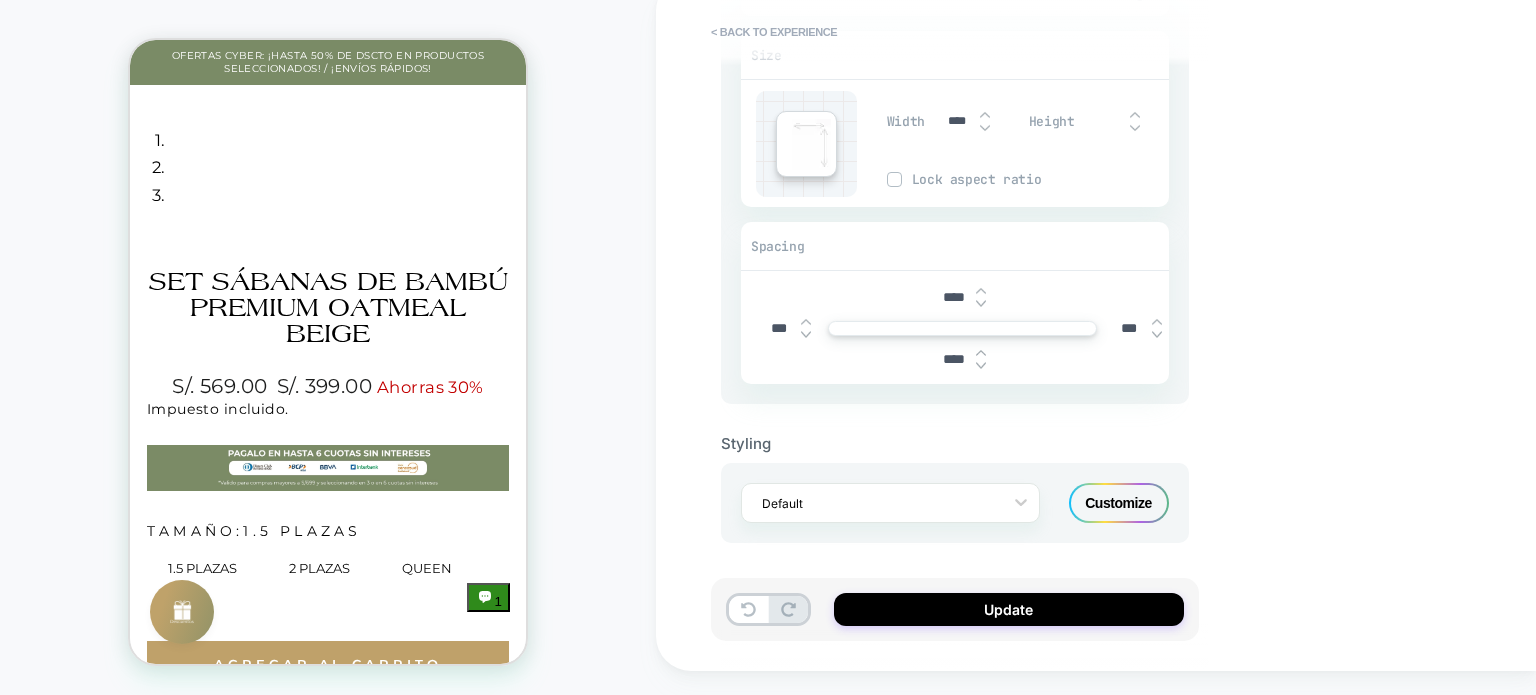 type on "****" 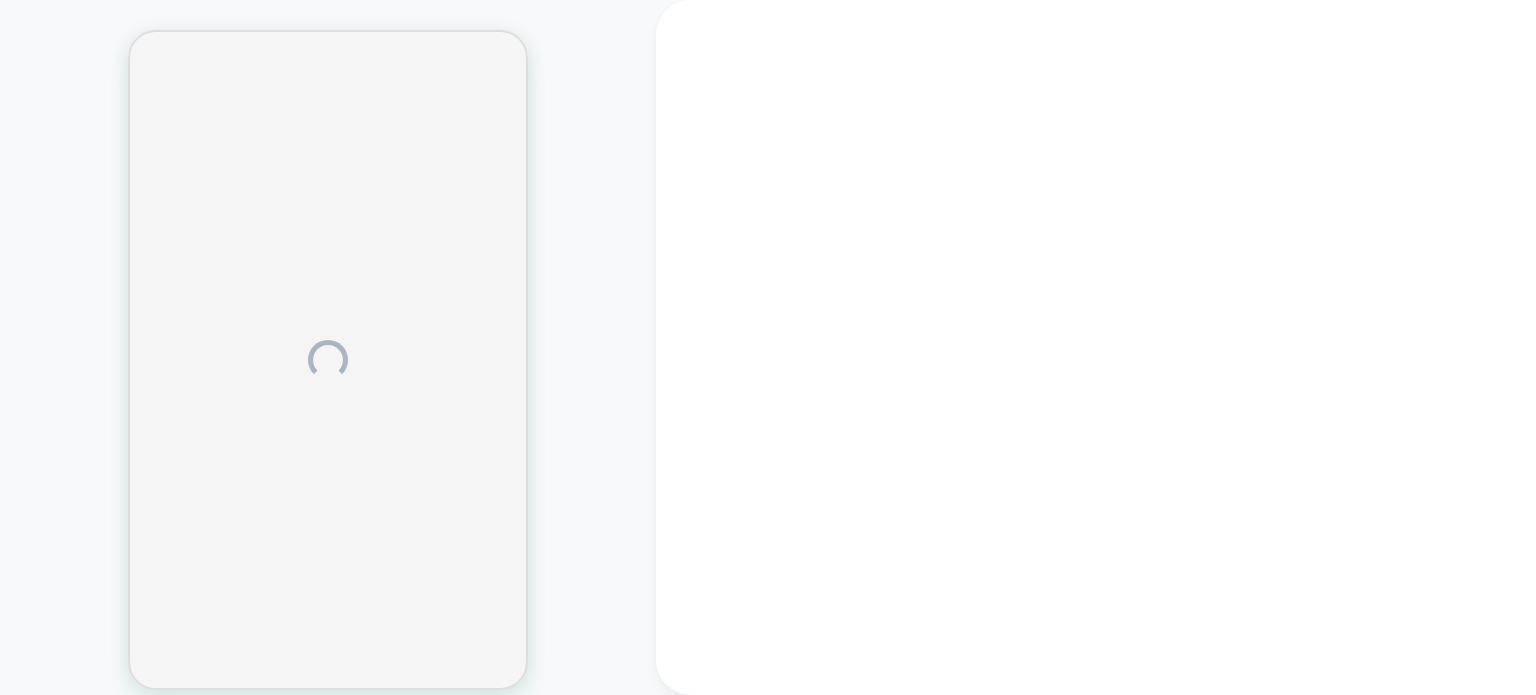 scroll, scrollTop: 0, scrollLeft: 0, axis: both 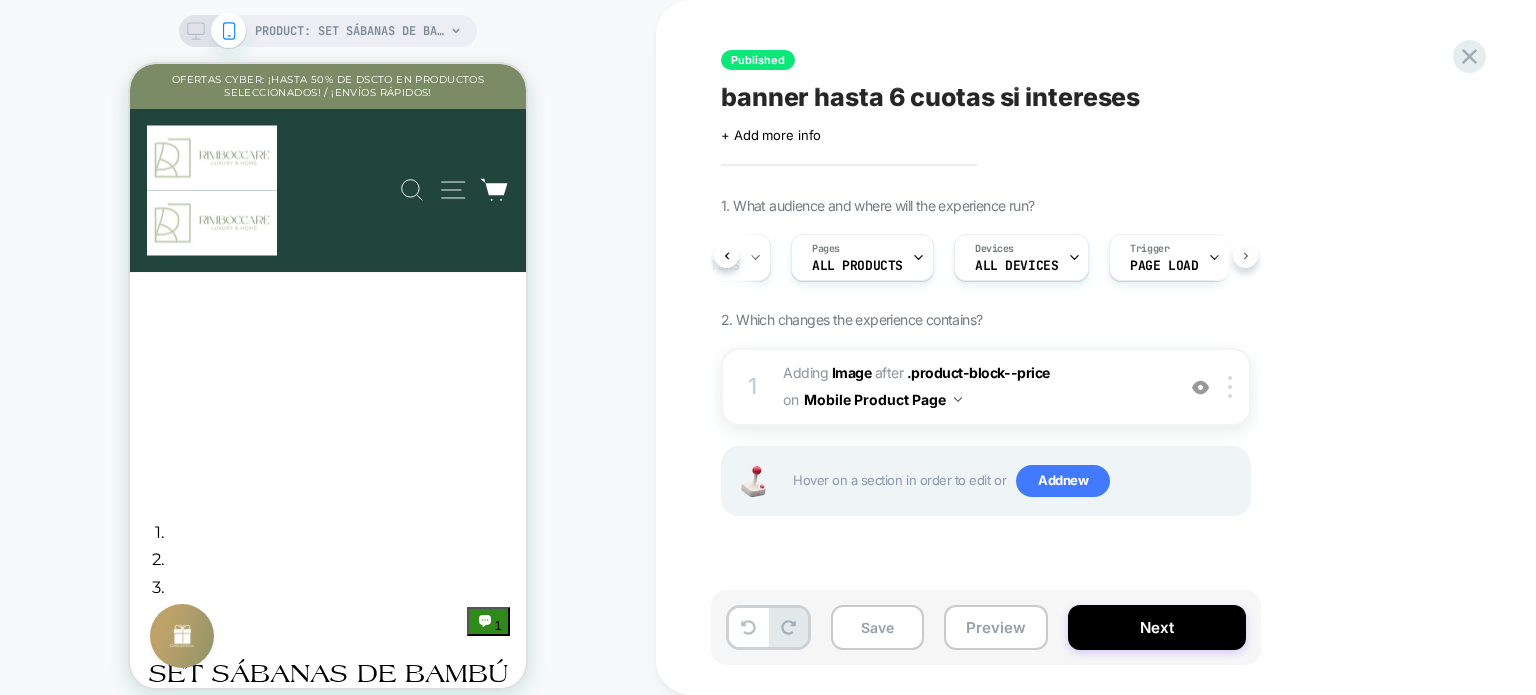 click at bounding box center [1245, 255] 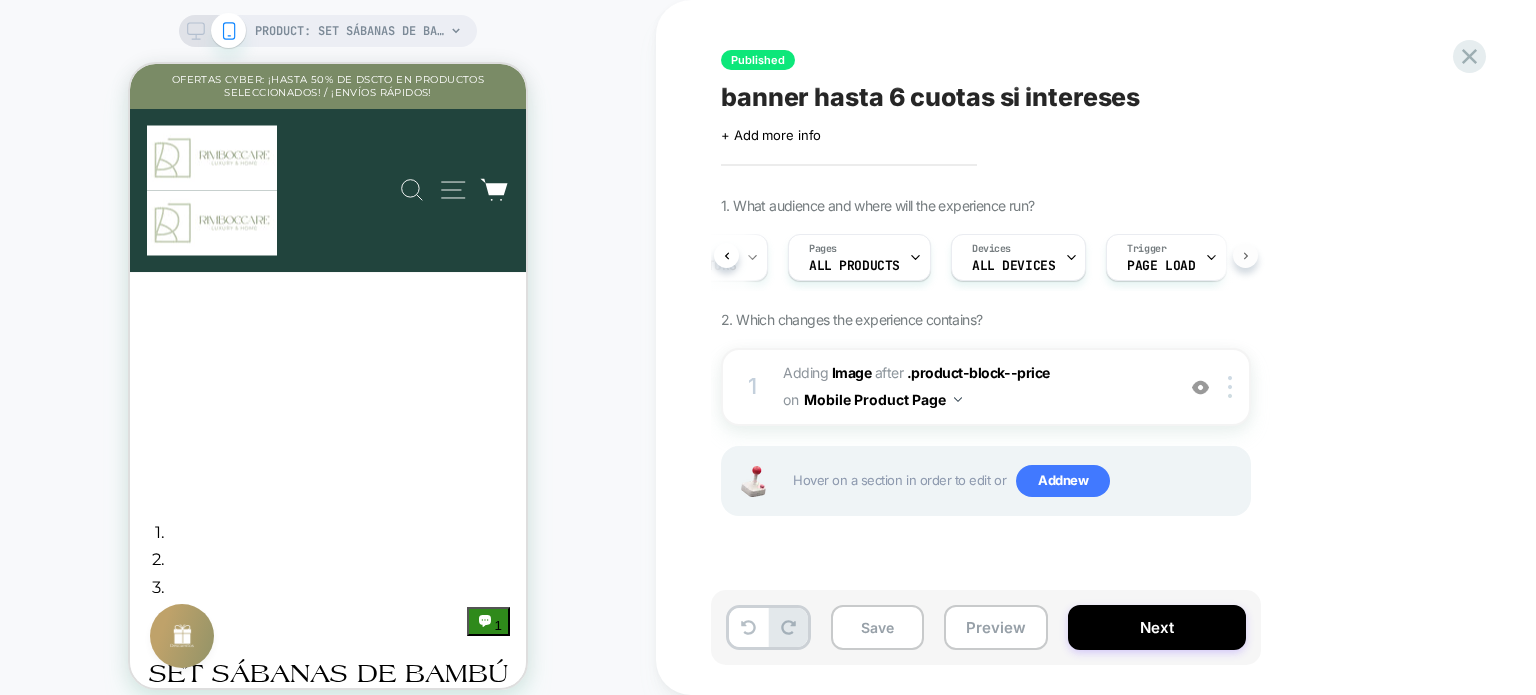 scroll, scrollTop: 0, scrollLeft: 106, axis: horizontal 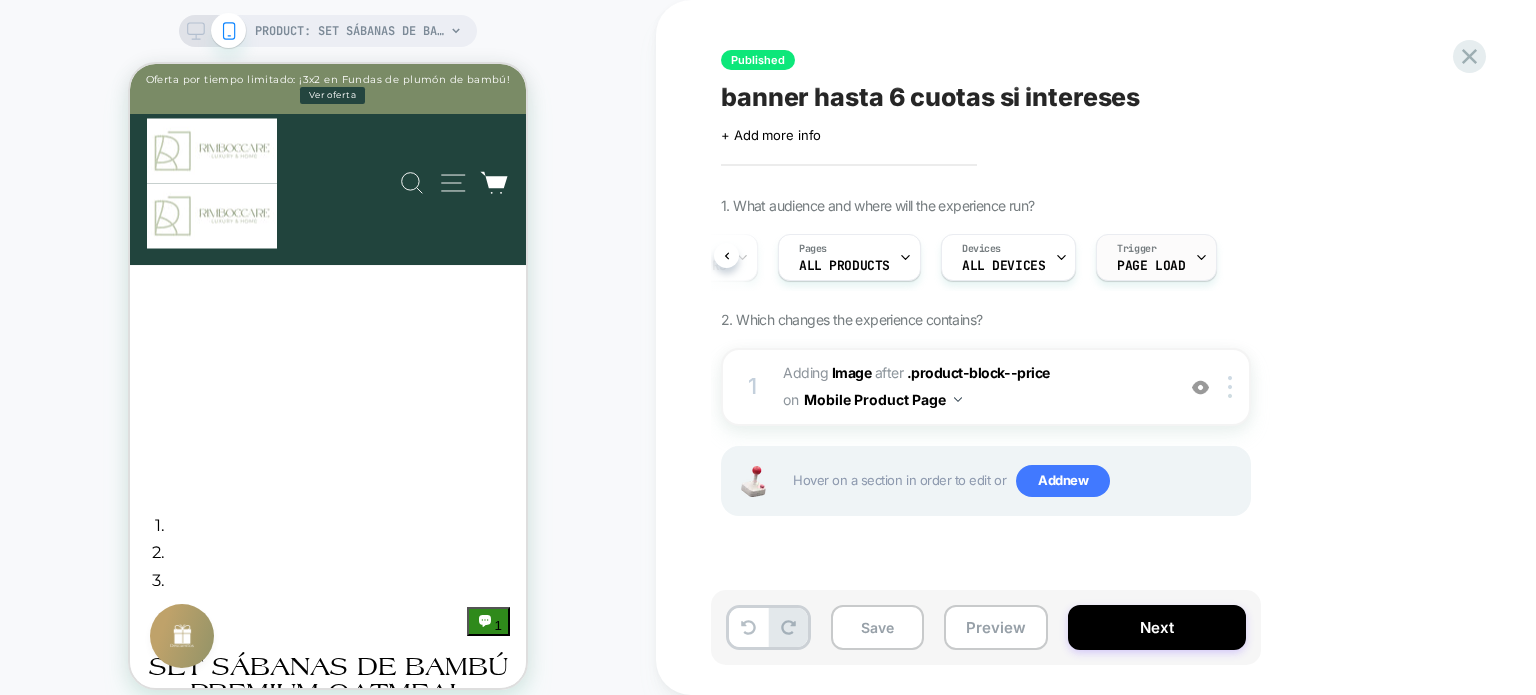 click at bounding box center (1201, 257) 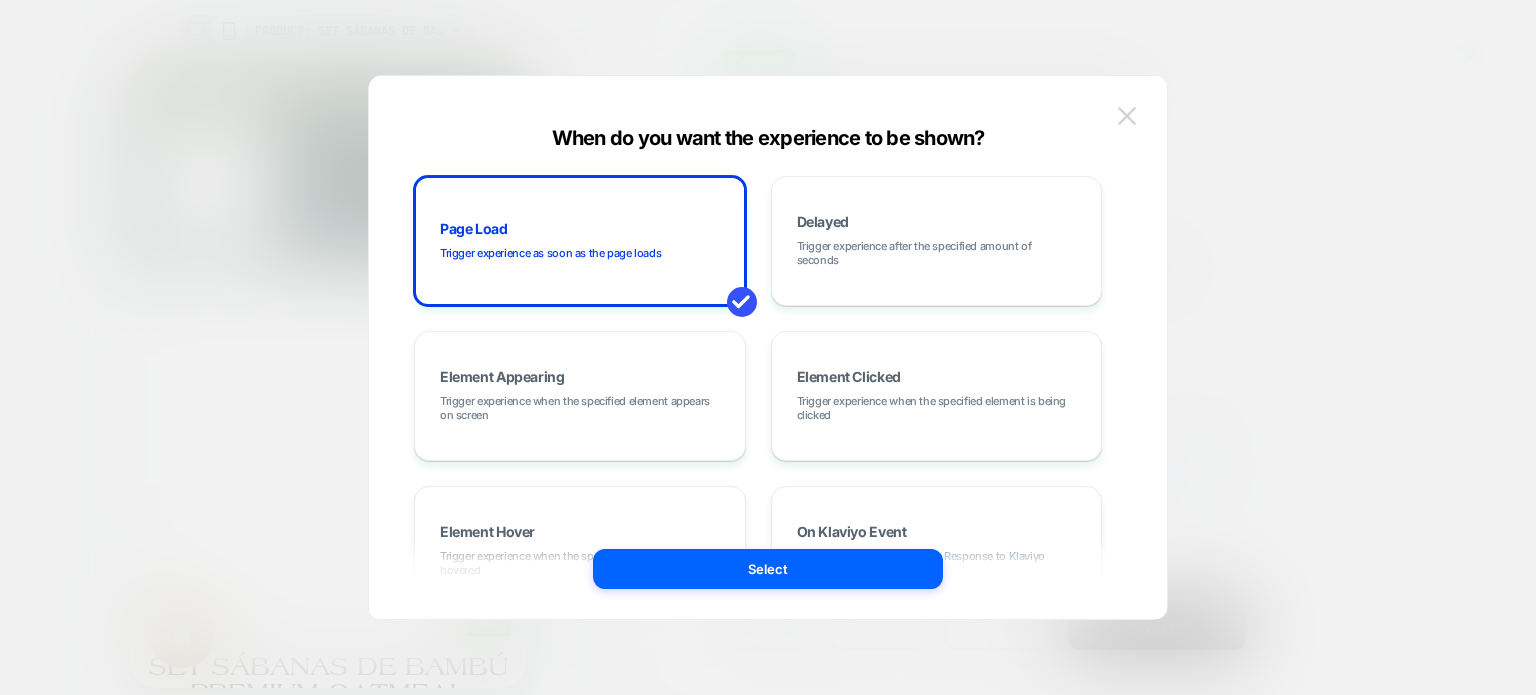 click at bounding box center (1127, 115) 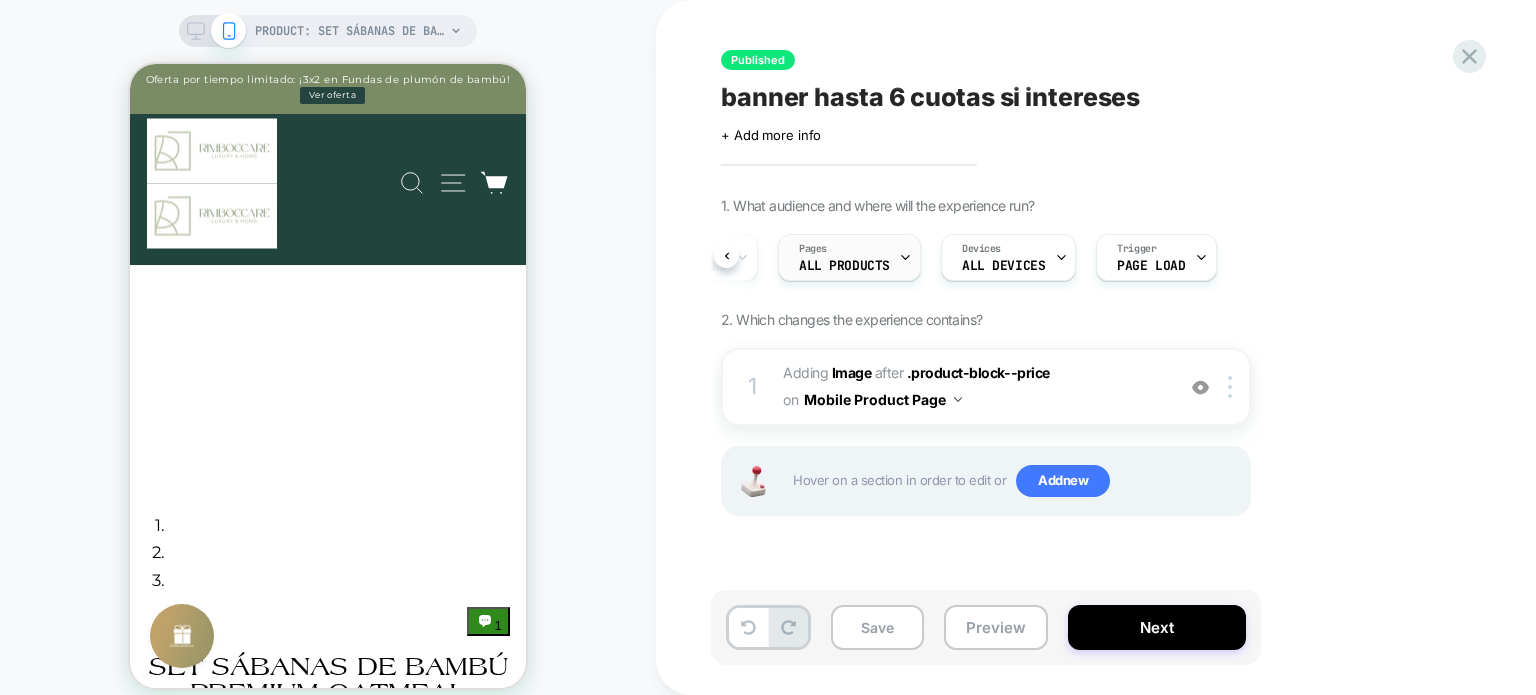 click 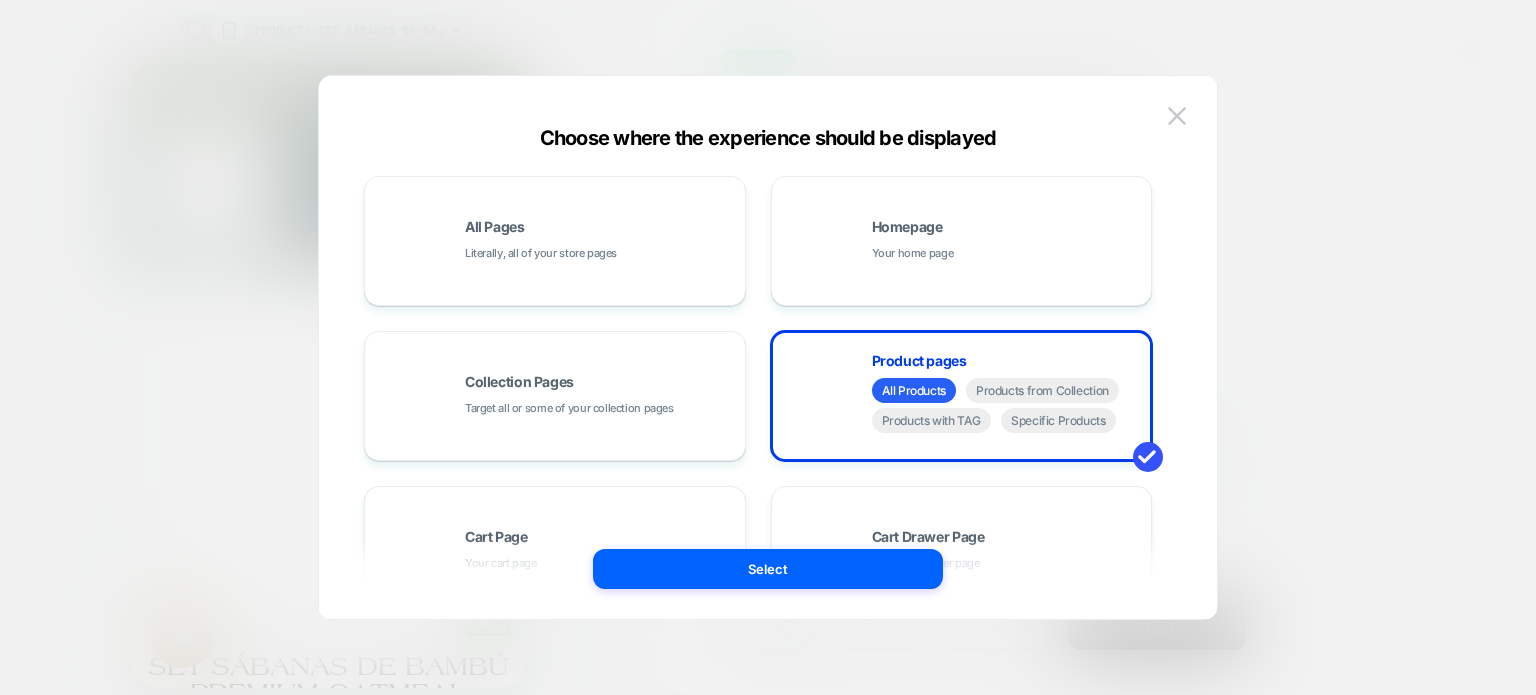 click at bounding box center [768, 347] 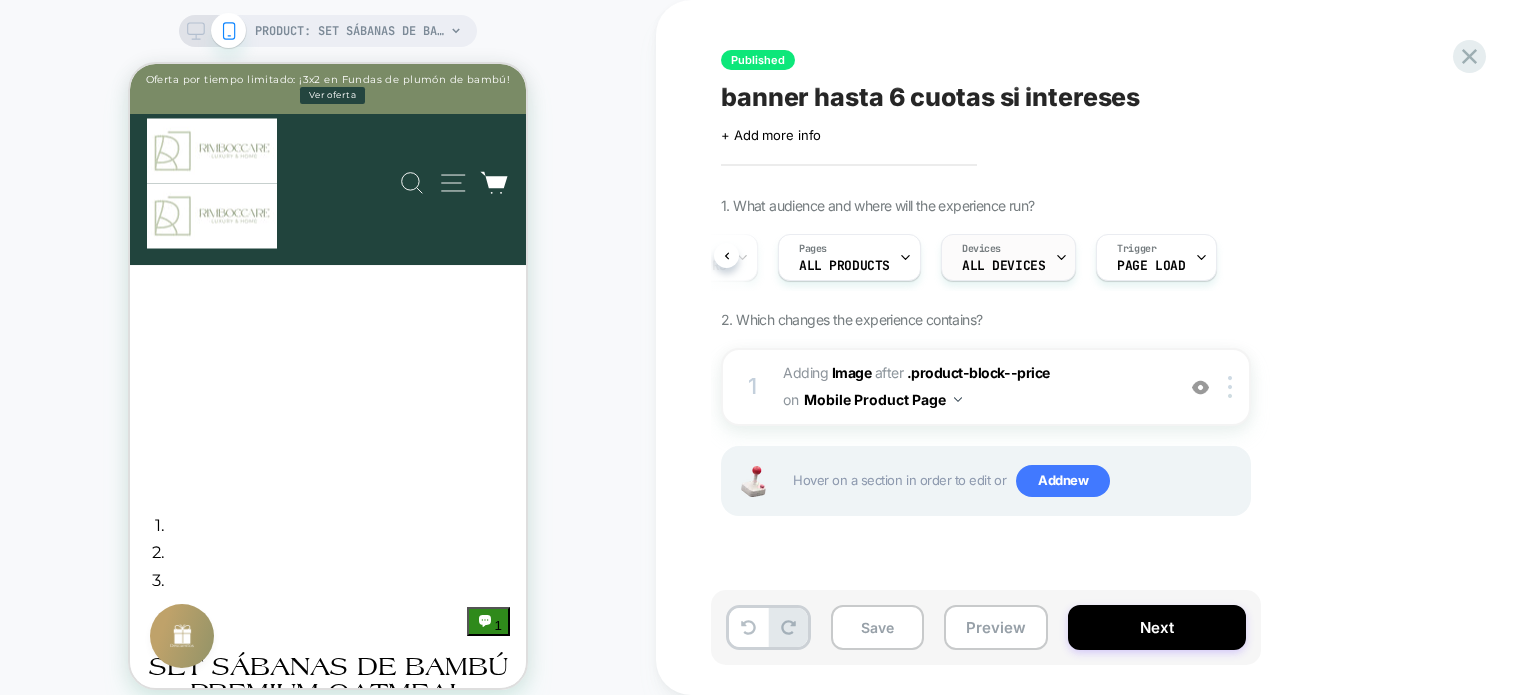 click 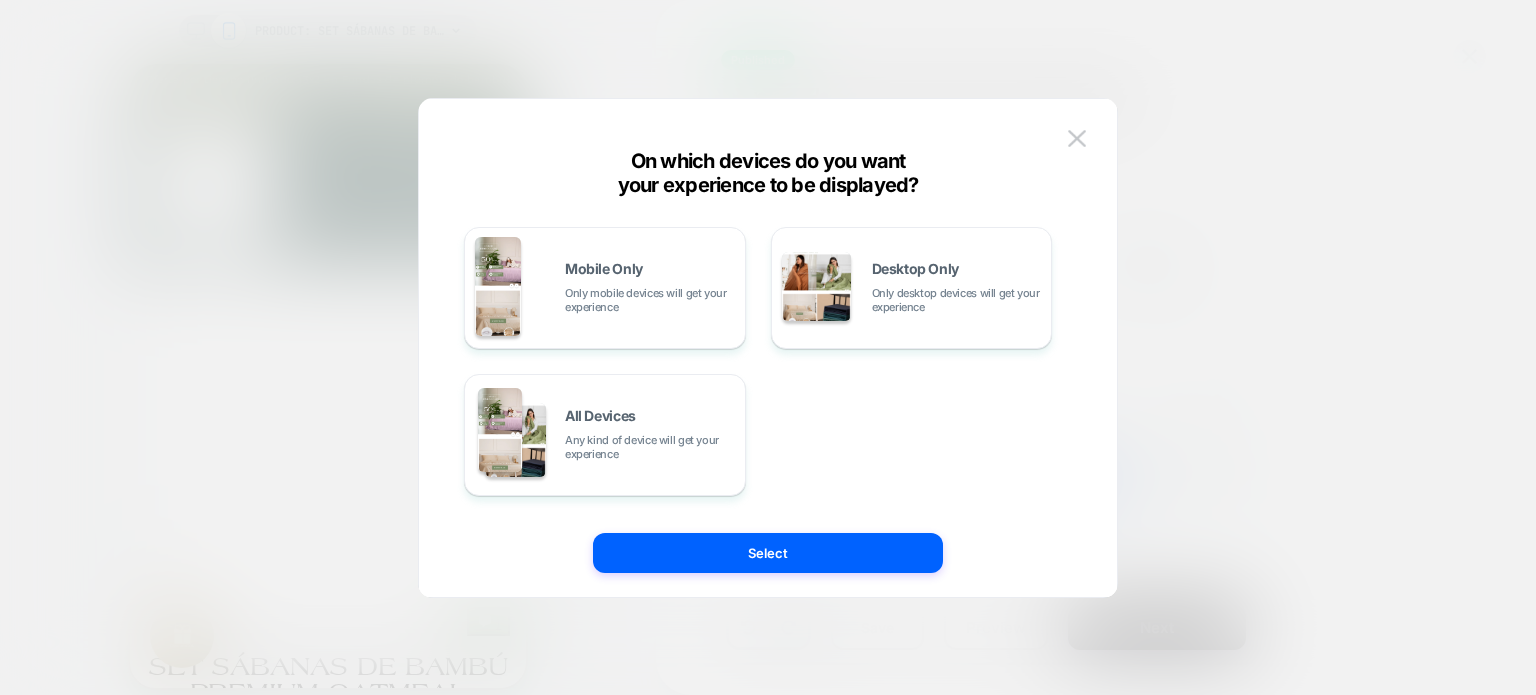 click at bounding box center [768, 347] 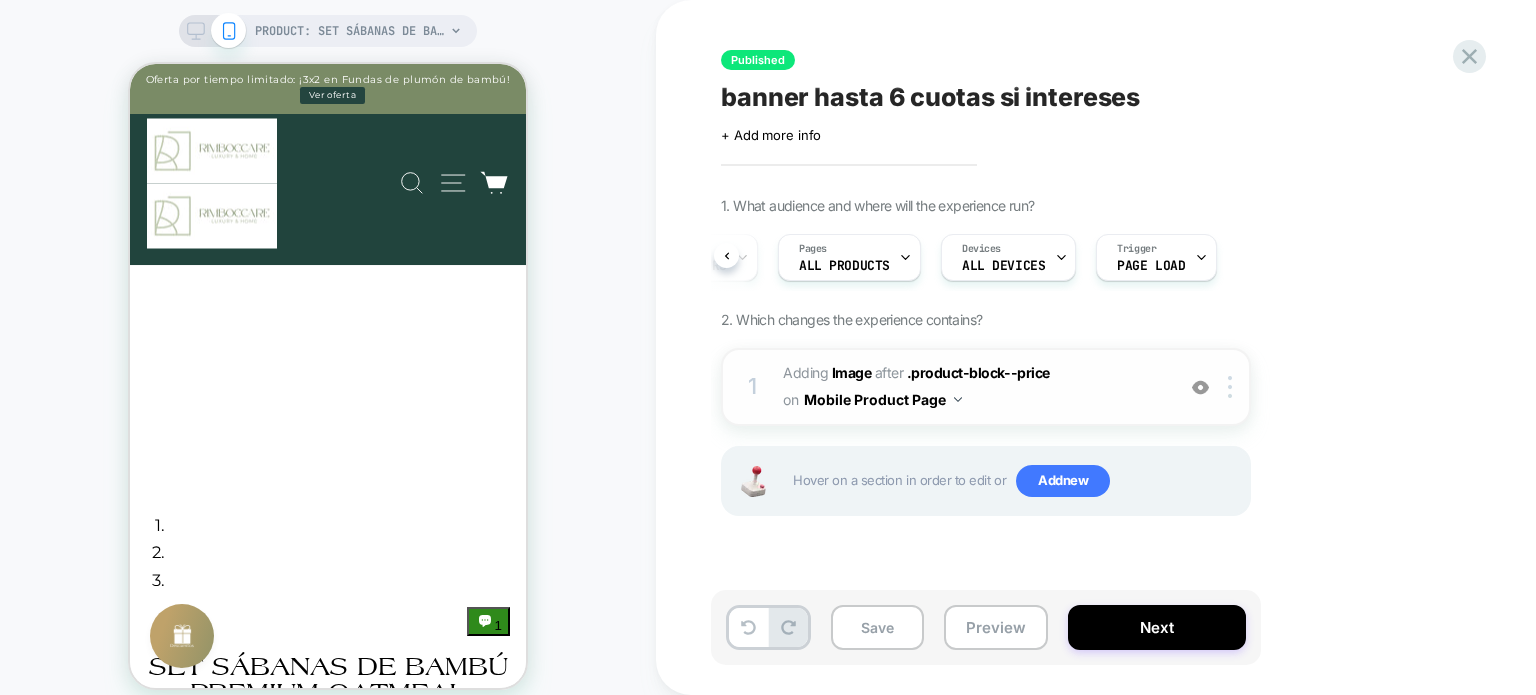 click on "#_loomi_addon_1754538138820 Adding   Image   AFTER .product-block--price .product-block--price   on Mobile Product Page" at bounding box center [973, 387] 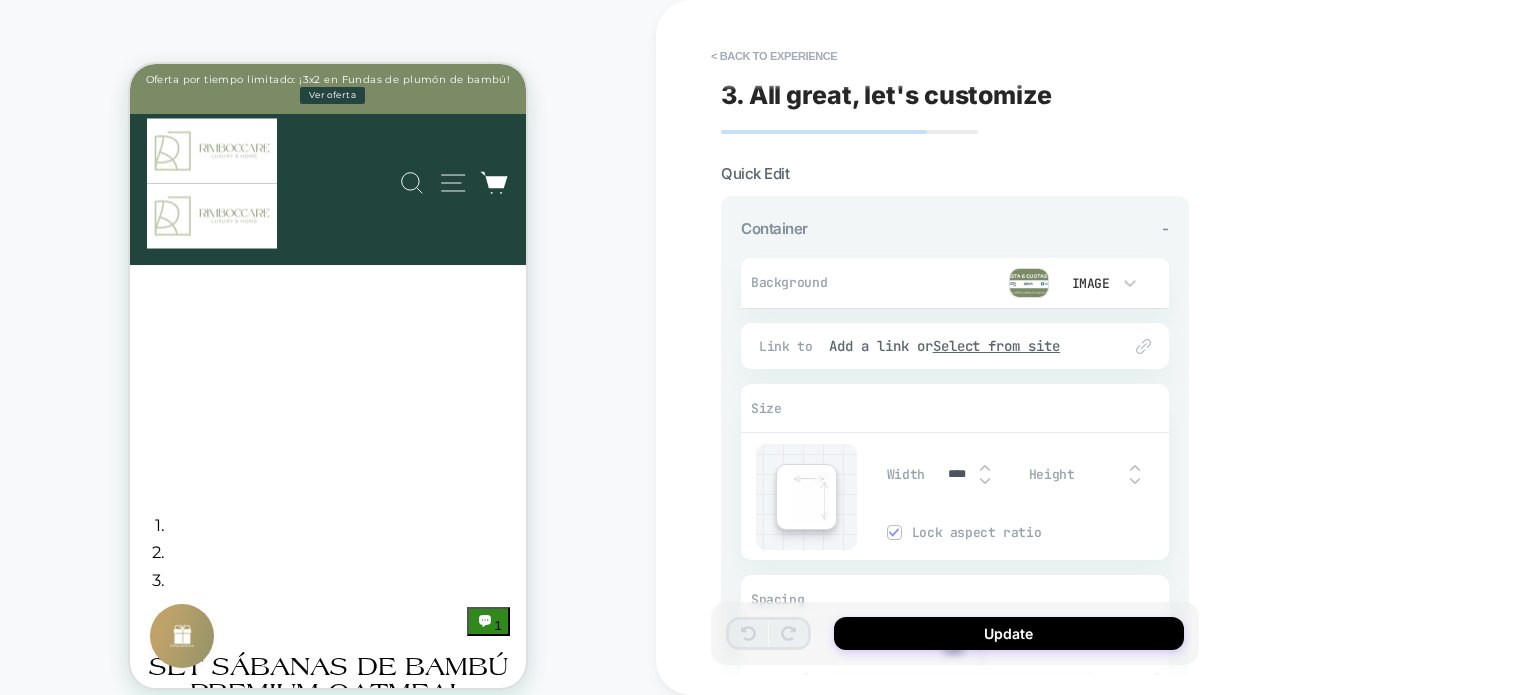 scroll, scrollTop: 435, scrollLeft: 0, axis: vertical 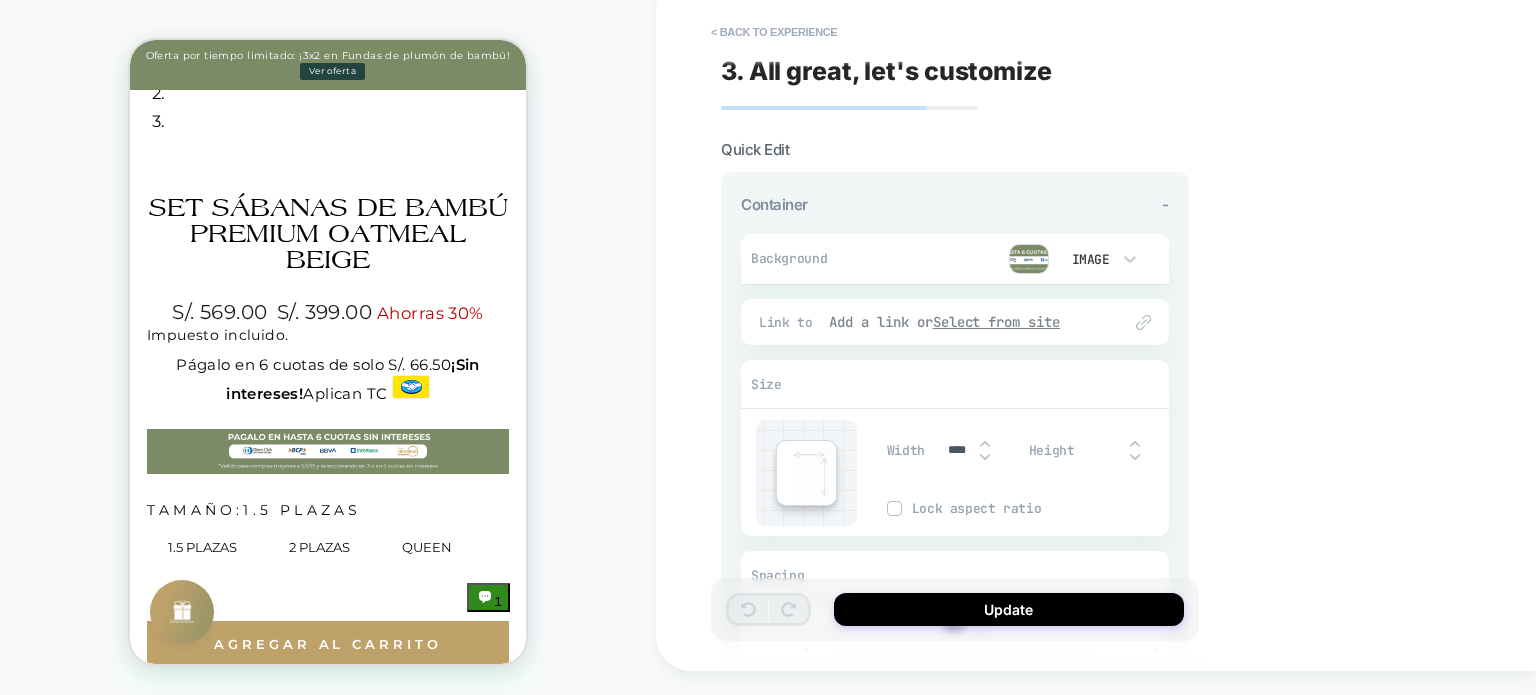 click on "Add a link or  Select from site" at bounding box center (965, 322) 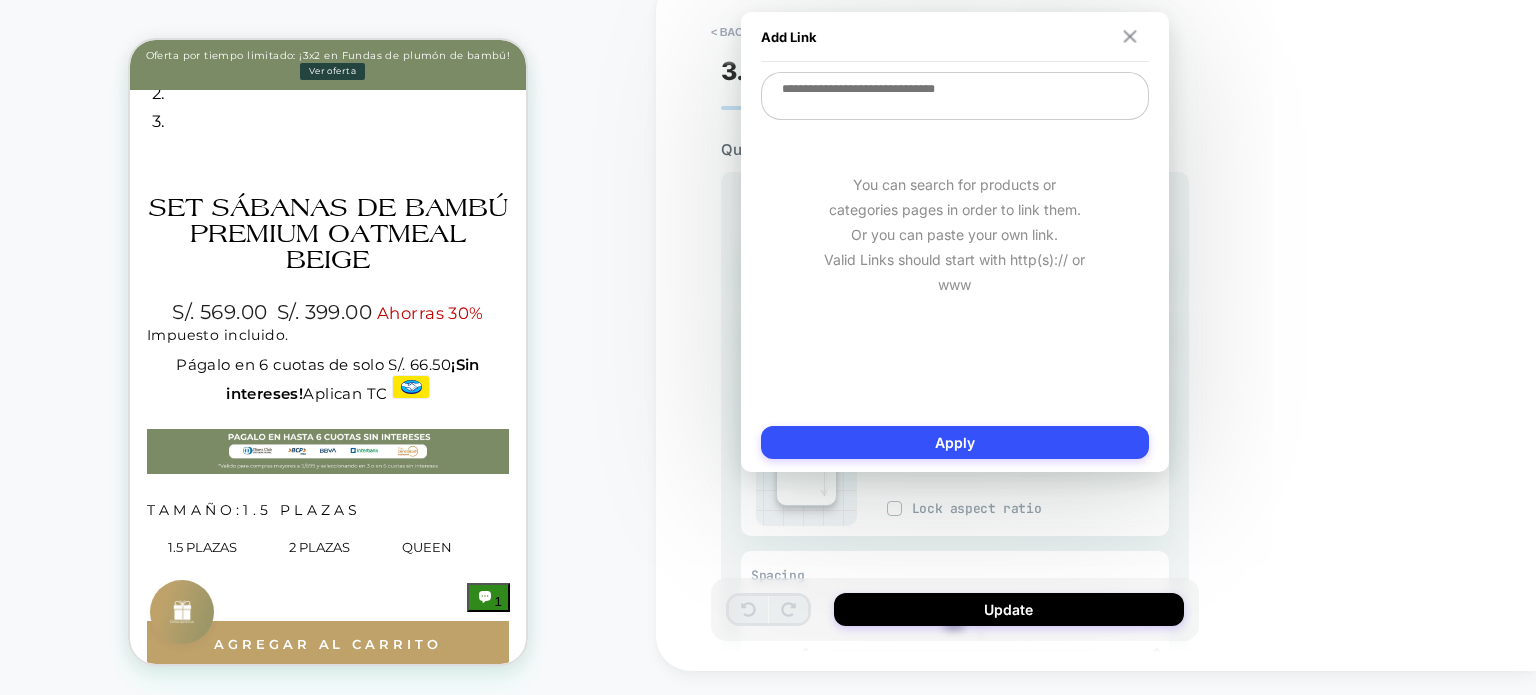 click at bounding box center (1129, 36) 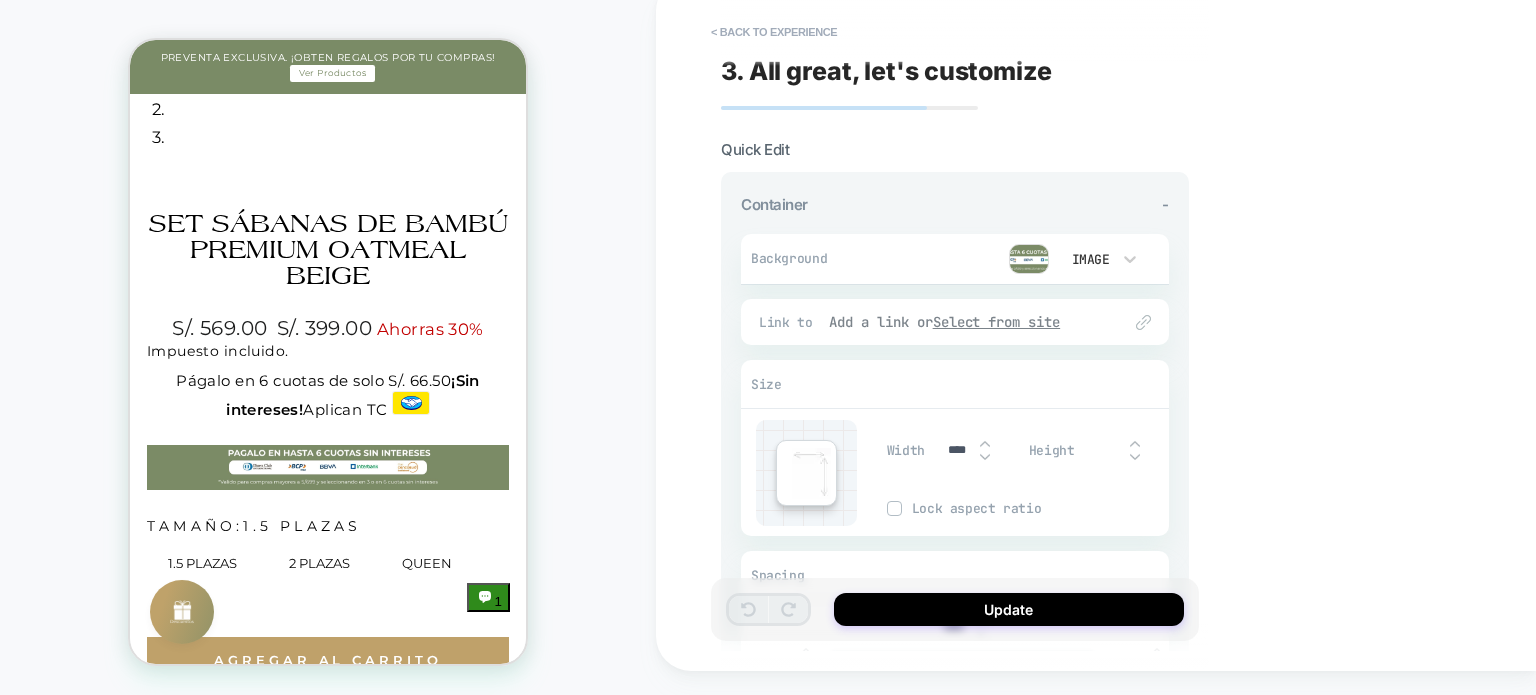 click on "Select from site" at bounding box center [997, 322] 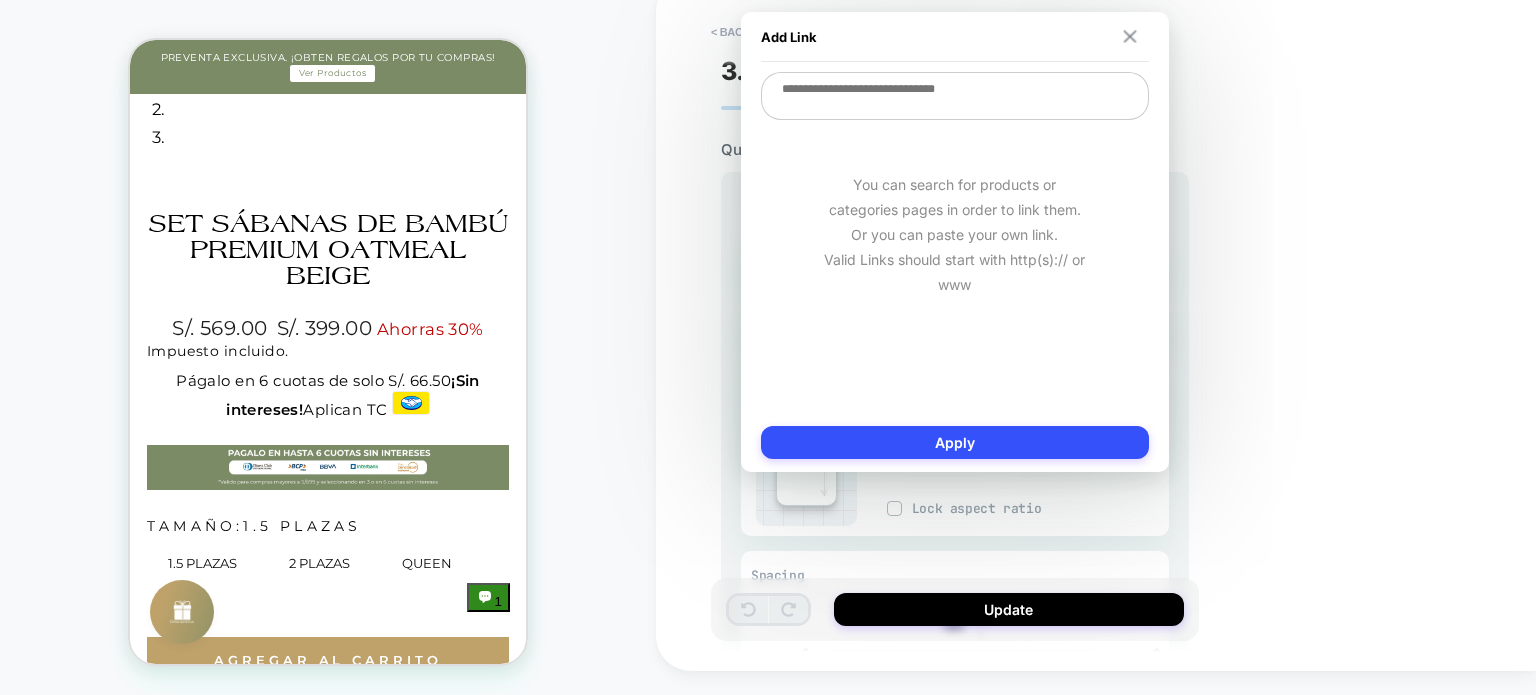 click at bounding box center [1129, 36] 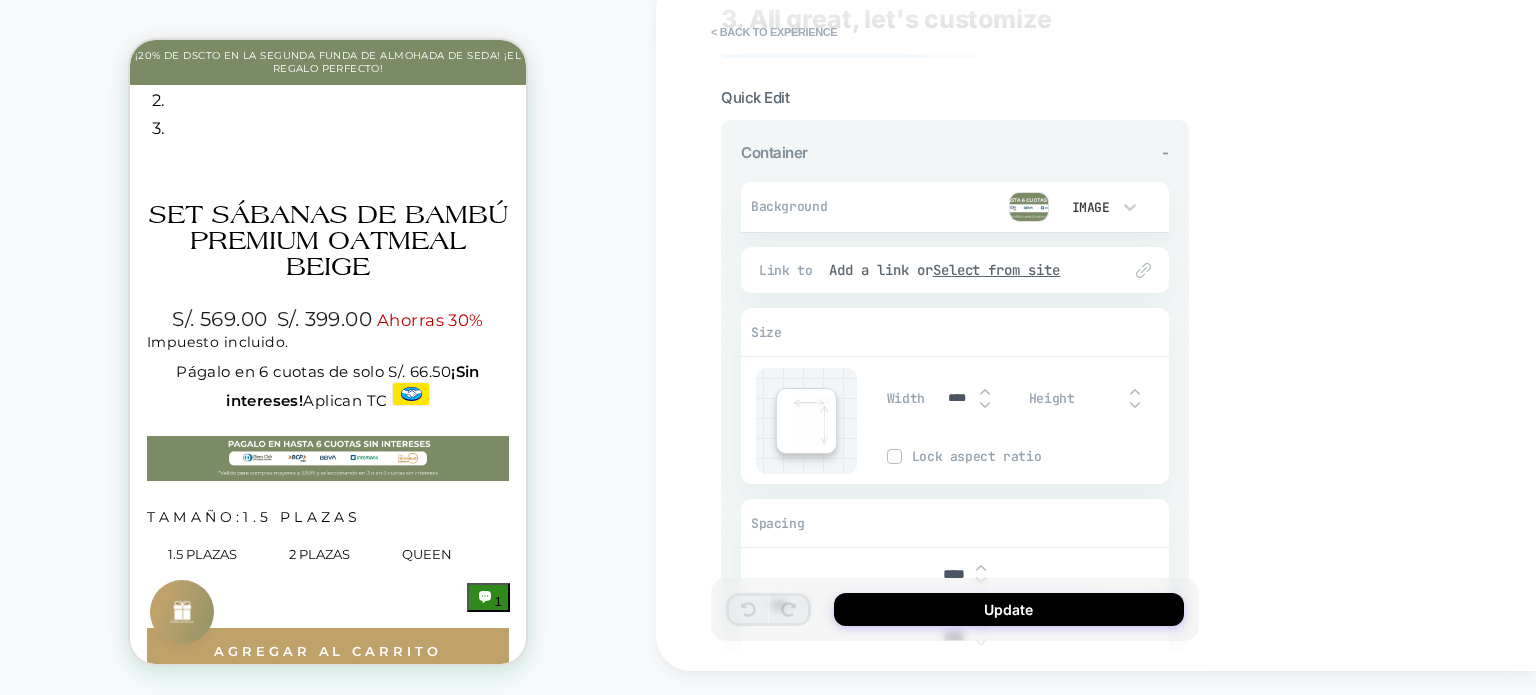 scroll, scrollTop: 0, scrollLeft: 0, axis: both 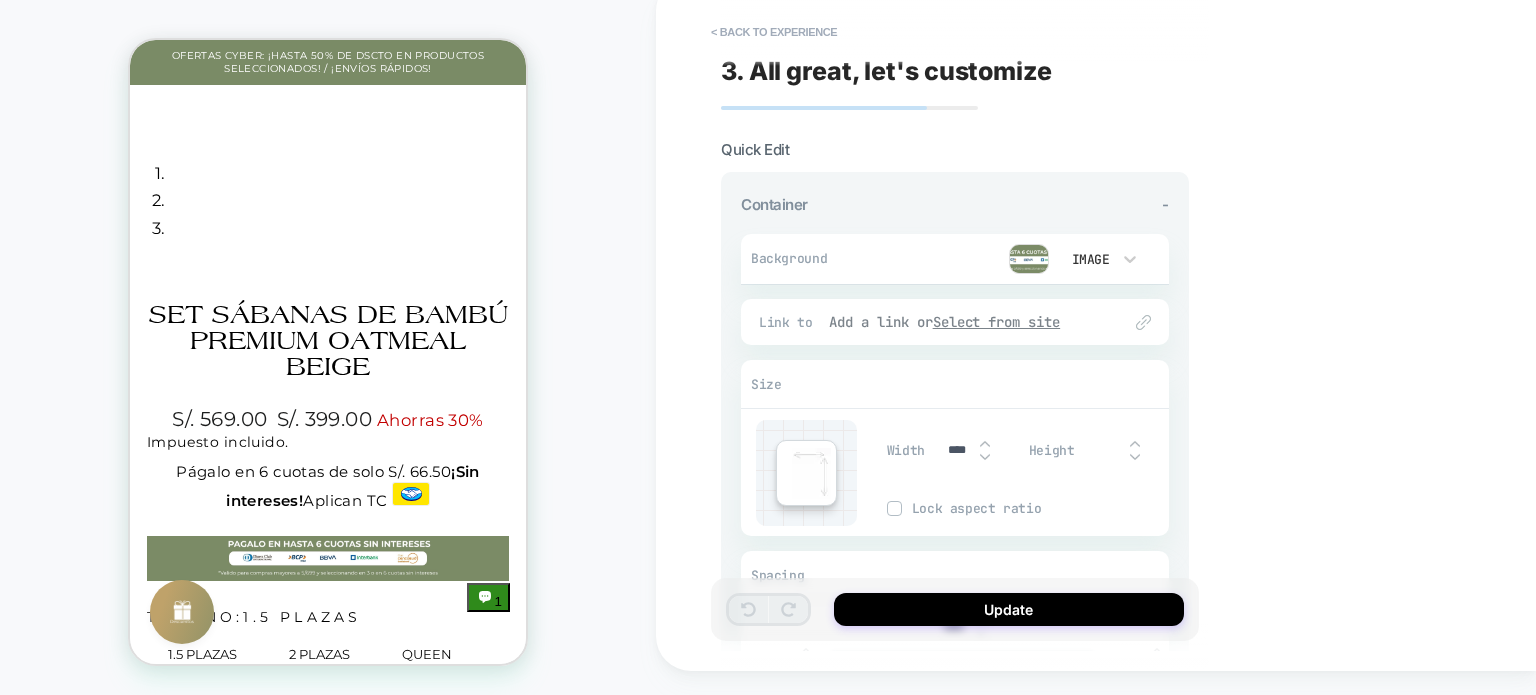 click on "Select from site" at bounding box center (997, 322) 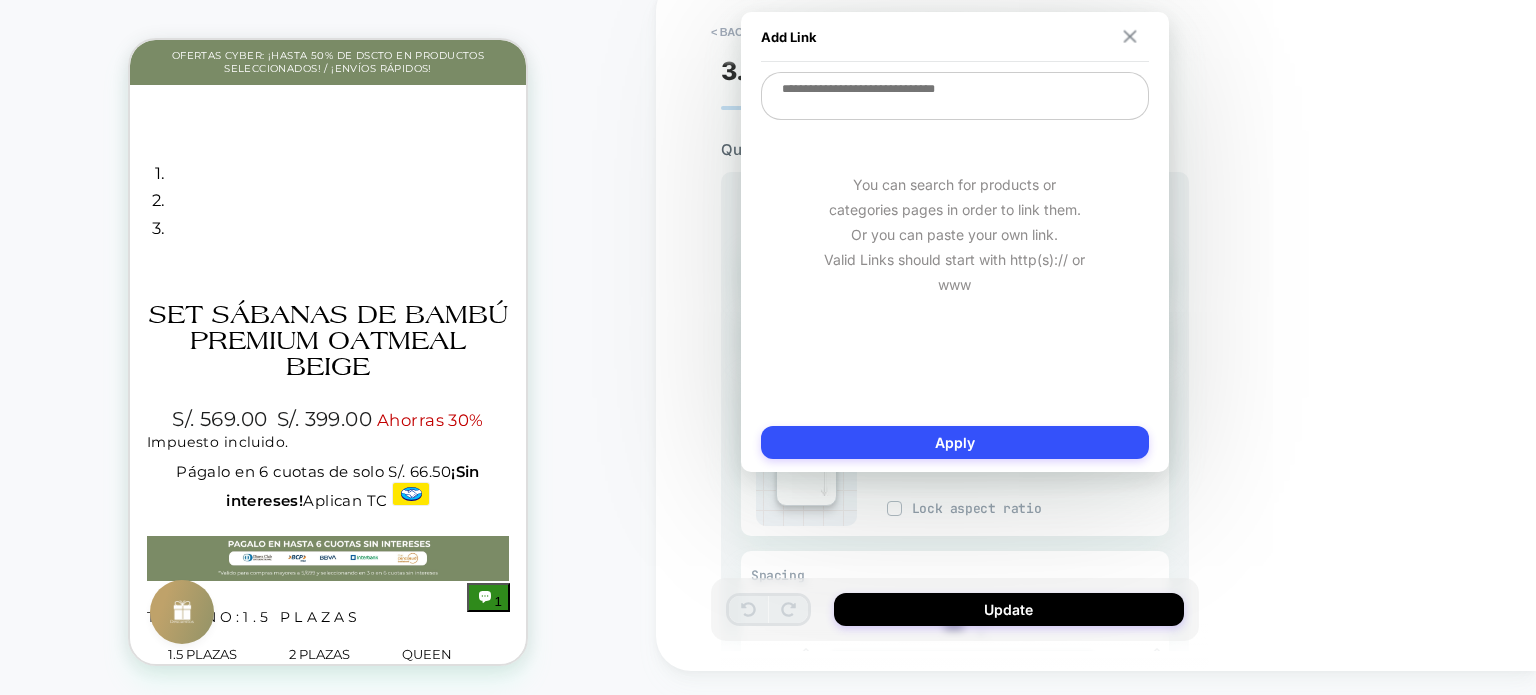 click at bounding box center (1129, 36) 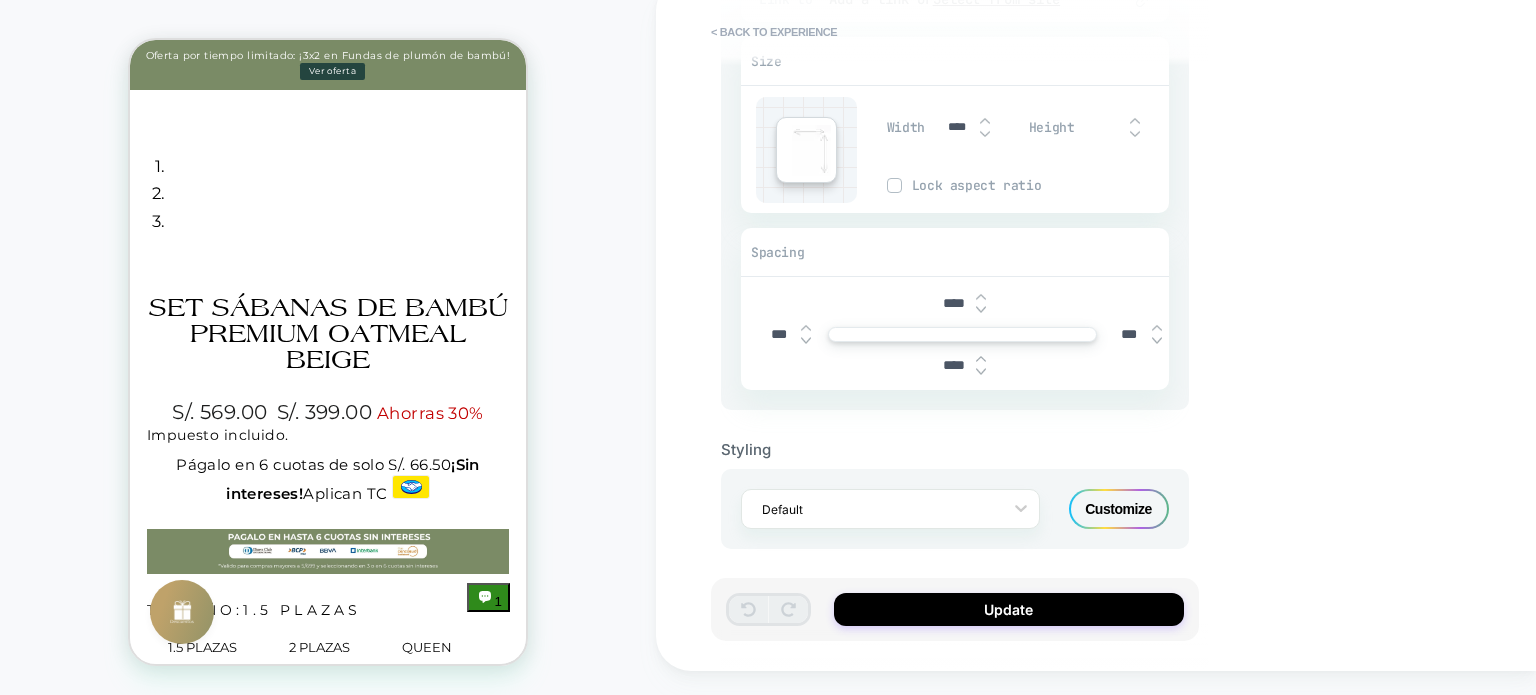 scroll, scrollTop: 329, scrollLeft: 0, axis: vertical 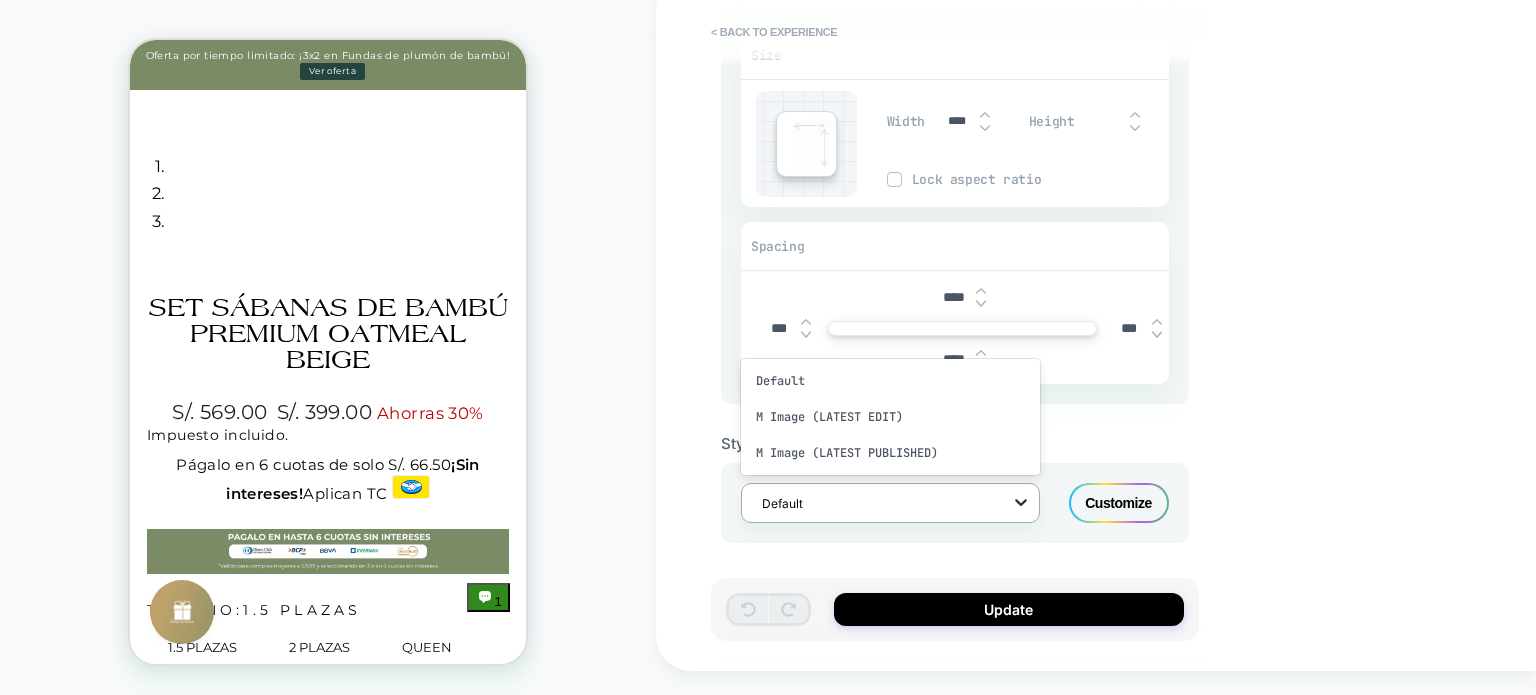 click 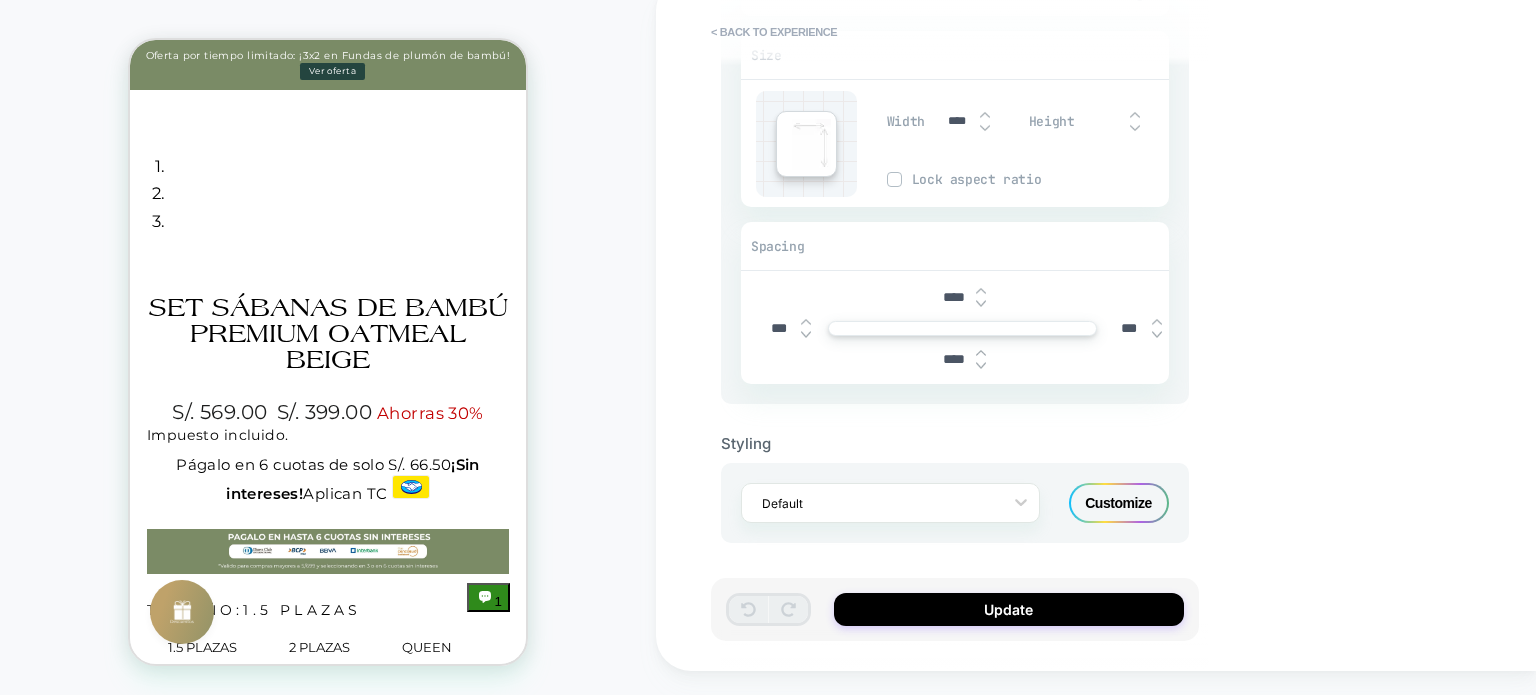 click on "Customize" at bounding box center [1119, 503] 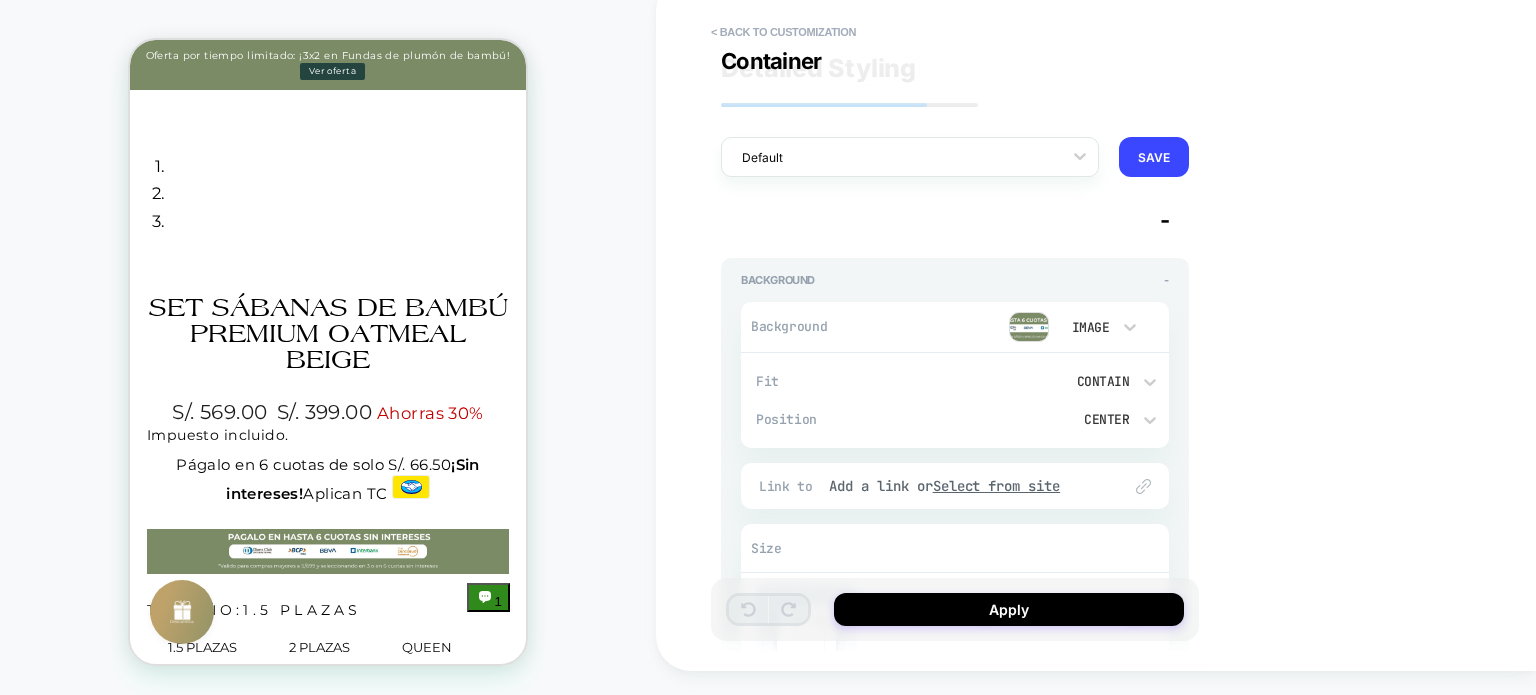scroll, scrollTop: 0, scrollLeft: 0, axis: both 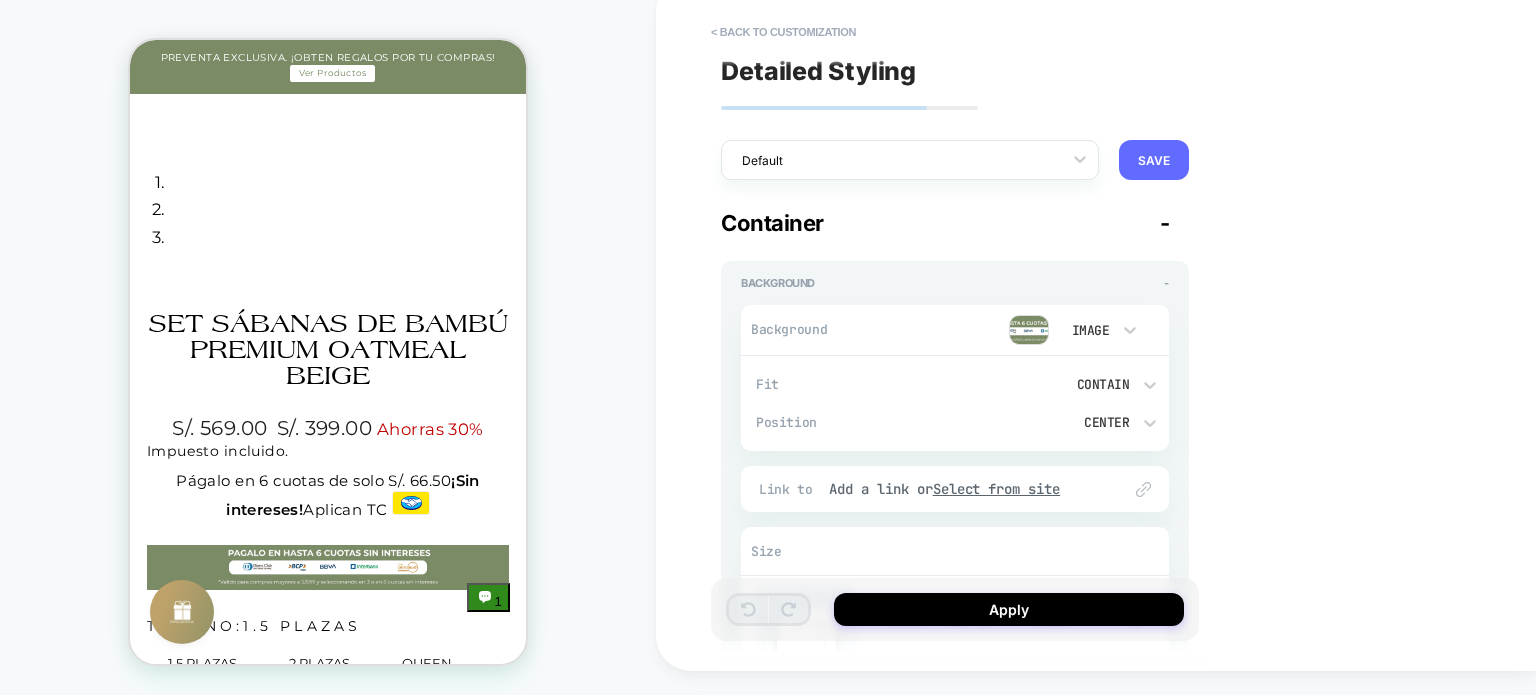 click on "SAVE" at bounding box center [1154, 160] 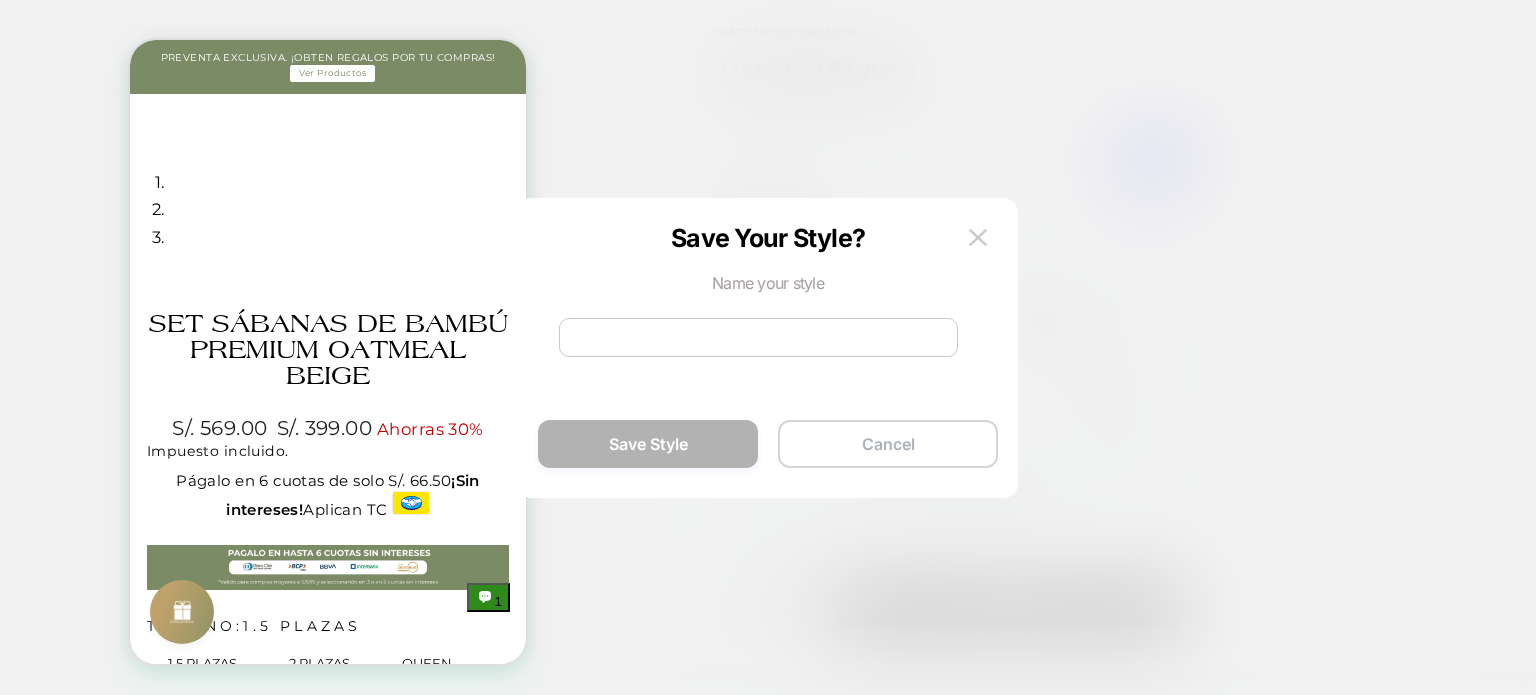 click on "Cancel" at bounding box center (888, 444) 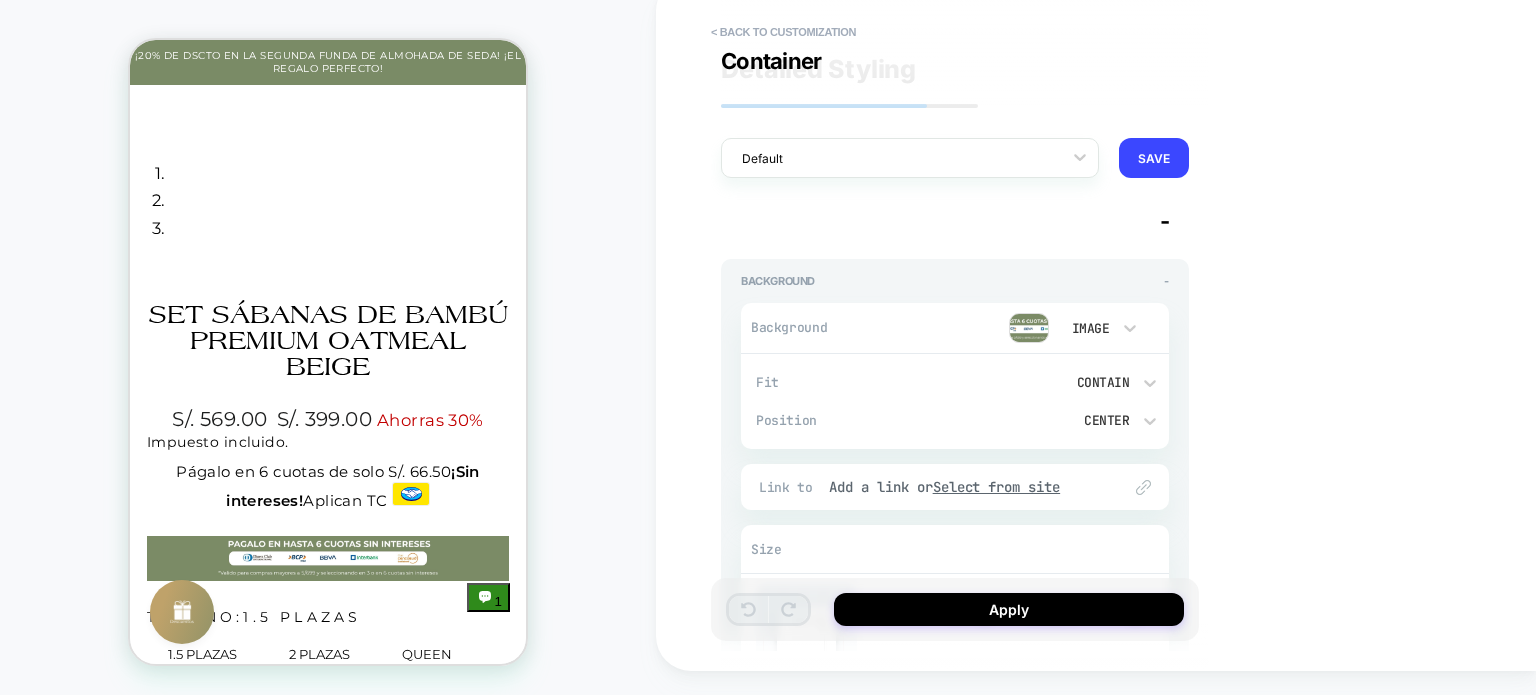 scroll, scrollTop: 0, scrollLeft: 0, axis: both 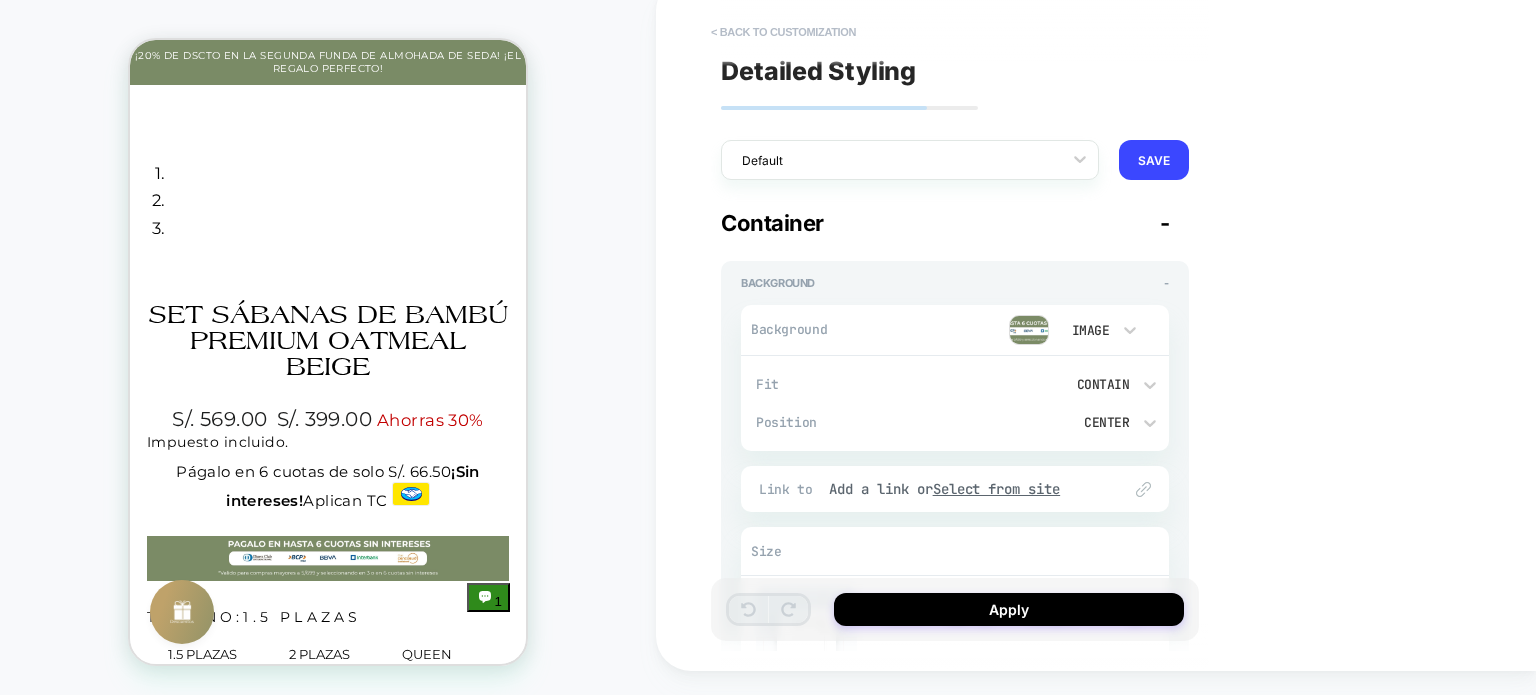 click on "< Back to customization" at bounding box center [783, 32] 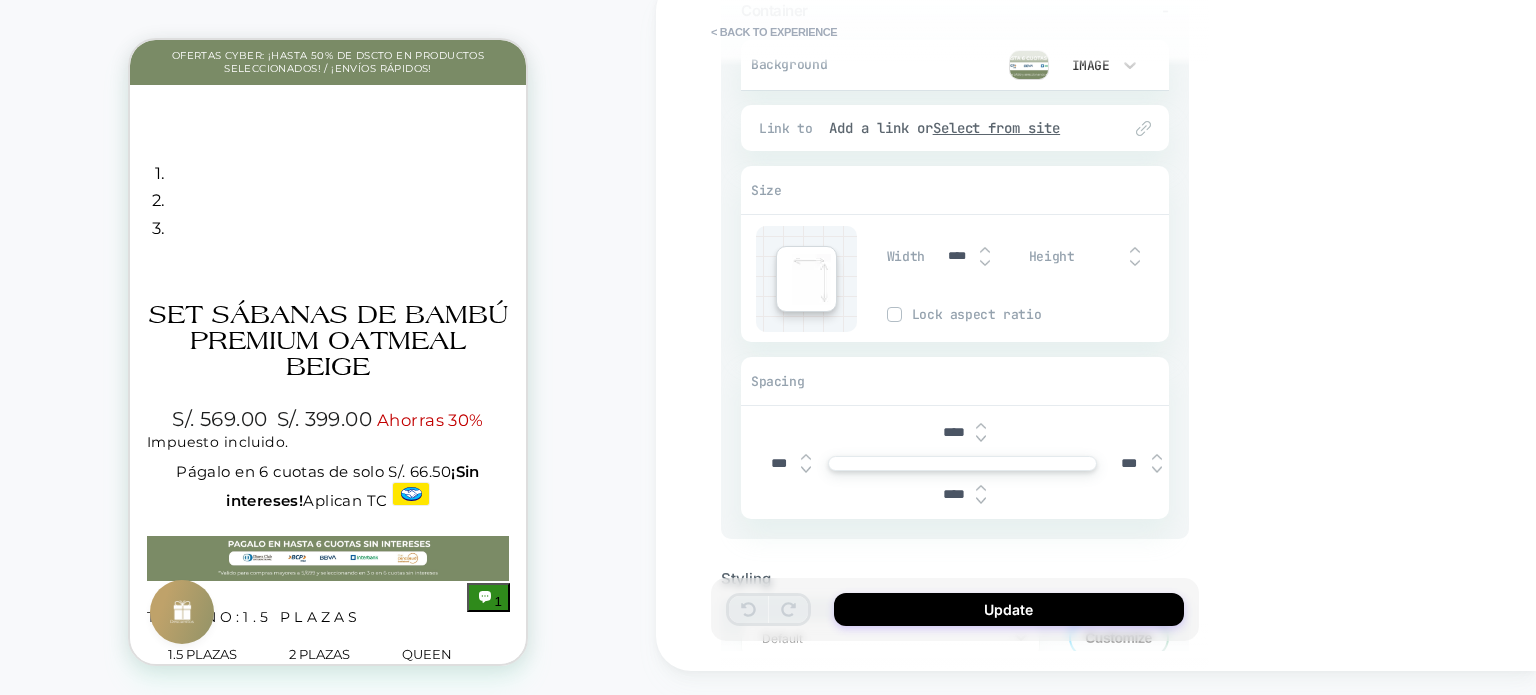 scroll, scrollTop: 0, scrollLeft: 0, axis: both 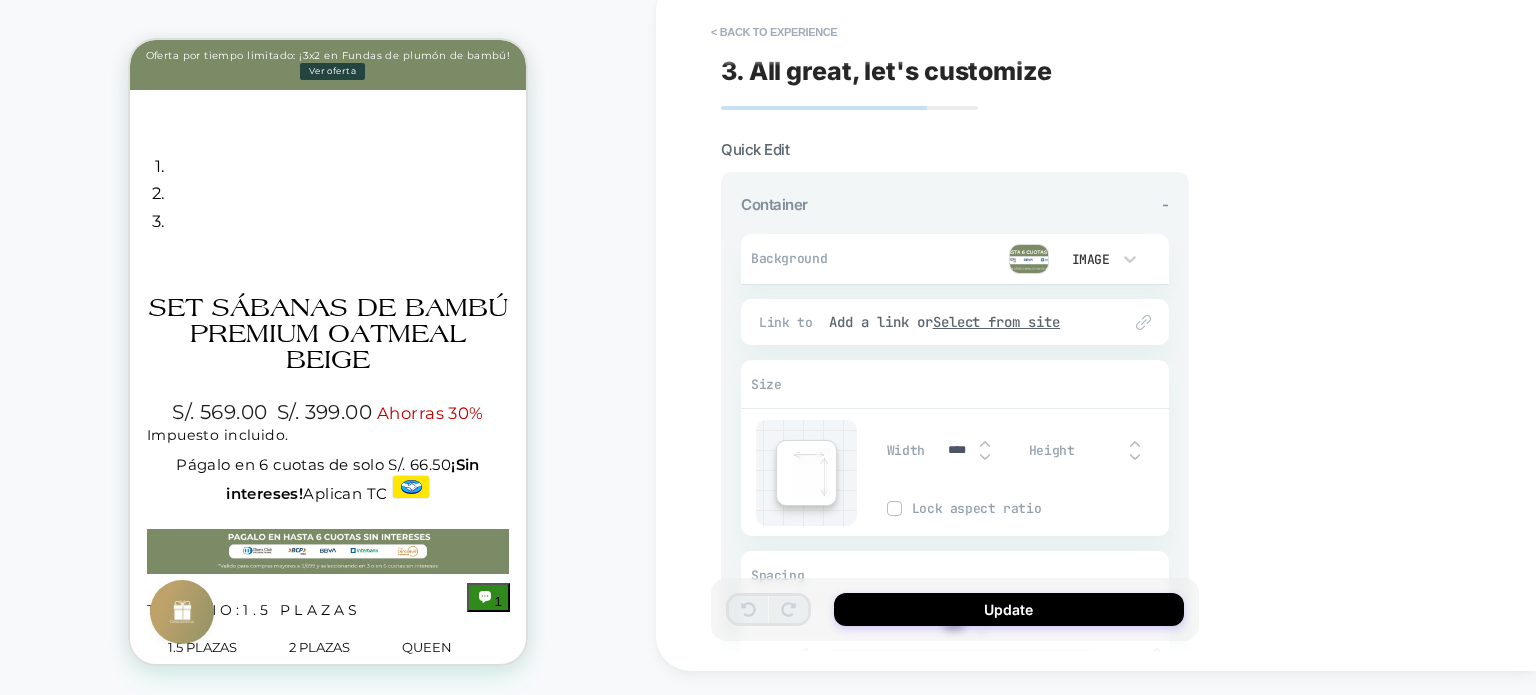 click on "-" at bounding box center (1165, 204) 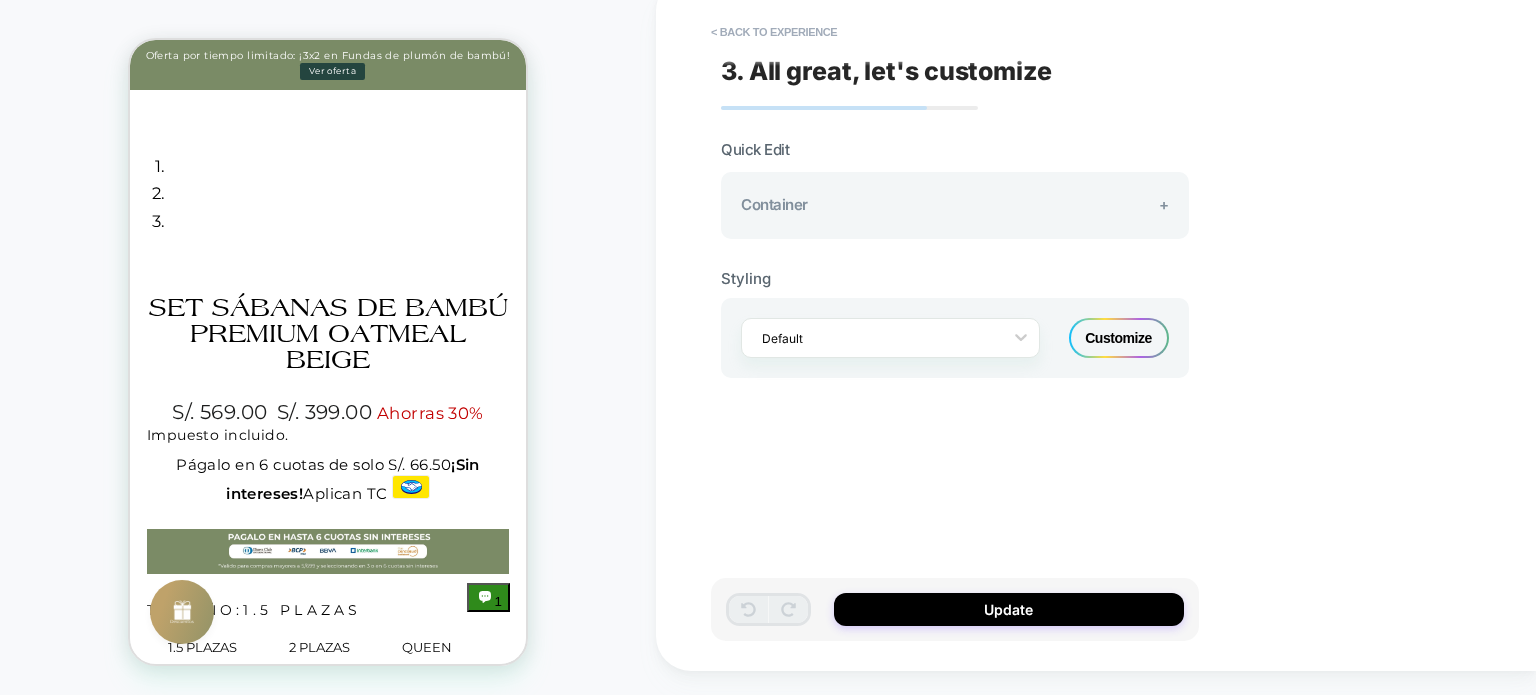 click on "+" at bounding box center [1164, 204] 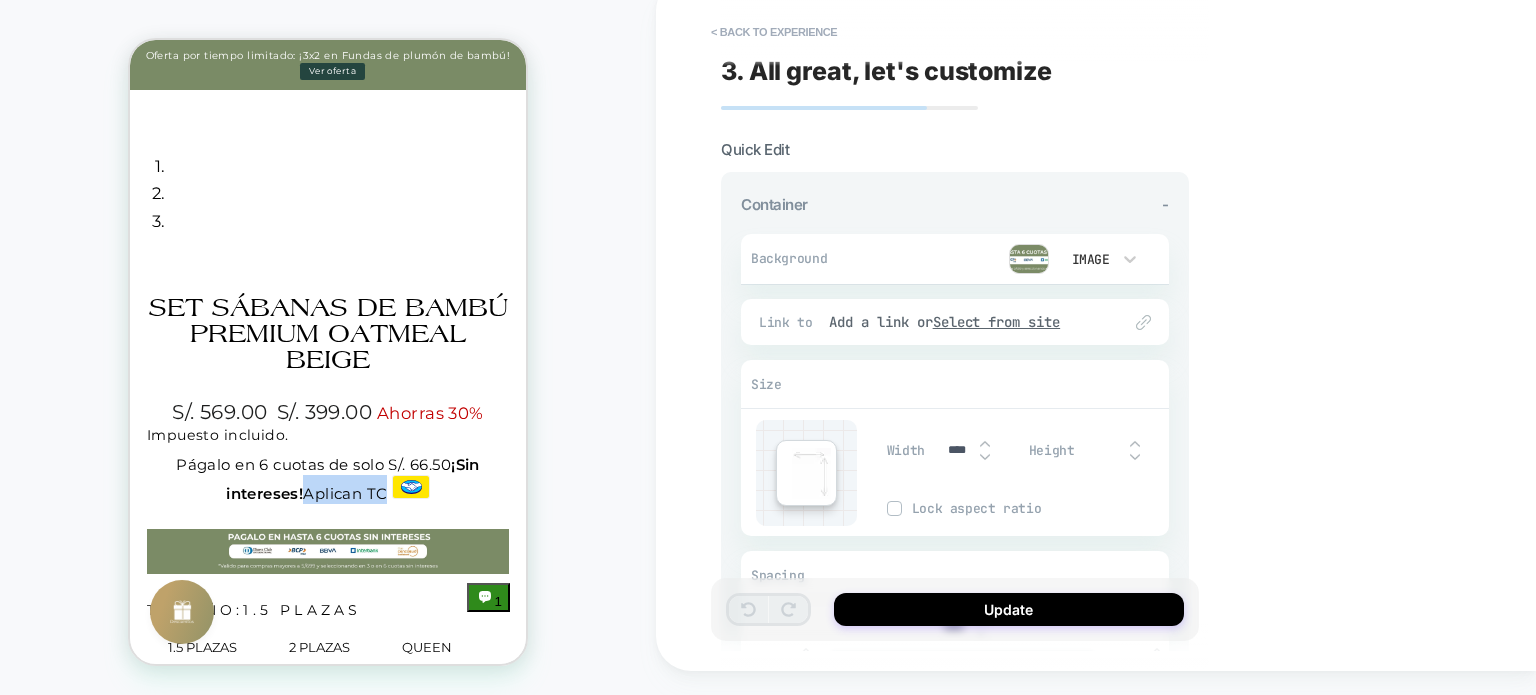 drag, startPoint x: 385, startPoint y: 389, endPoint x: 312, endPoint y: 389, distance: 73 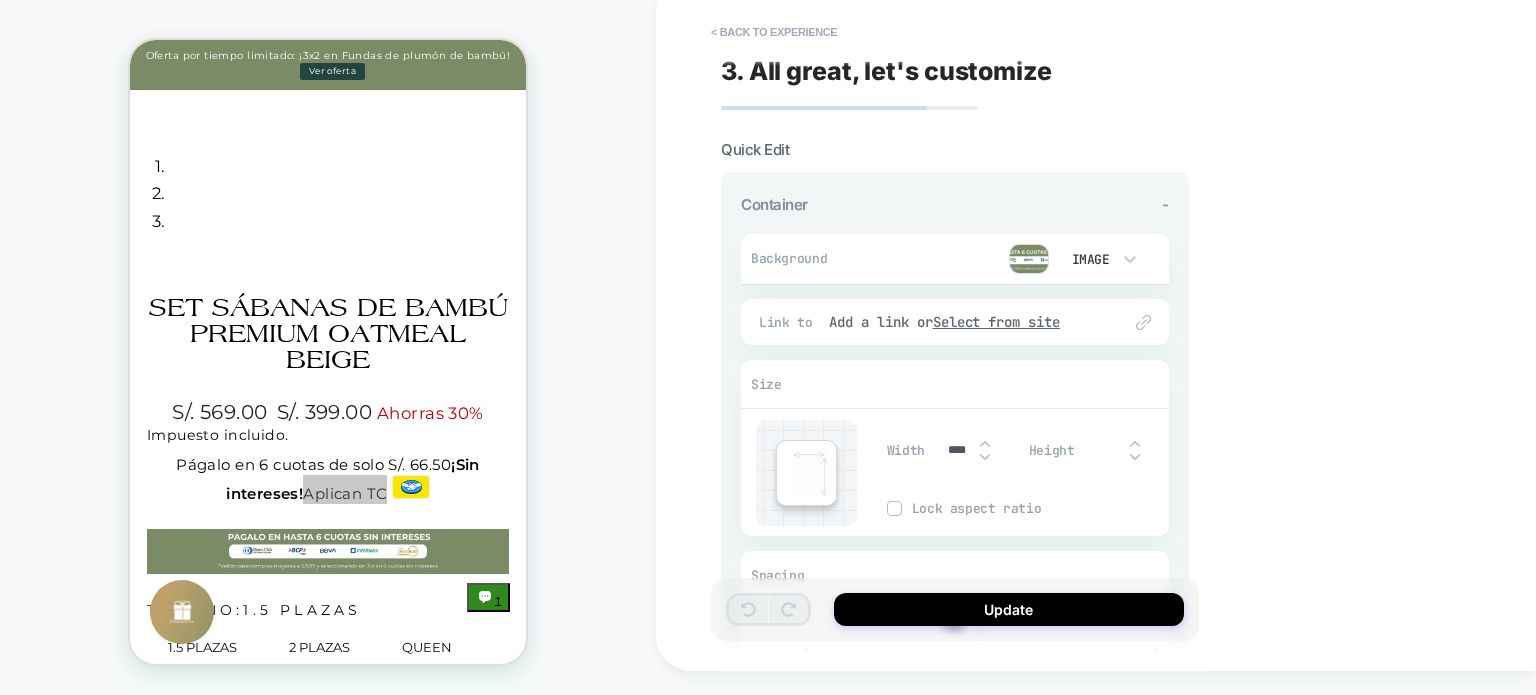 click on "PRODUCT: Set Sábanas de Bambú Premium Oatmeal Beige [sabanas bambu outmeal] PRODUCT: Set Sábanas de Bambú Premium Oatmeal Beige [sabanas bambu outmeal]" at bounding box center (328, 336) 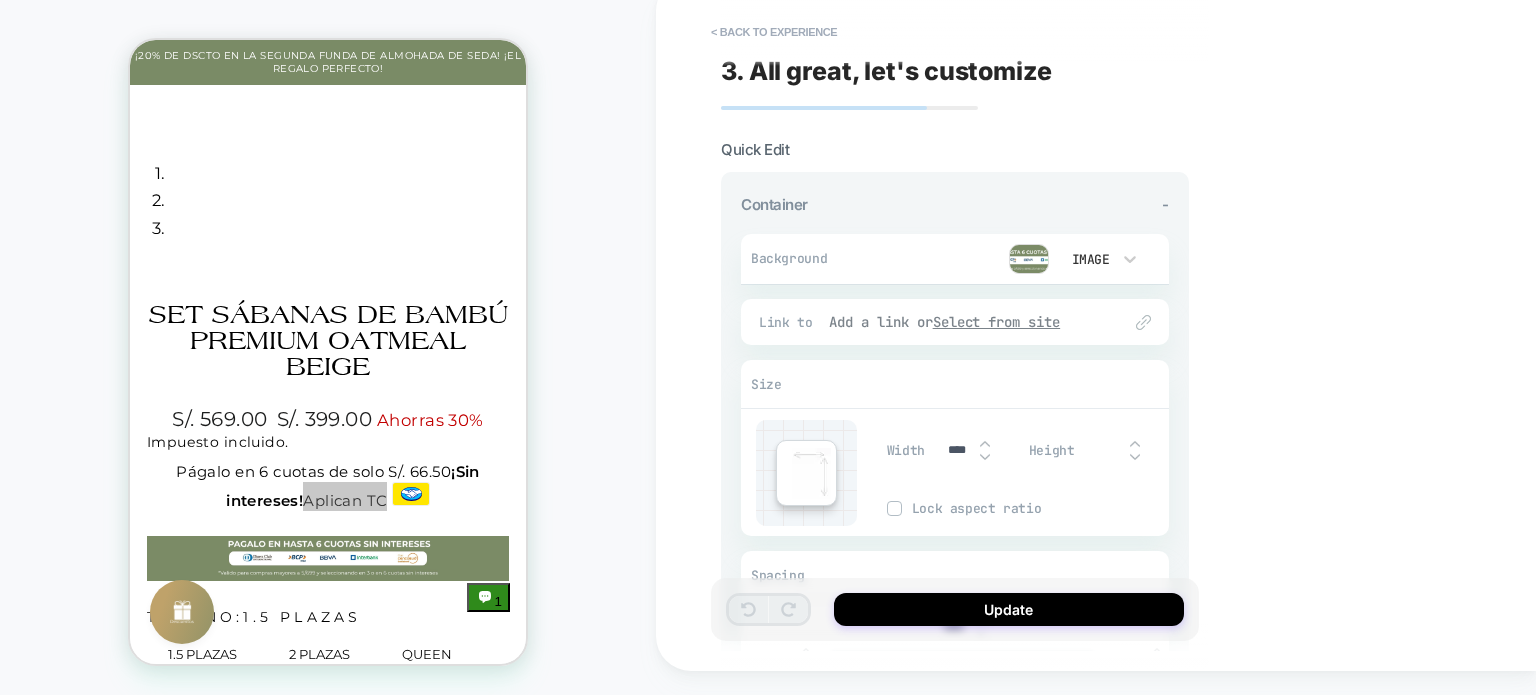 click on "Select from site" at bounding box center (997, 322) 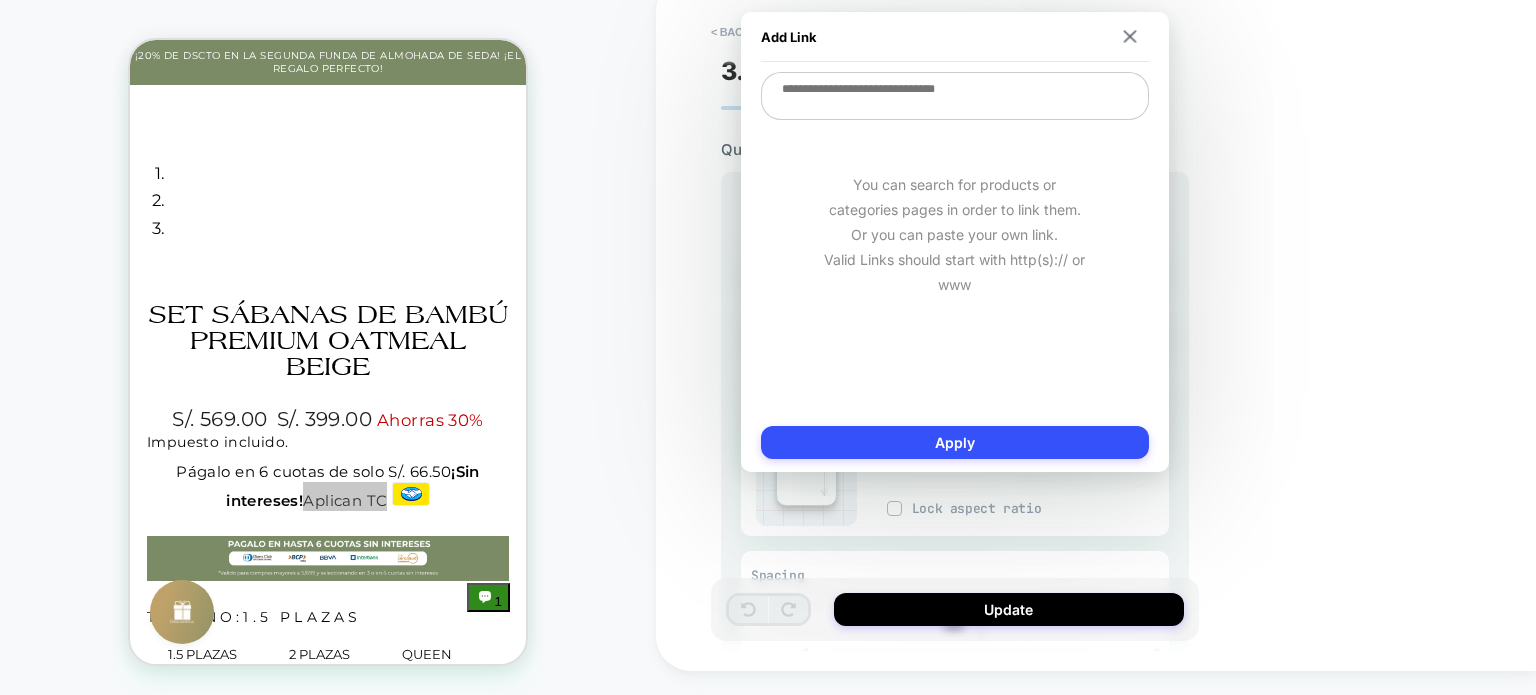 click on "PRODUCT: Set Sábanas de Bambú Premium Oatmeal Beige [sabanas bambu outmeal] PRODUCT: Set Sábanas de Bambú Premium Oatmeal Beige [sabanas bambu outmeal]" at bounding box center (328, 336) 